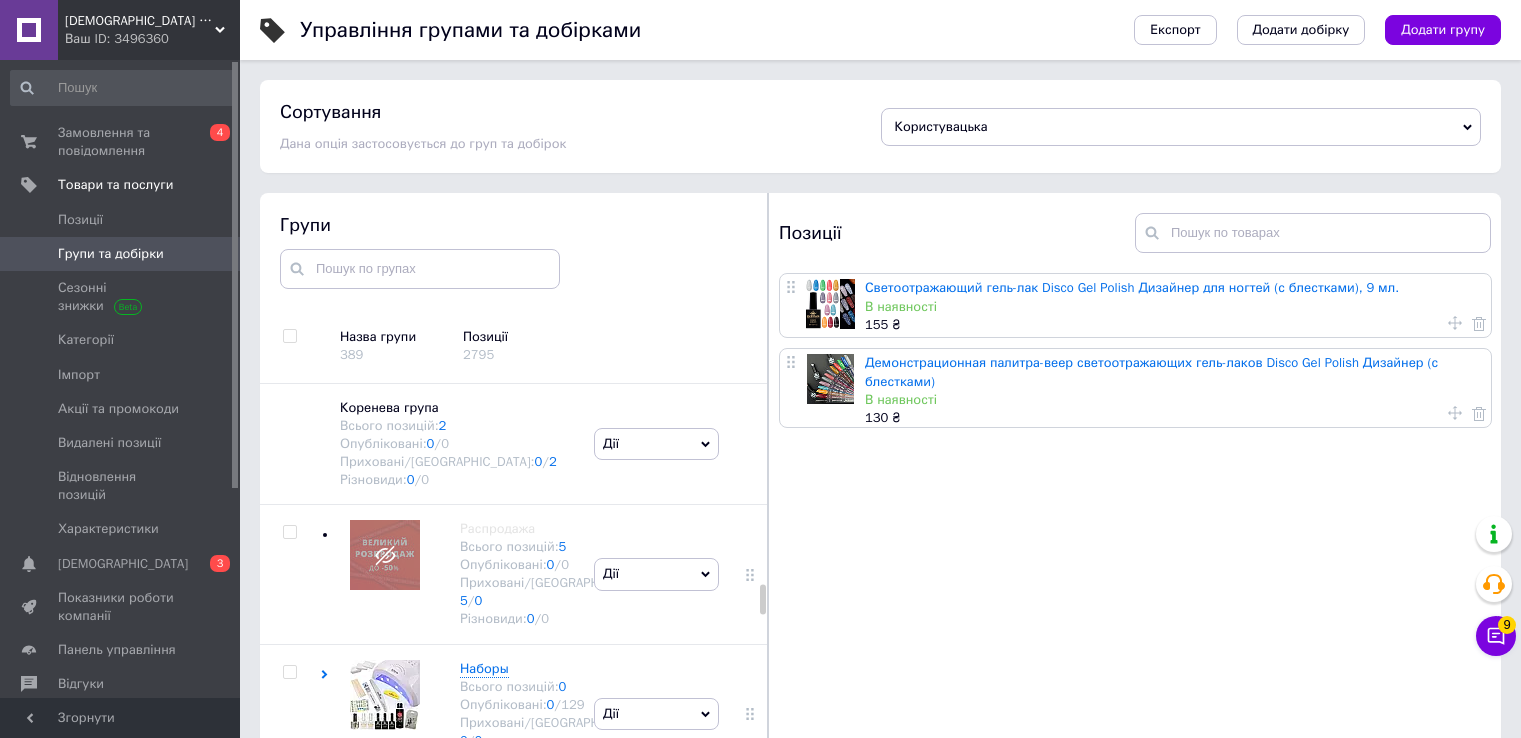 scroll, scrollTop: 0, scrollLeft: 0, axis: both 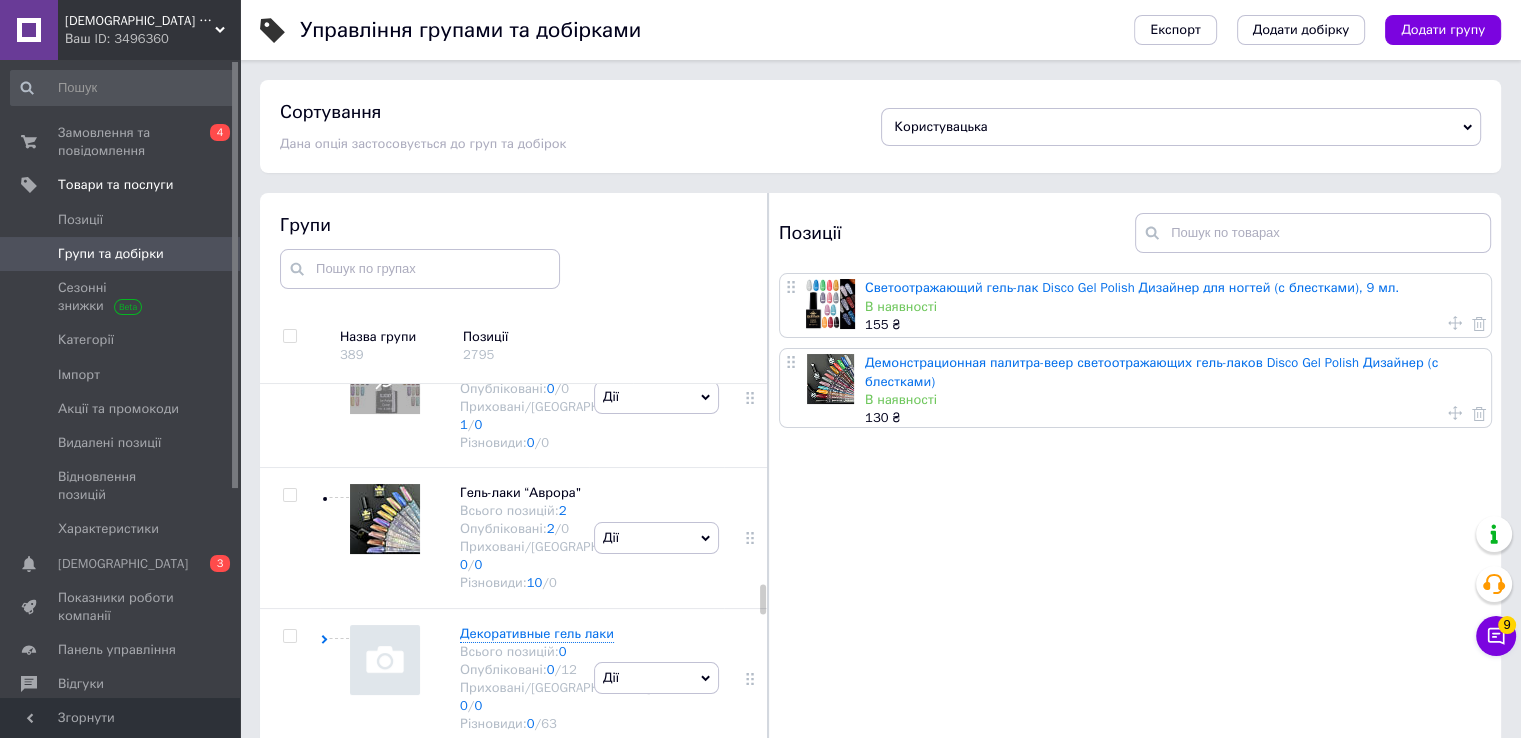 click on "Групи та добірки" at bounding box center [111, 254] 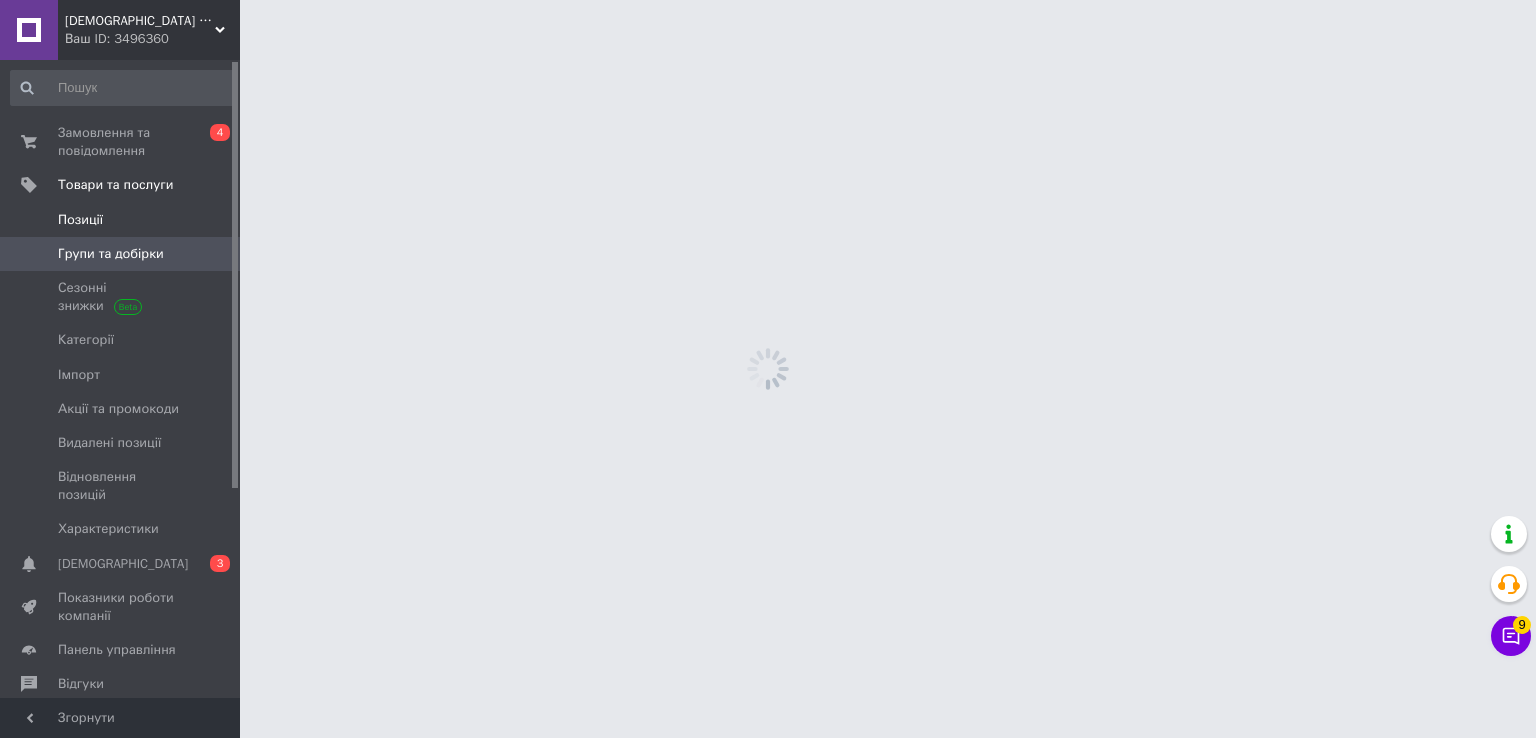 click on "Позиції" at bounding box center (123, 220) 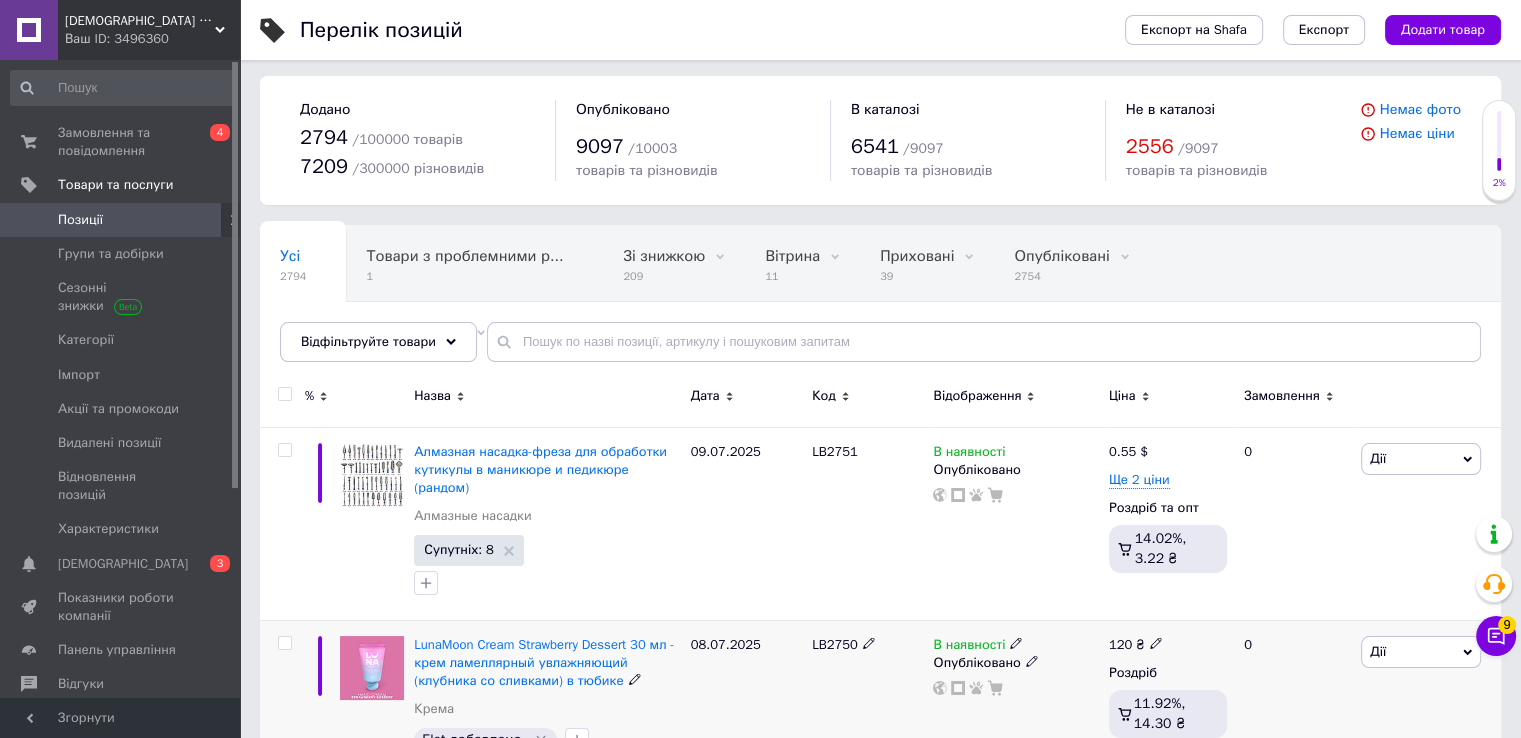 scroll, scrollTop: 200, scrollLeft: 0, axis: vertical 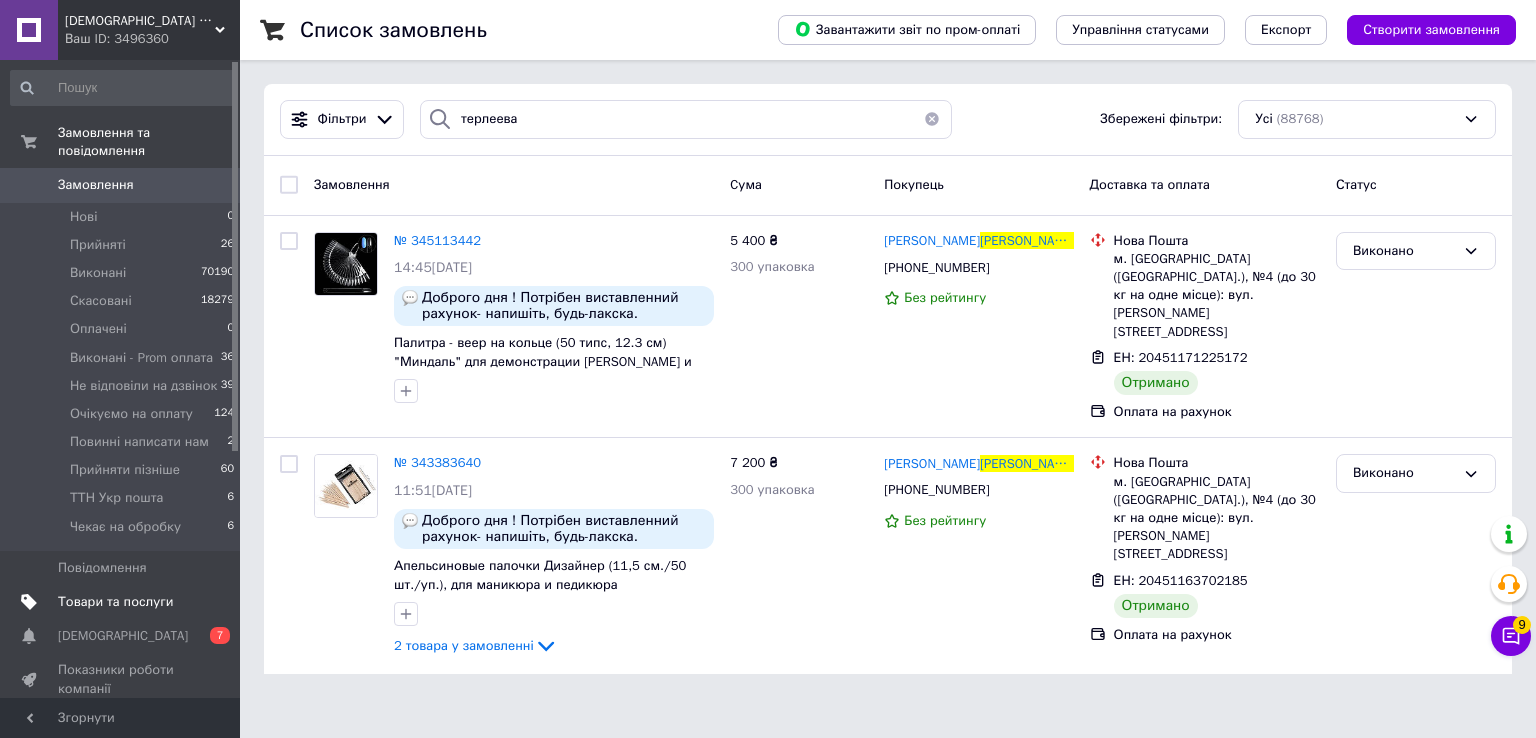 click on "Товари та послуги" at bounding box center (115, 602) 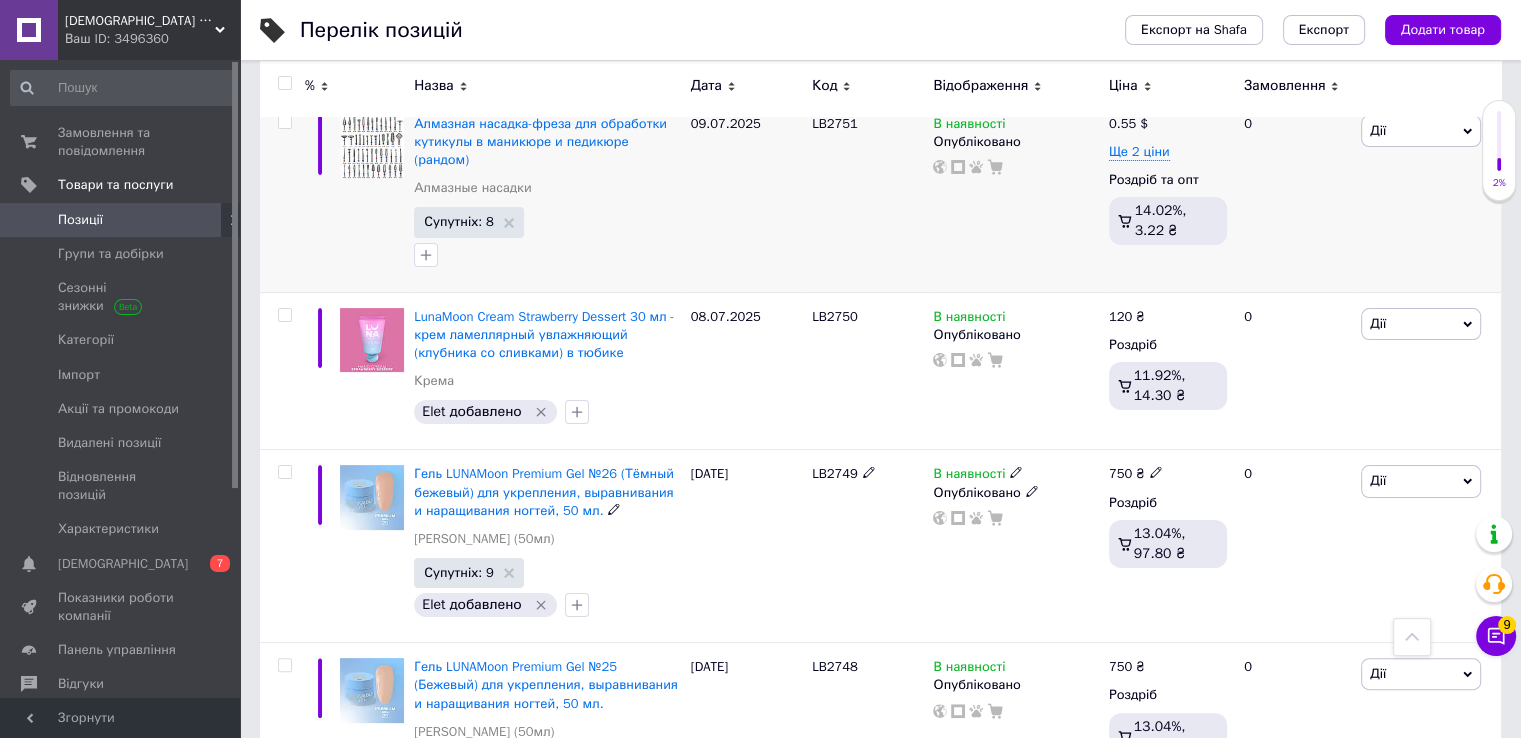 scroll, scrollTop: 0, scrollLeft: 0, axis: both 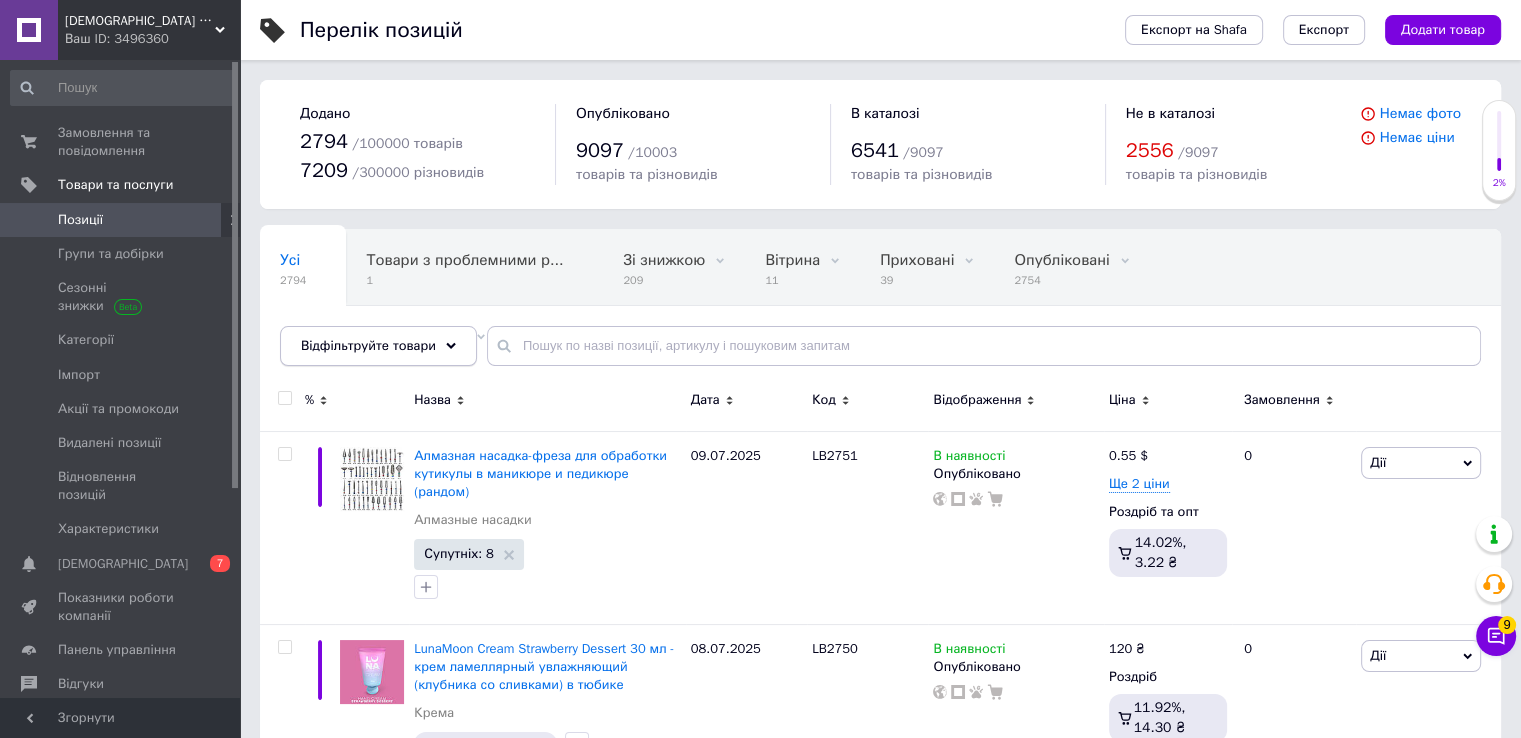 click on "Відфільтруйте товари" at bounding box center [378, 346] 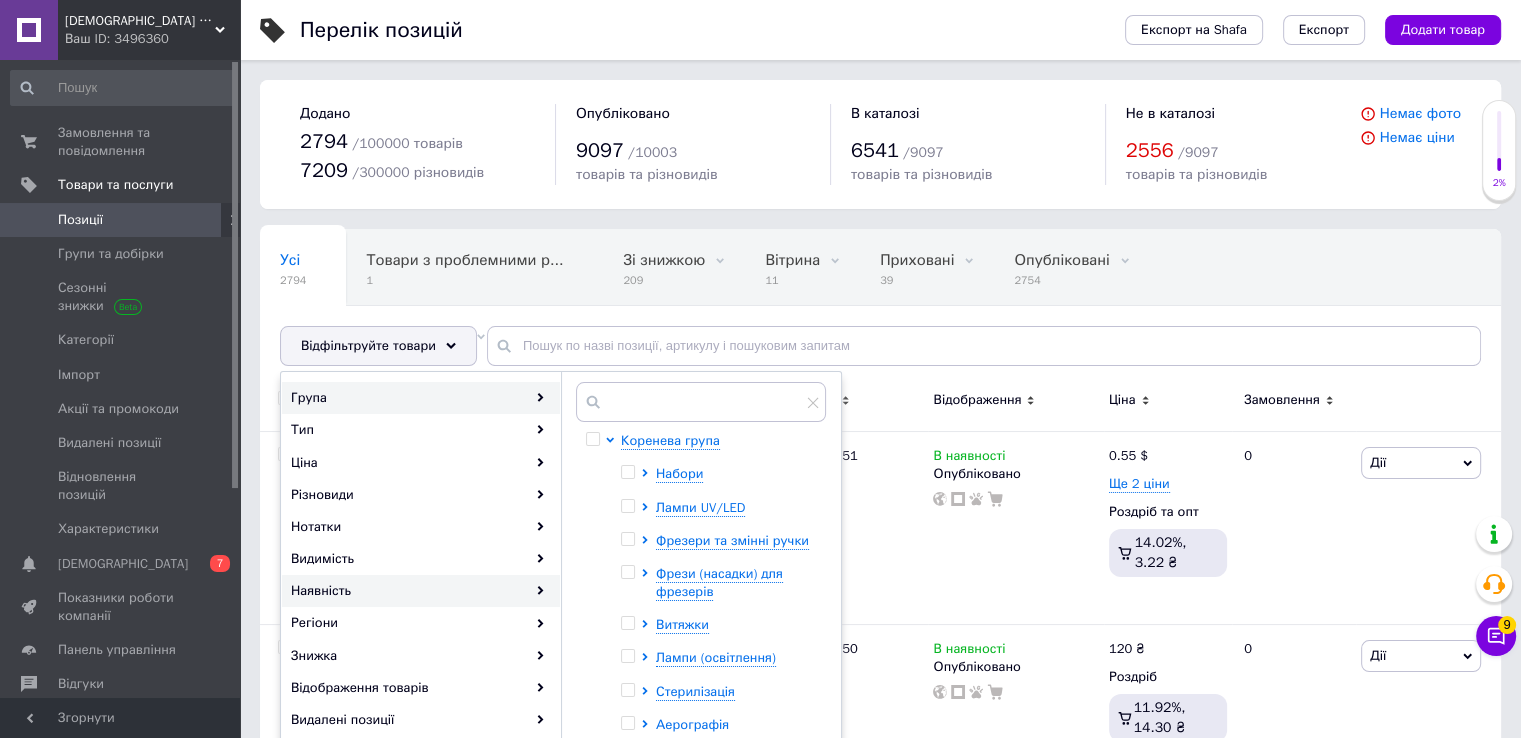 click on "Наявність" at bounding box center [421, 591] 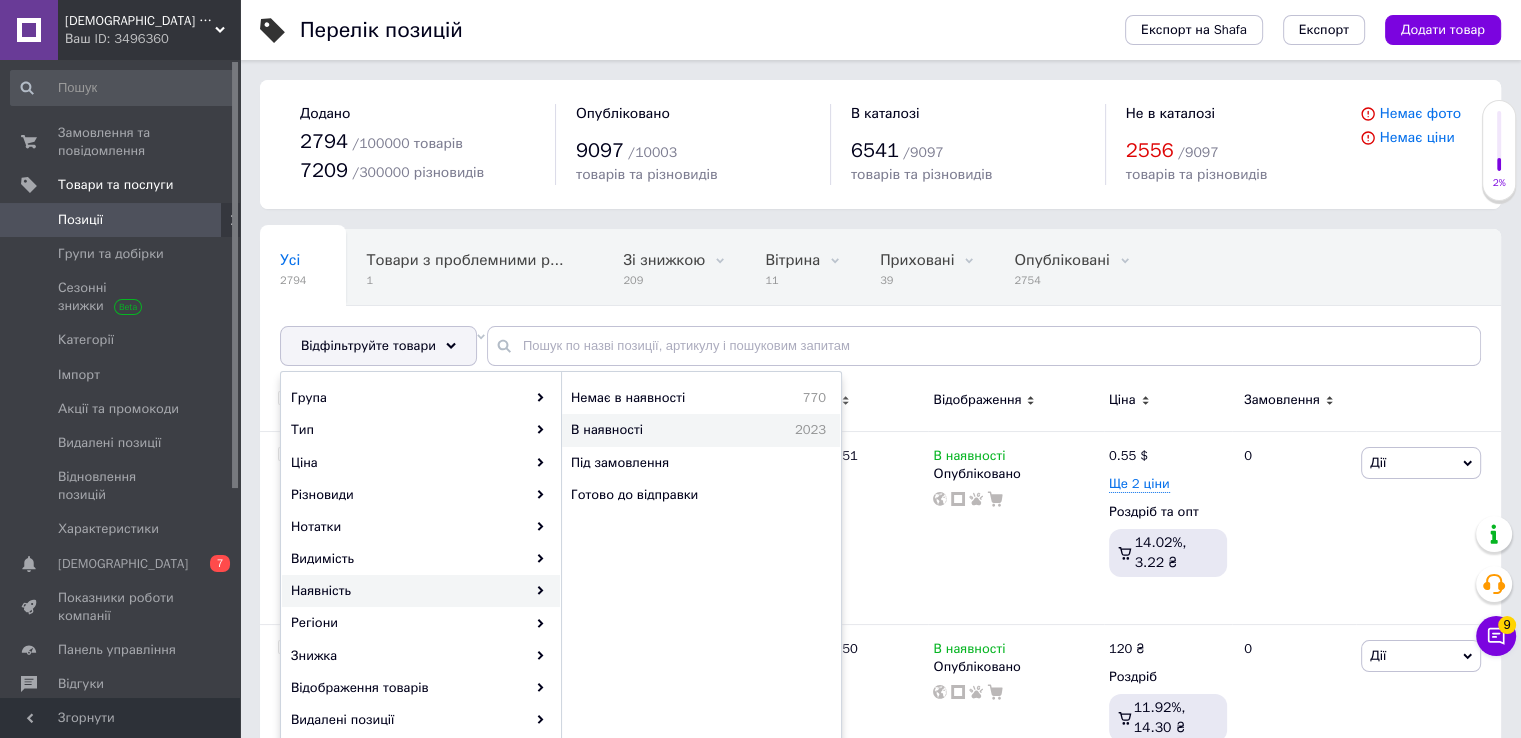 click on "В наявності" at bounding box center [652, 430] 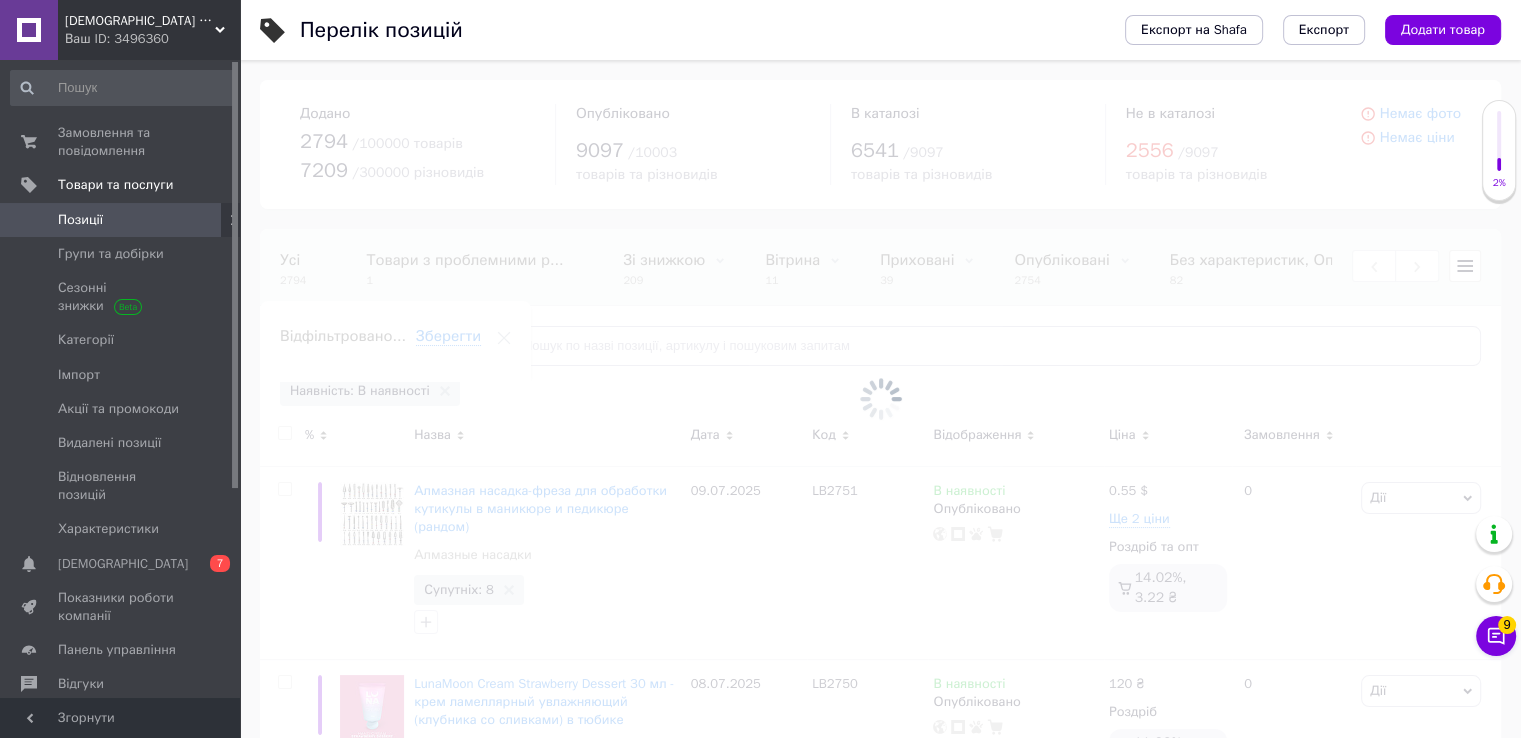 scroll, scrollTop: 0, scrollLeft: 296, axis: horizontal 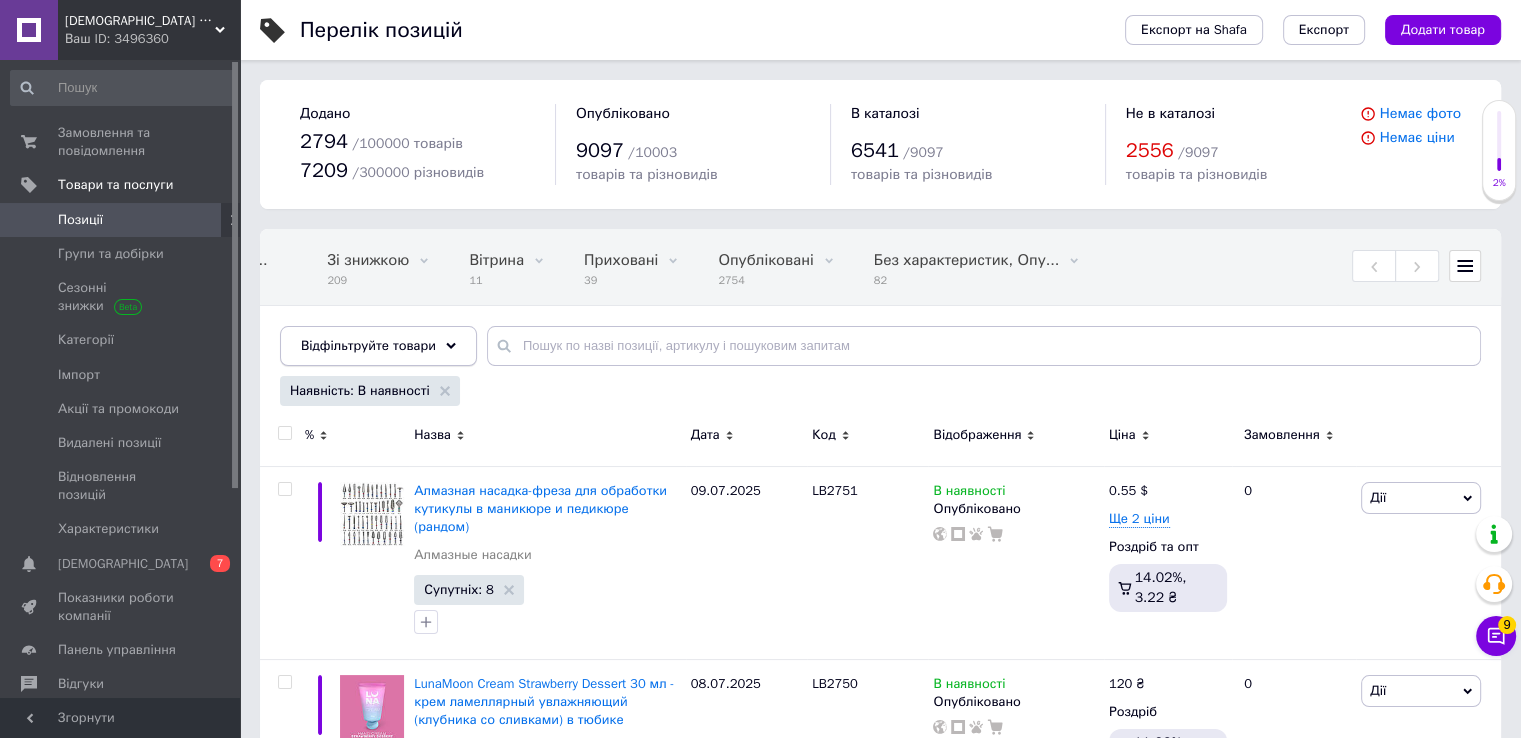 click on "Відфільтруйте товари" at bounding box center (368, 345) 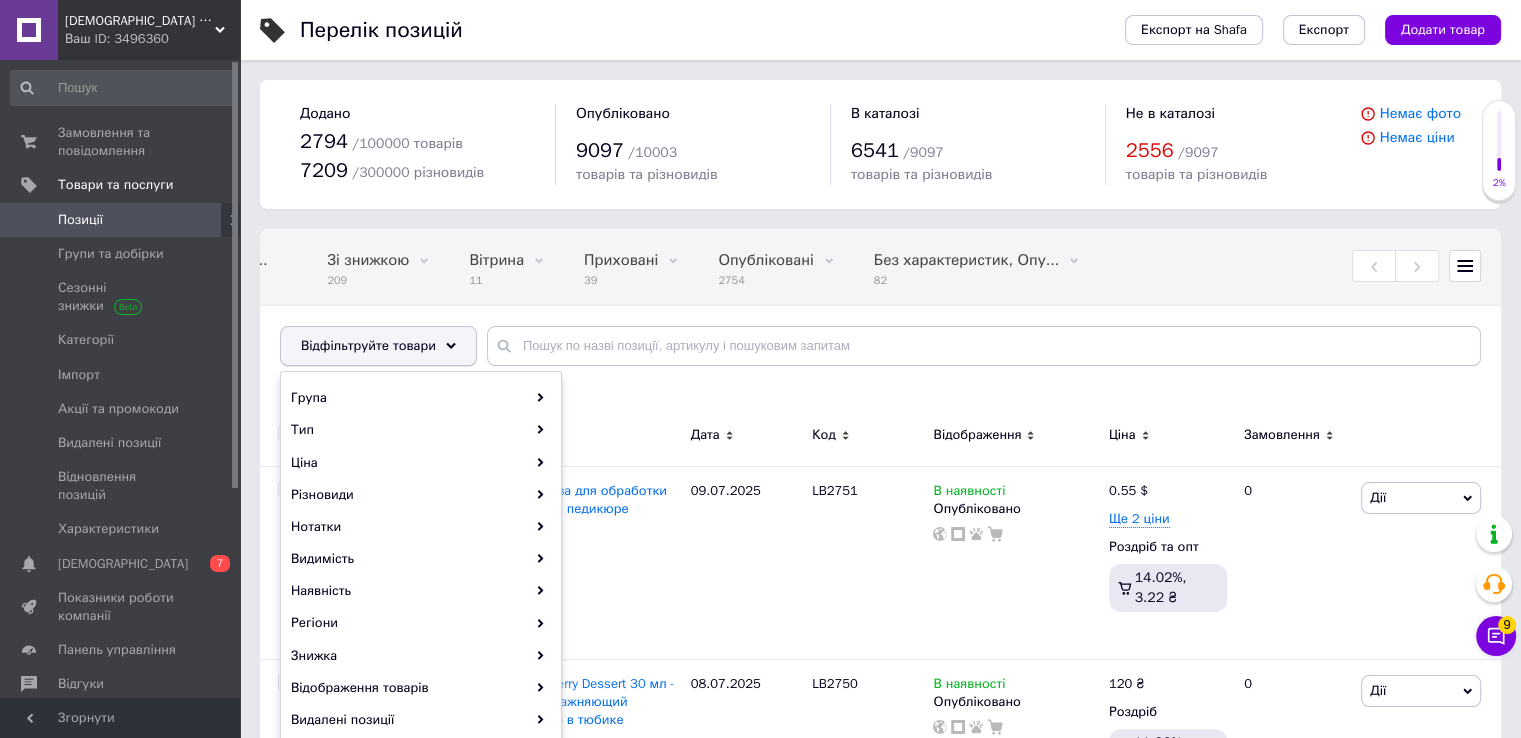scroll, scrollTop: 200, scrollLeft: 0, axis: vertical 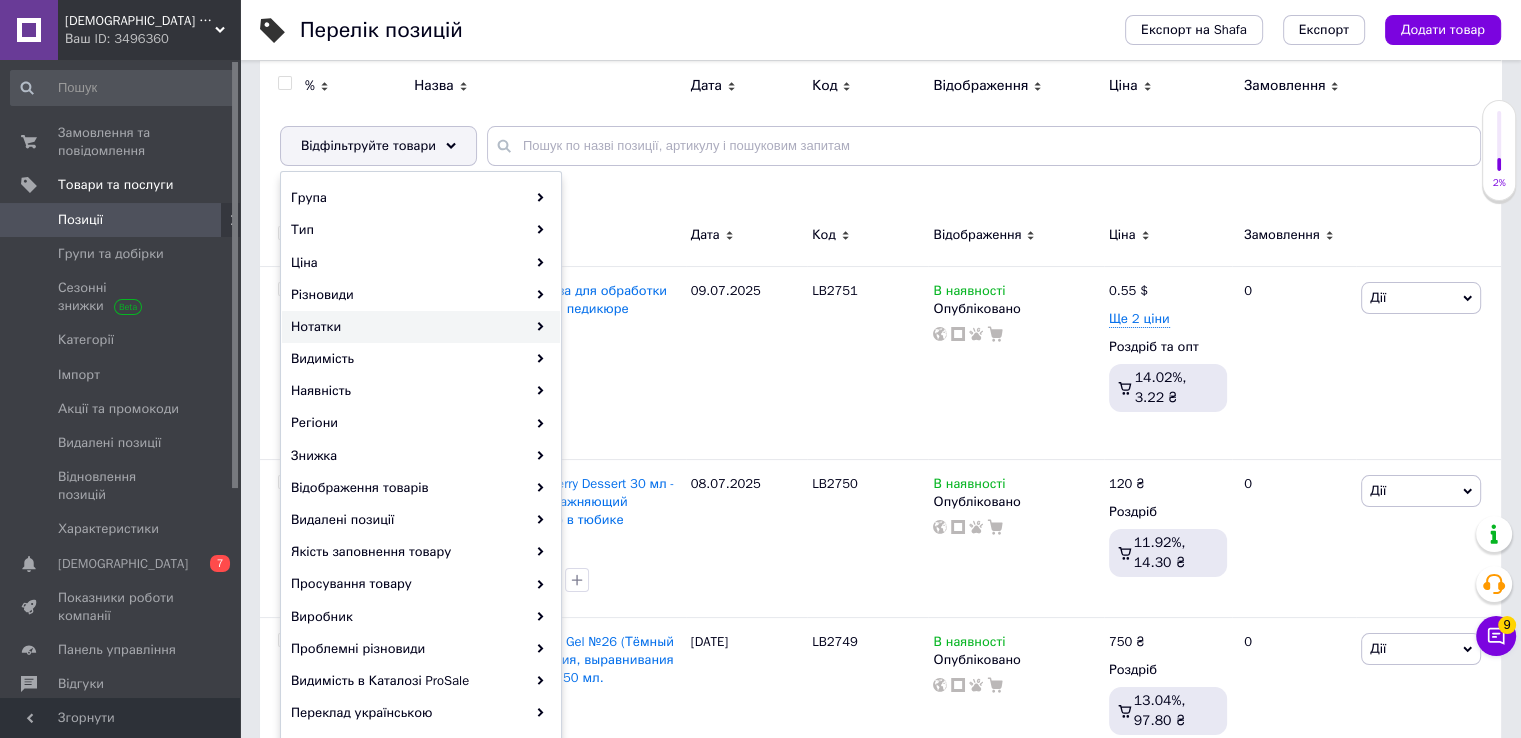 click on "Нотатки" at bounding box center [421, 327] 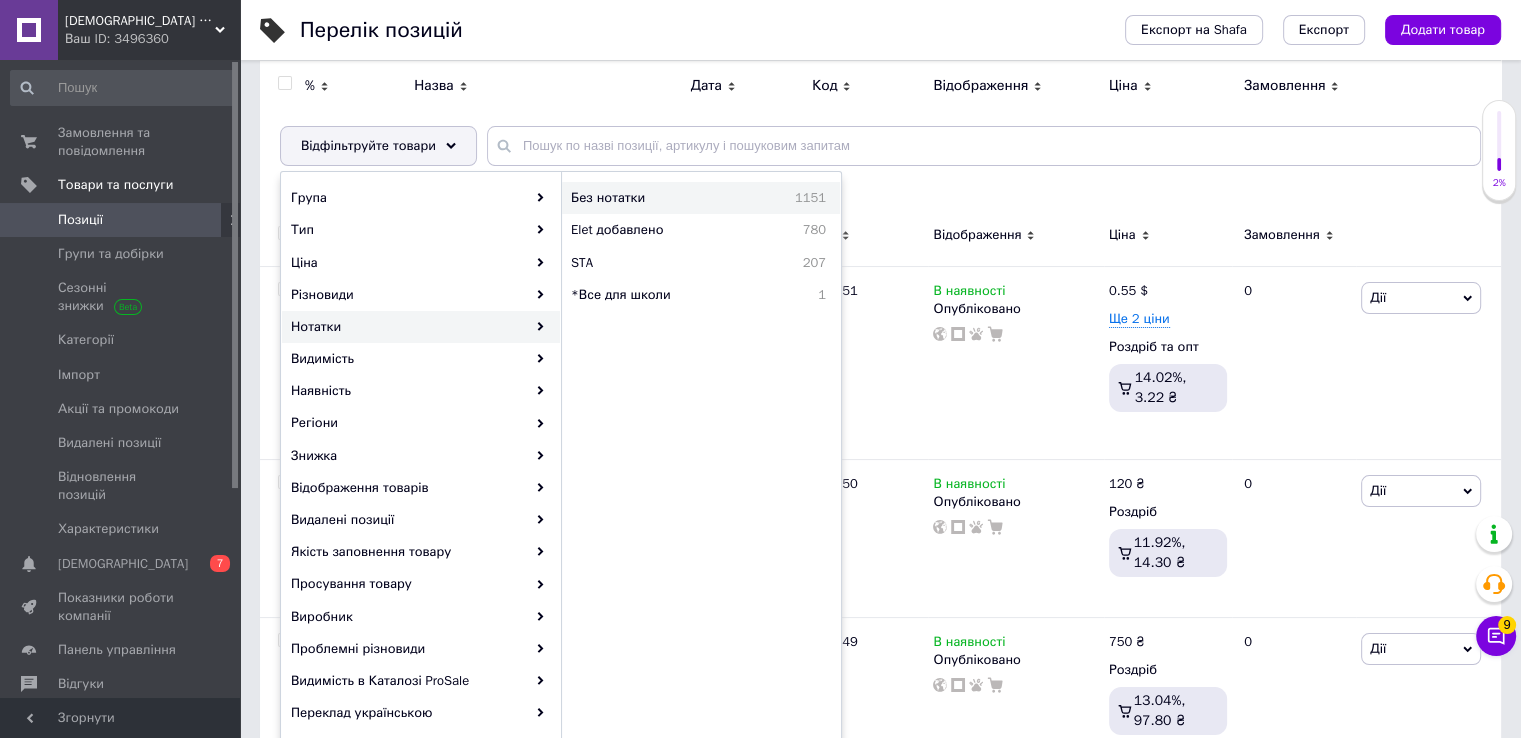 click on "Без нотатки" at bounding box center [653, 198] 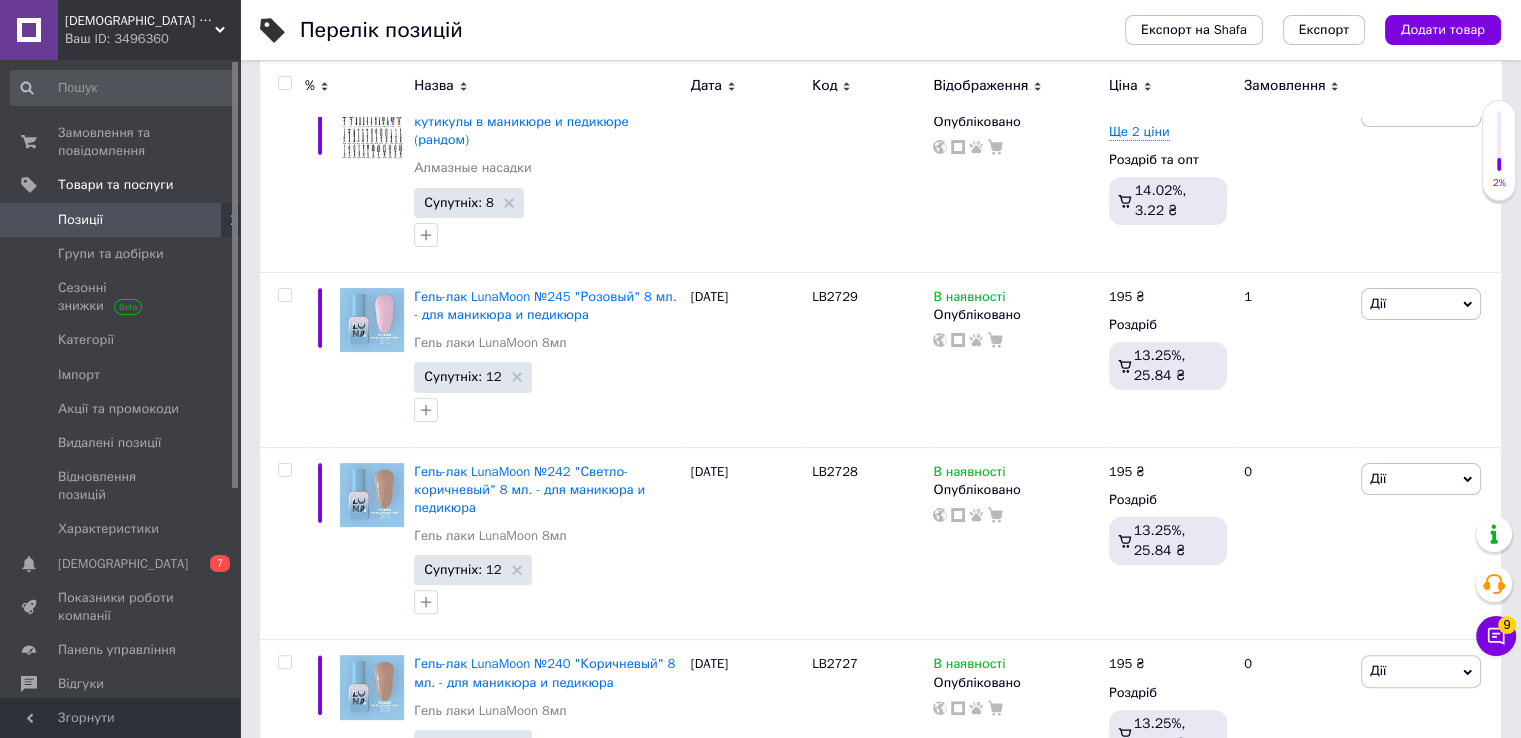 scroll, scrollTop: 400, scrollLeft: 0, axis: vertical 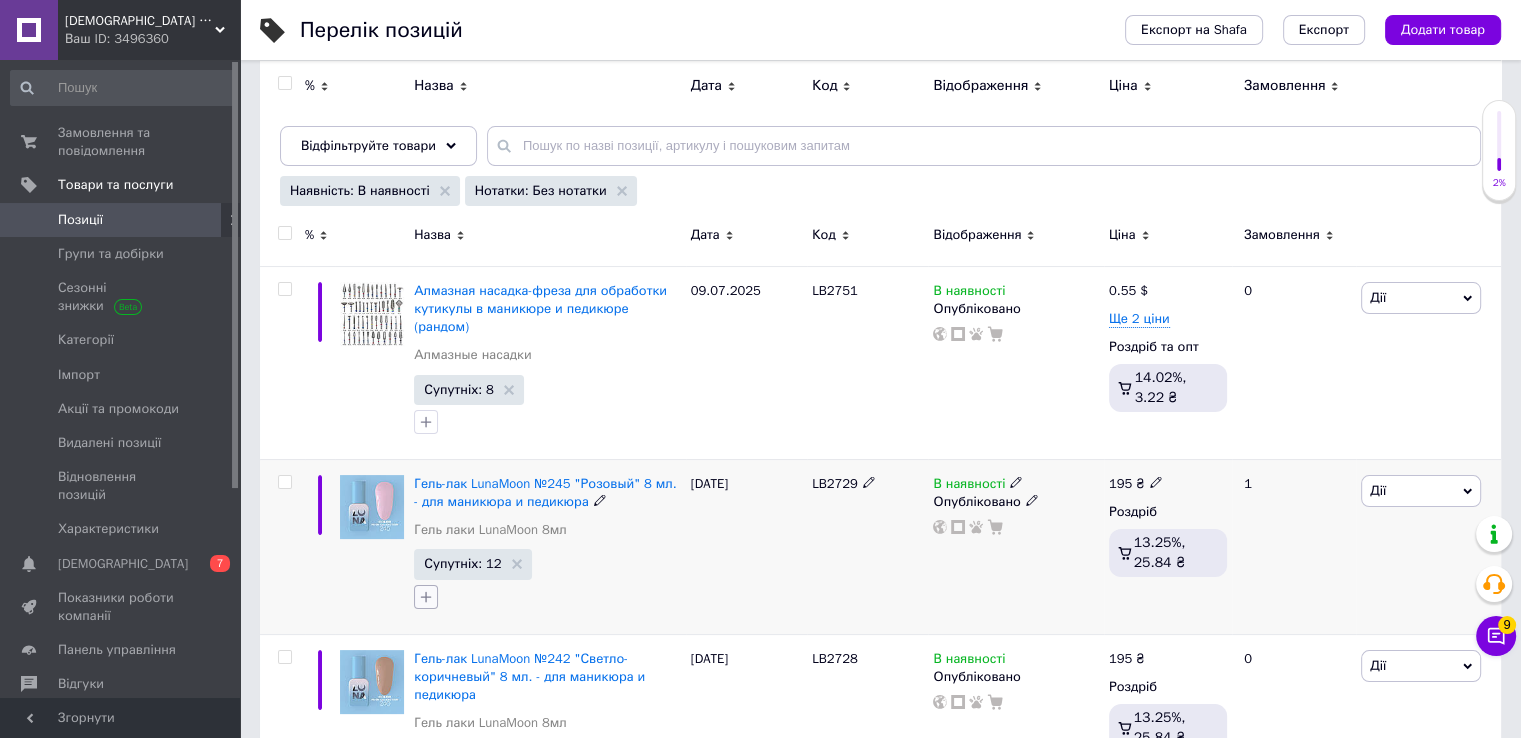 click 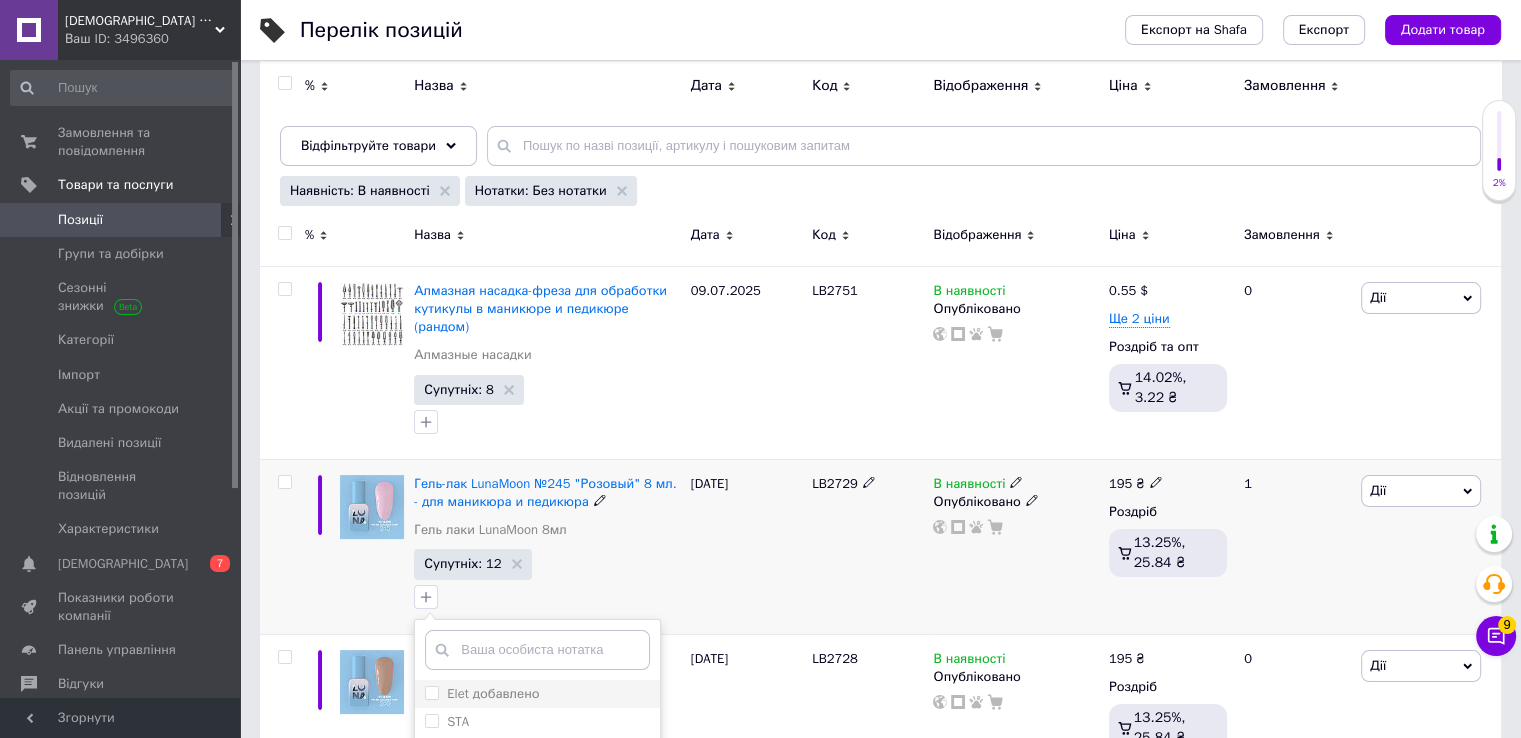 scroll, scrollTop: 400, scrollLeft: 0, axis: vertical 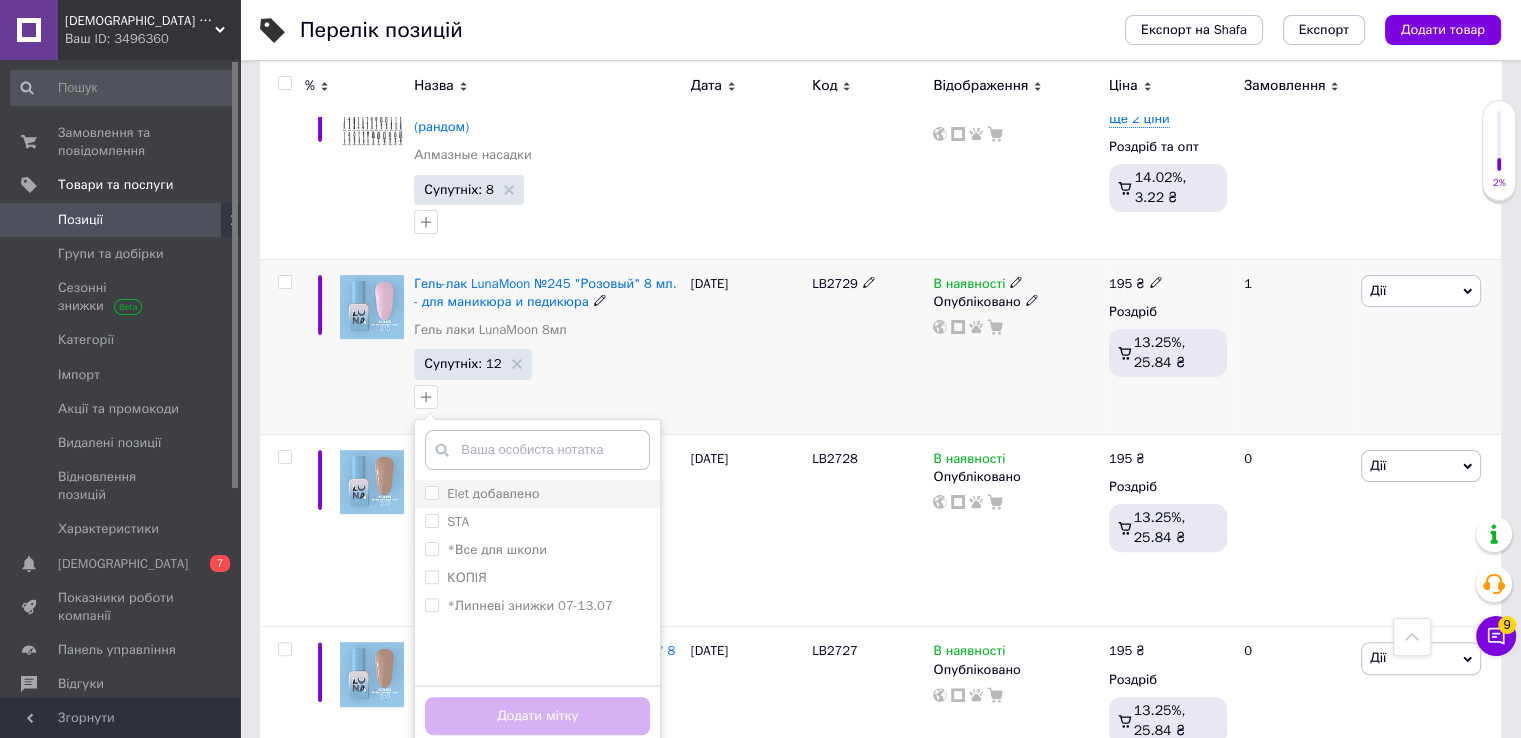 click on "Elet добавлено" at bounding box center [431, 492] 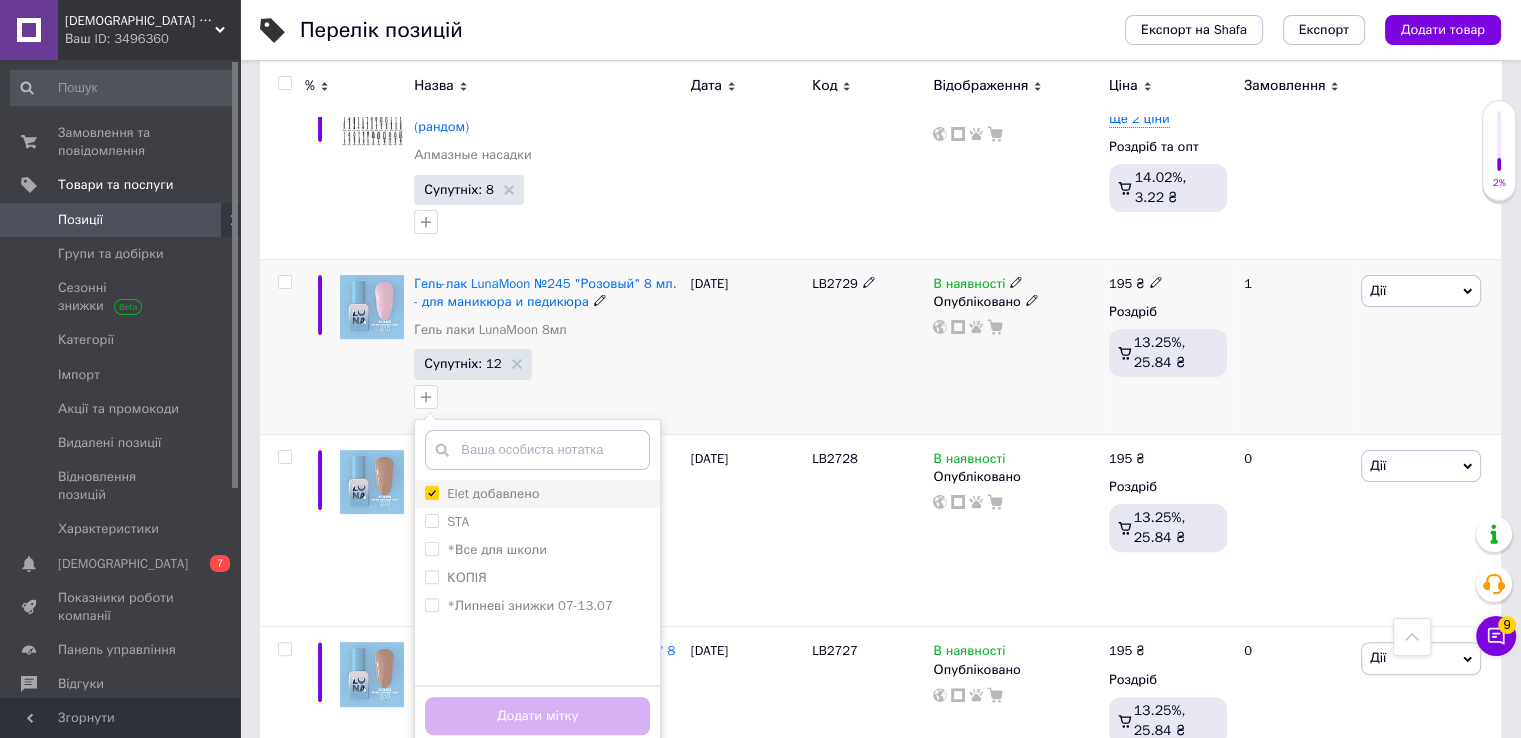 checkbox on "true" 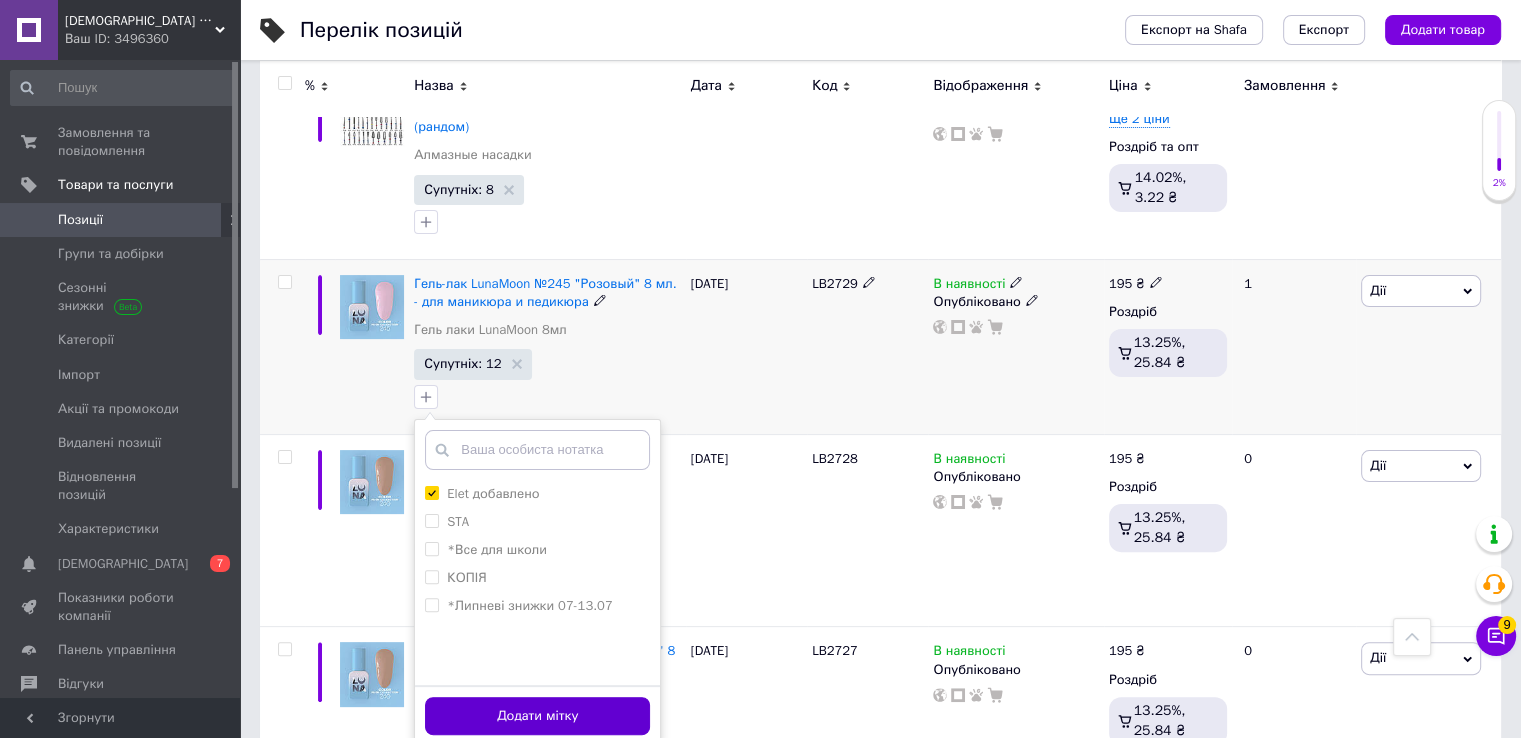 click on "Додати мітку" at bounding box center [537, 716] 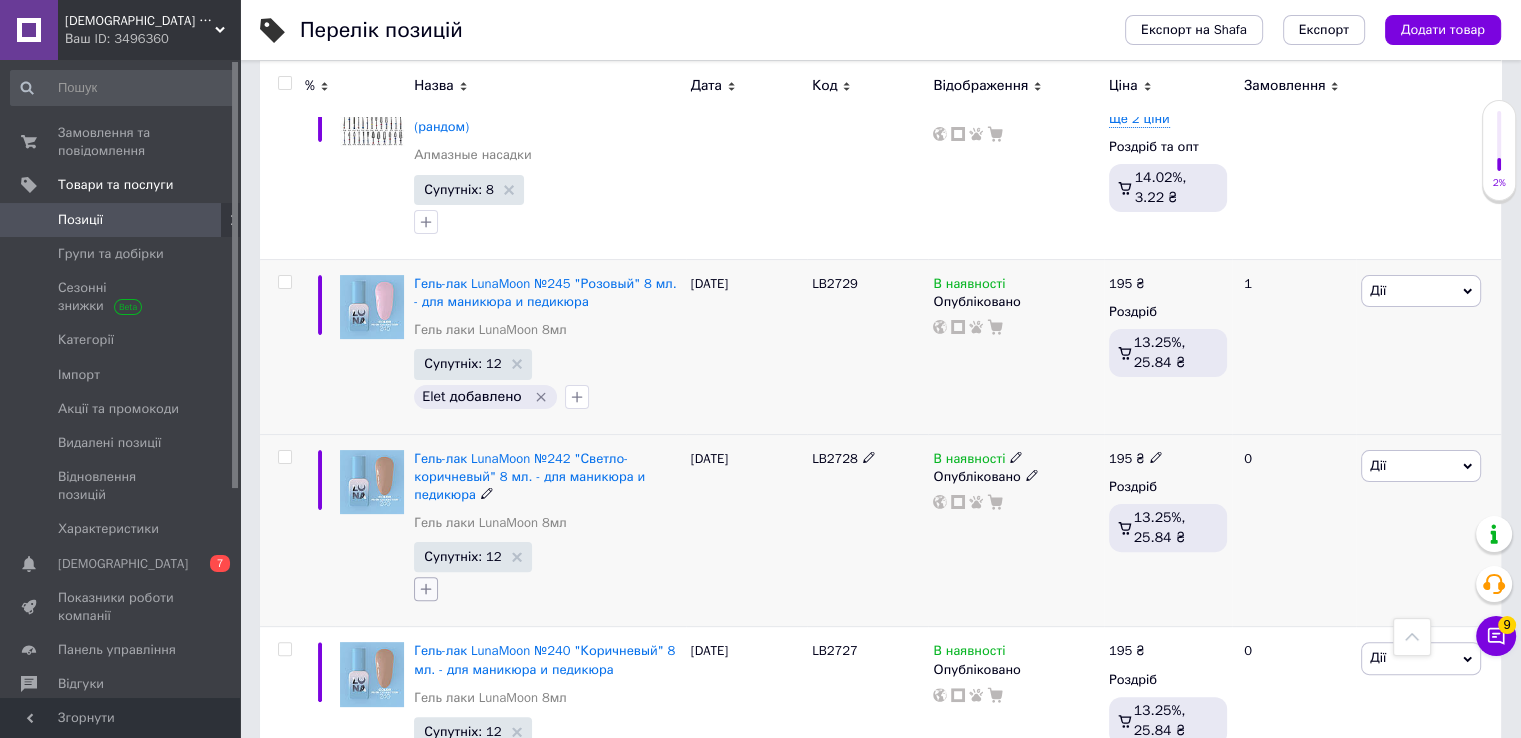 click 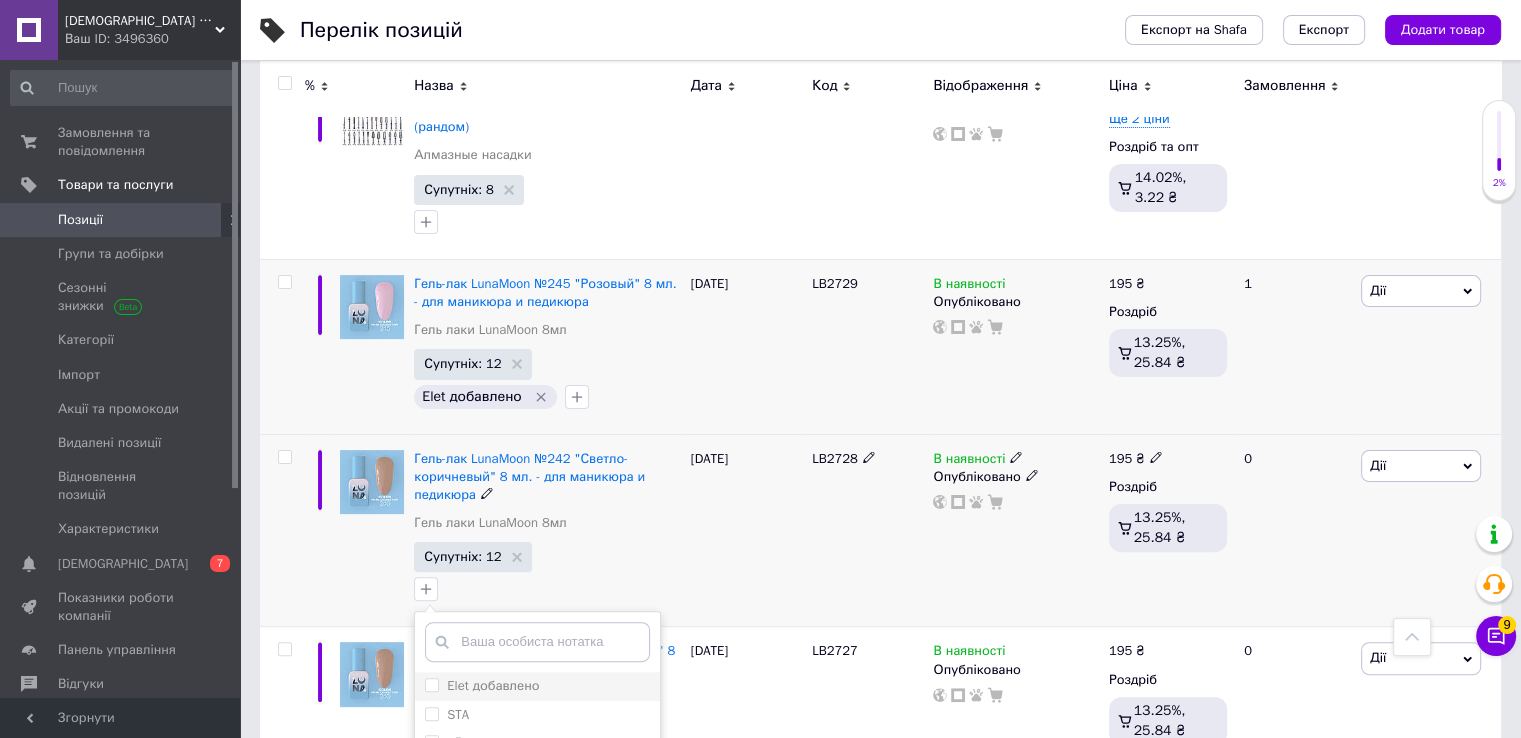 click on "Elet добавлено" at bounding box center [493, 685] 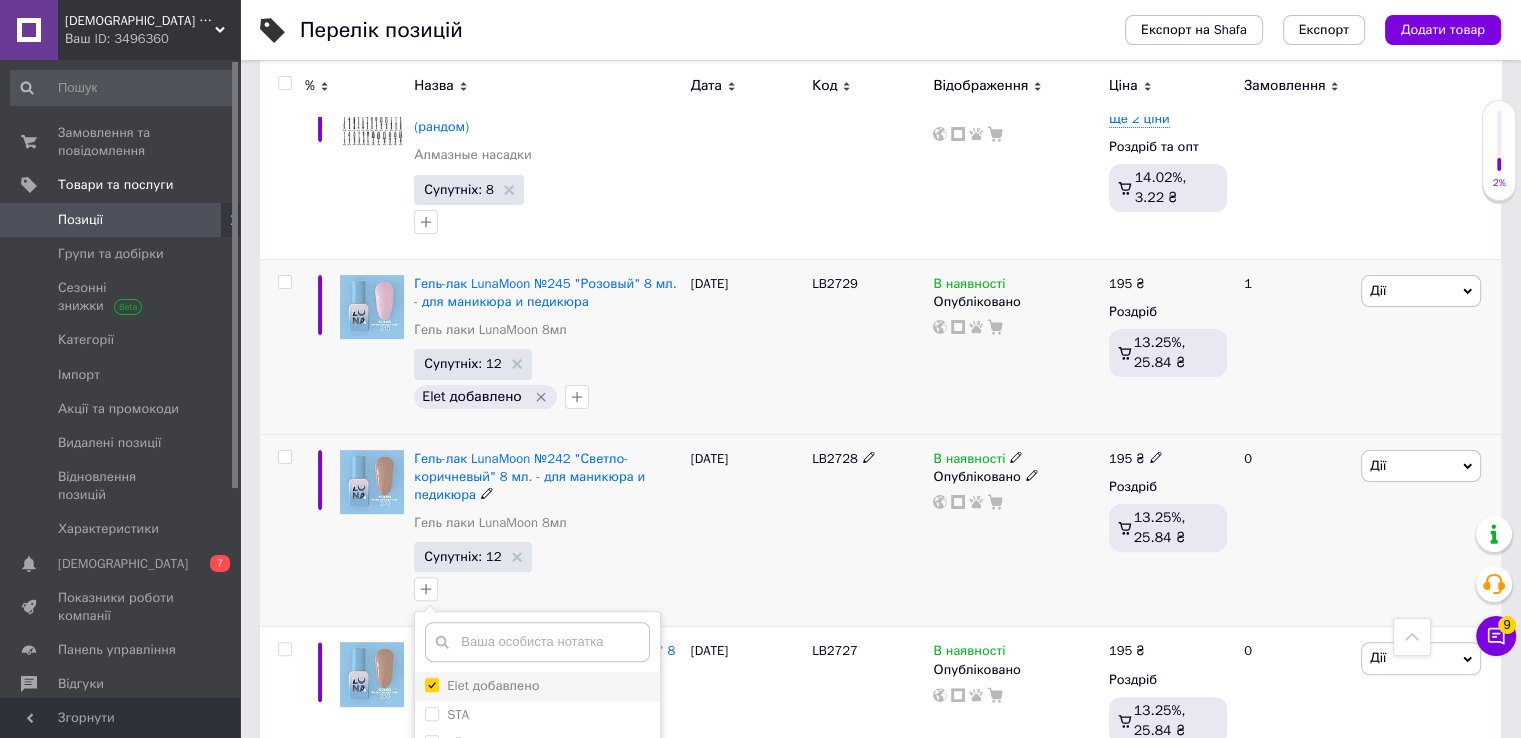 checkbox on "true" 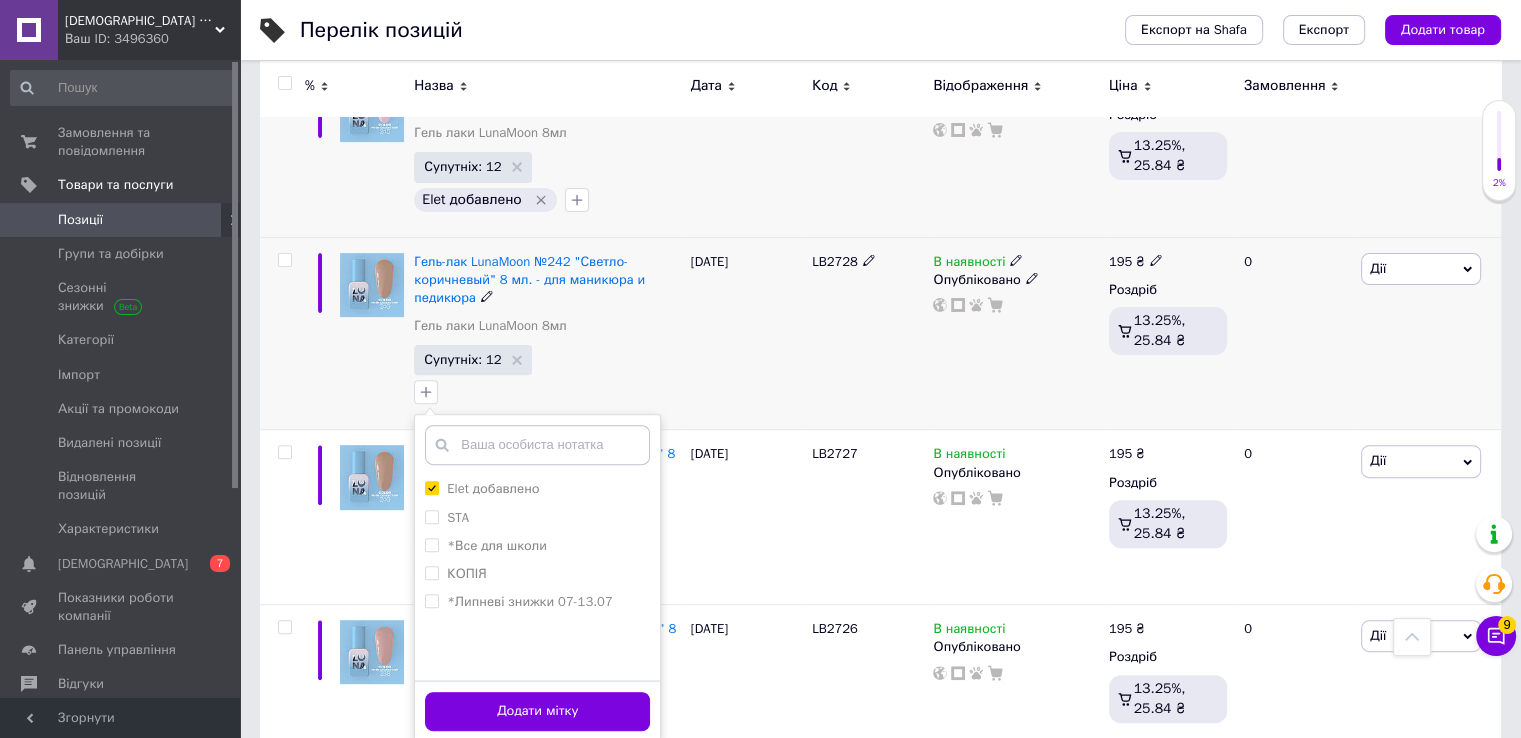 scroll, scrollTop: 600, scrollLeft: 0, axis: vertical 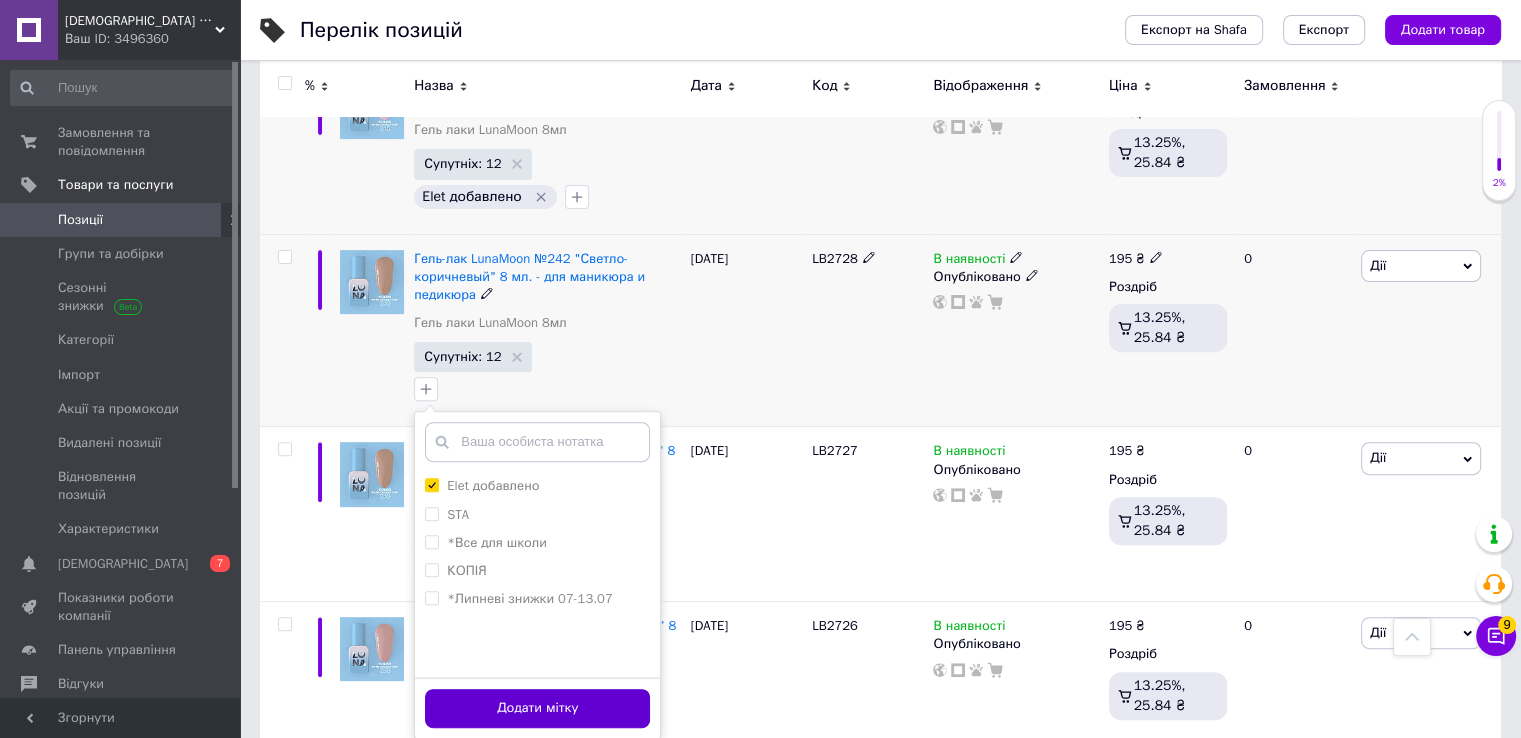 click on "Додати мітку" at bounding box center [537, 708] 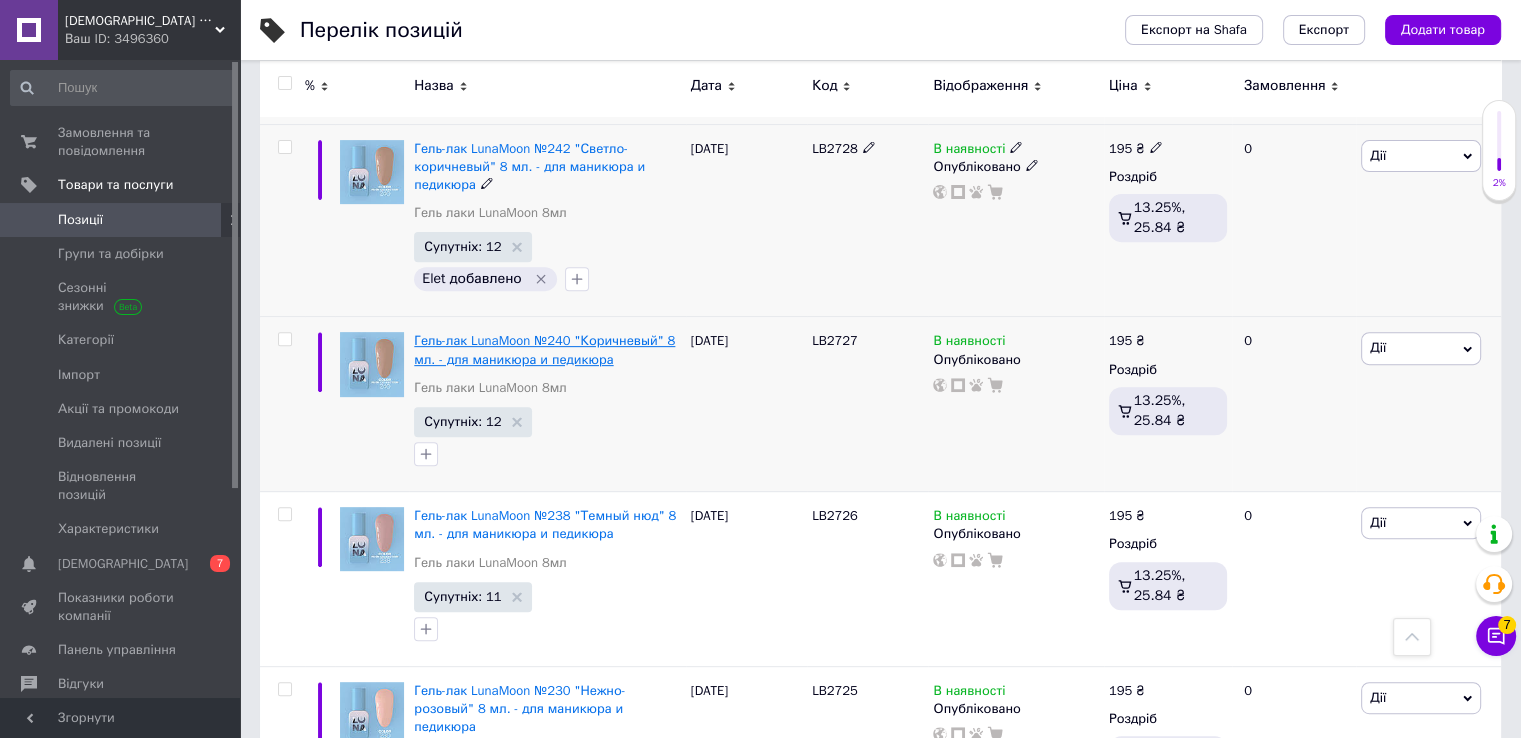 scroll, scrollTop: 800, scrollLeft: 0, axis: vertical 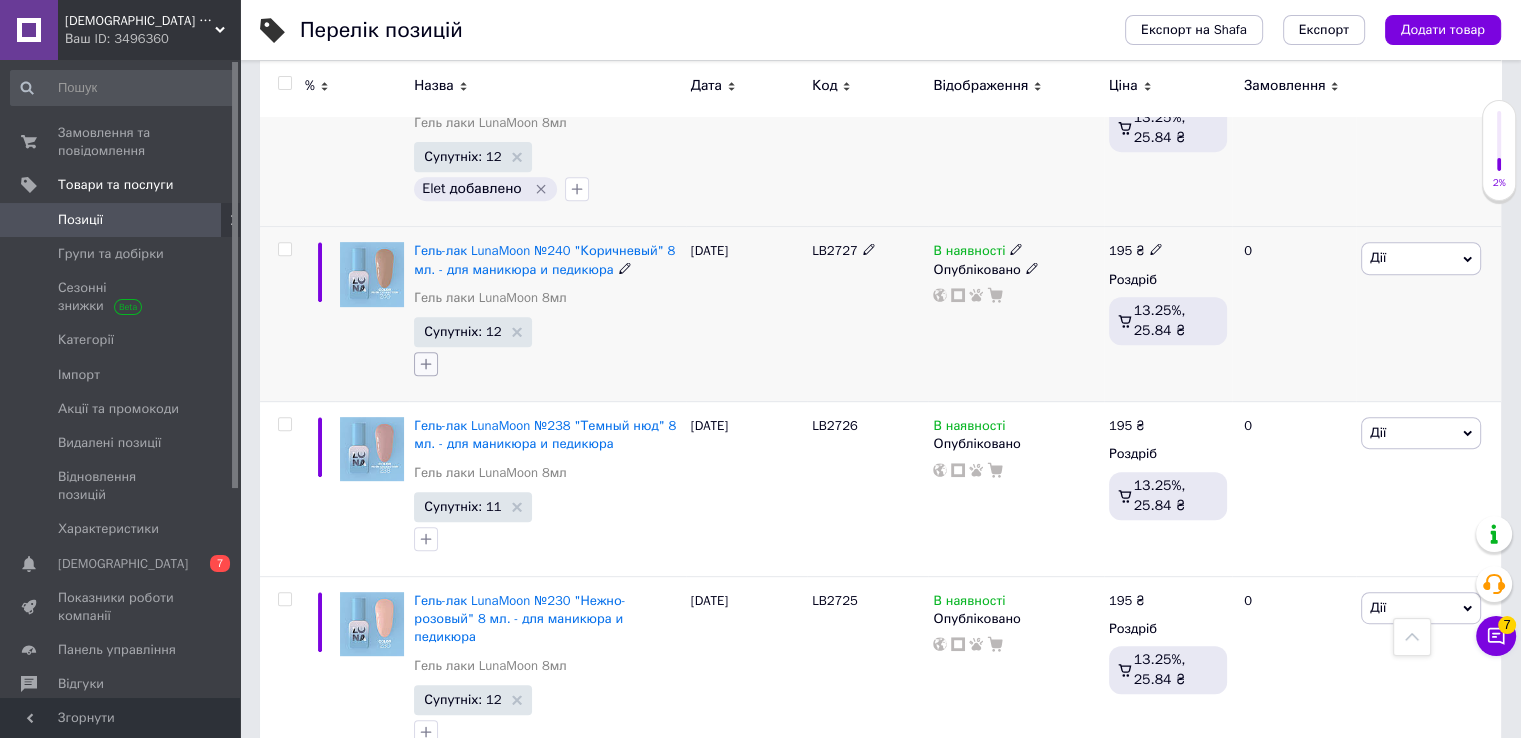click 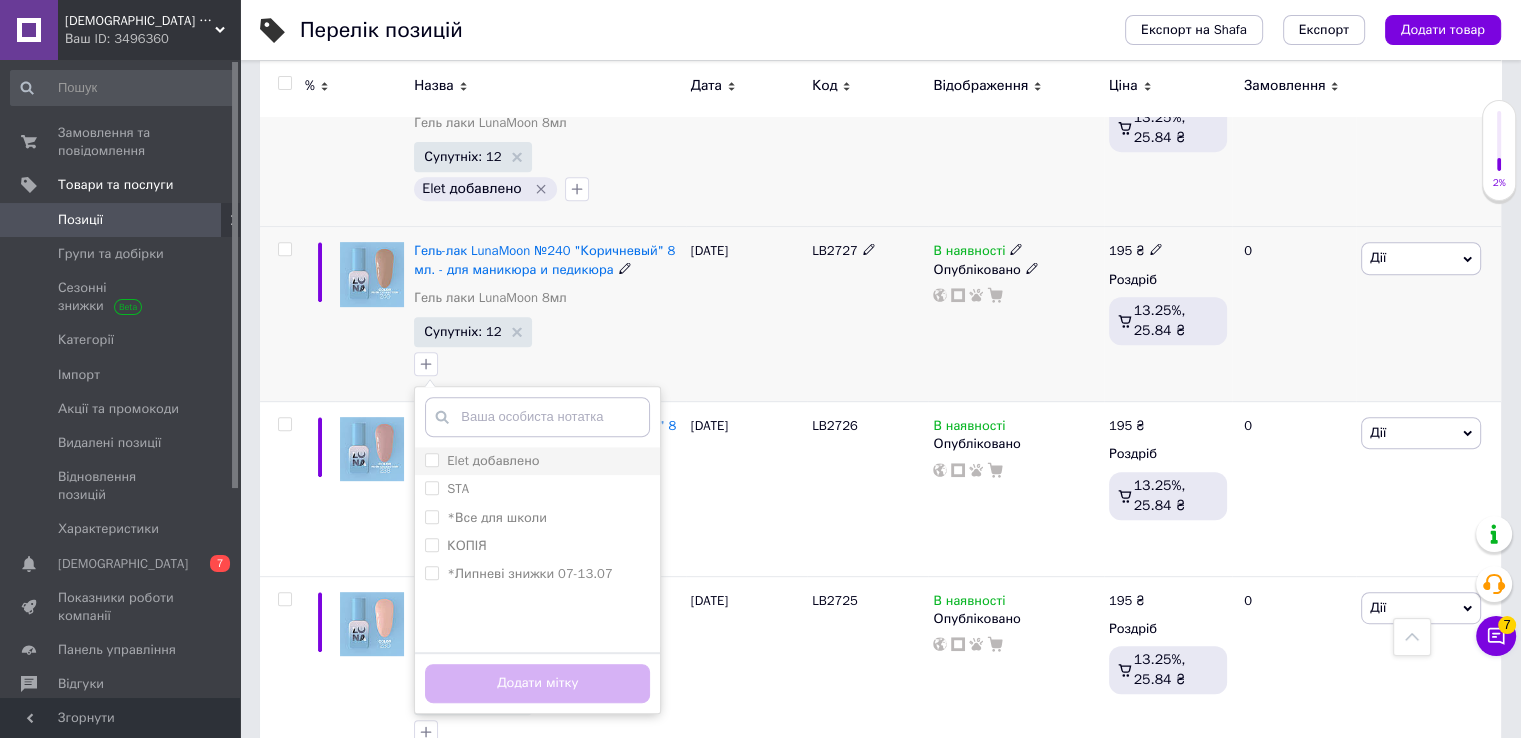 click on "Elet добавлено" at bounding box center [431, 459] 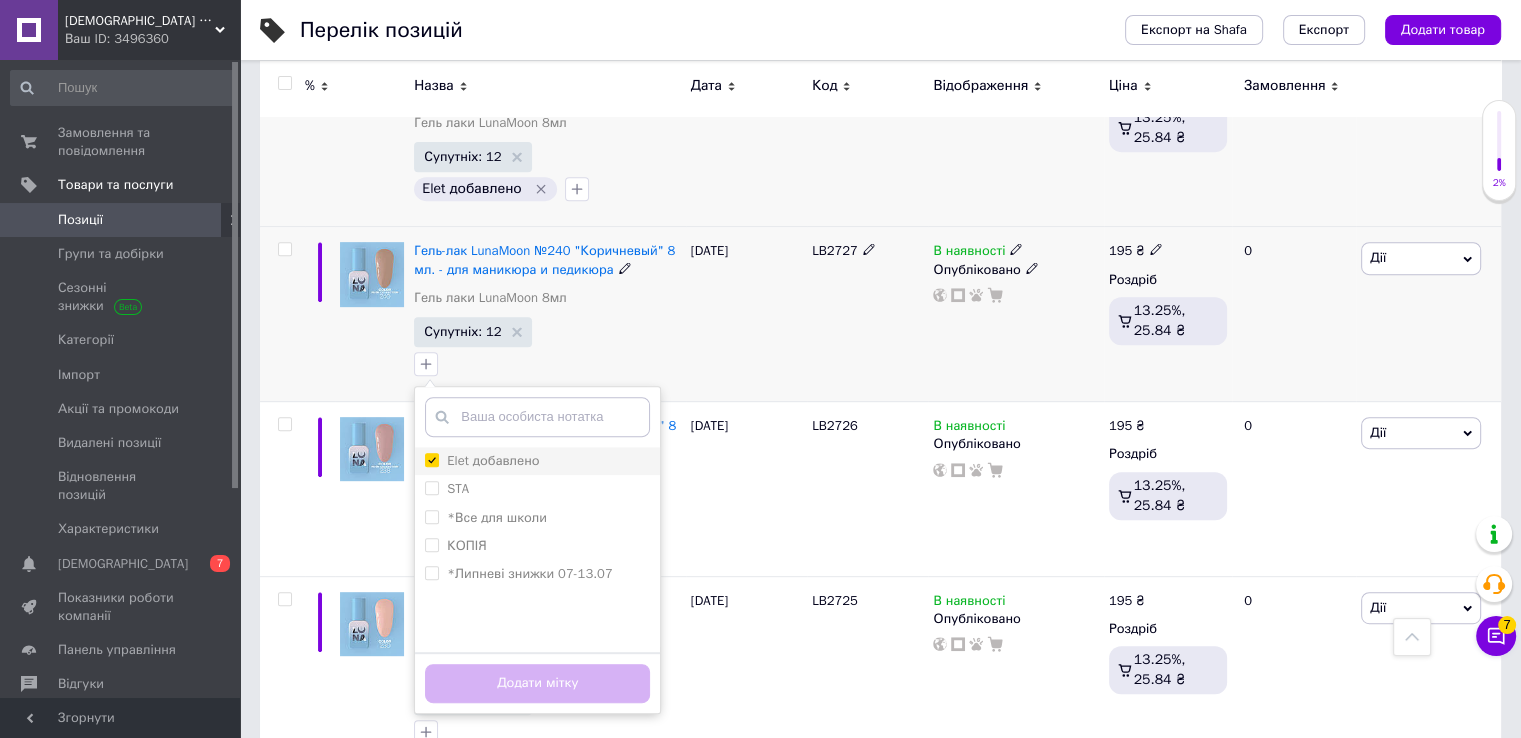 checkbox on "true" 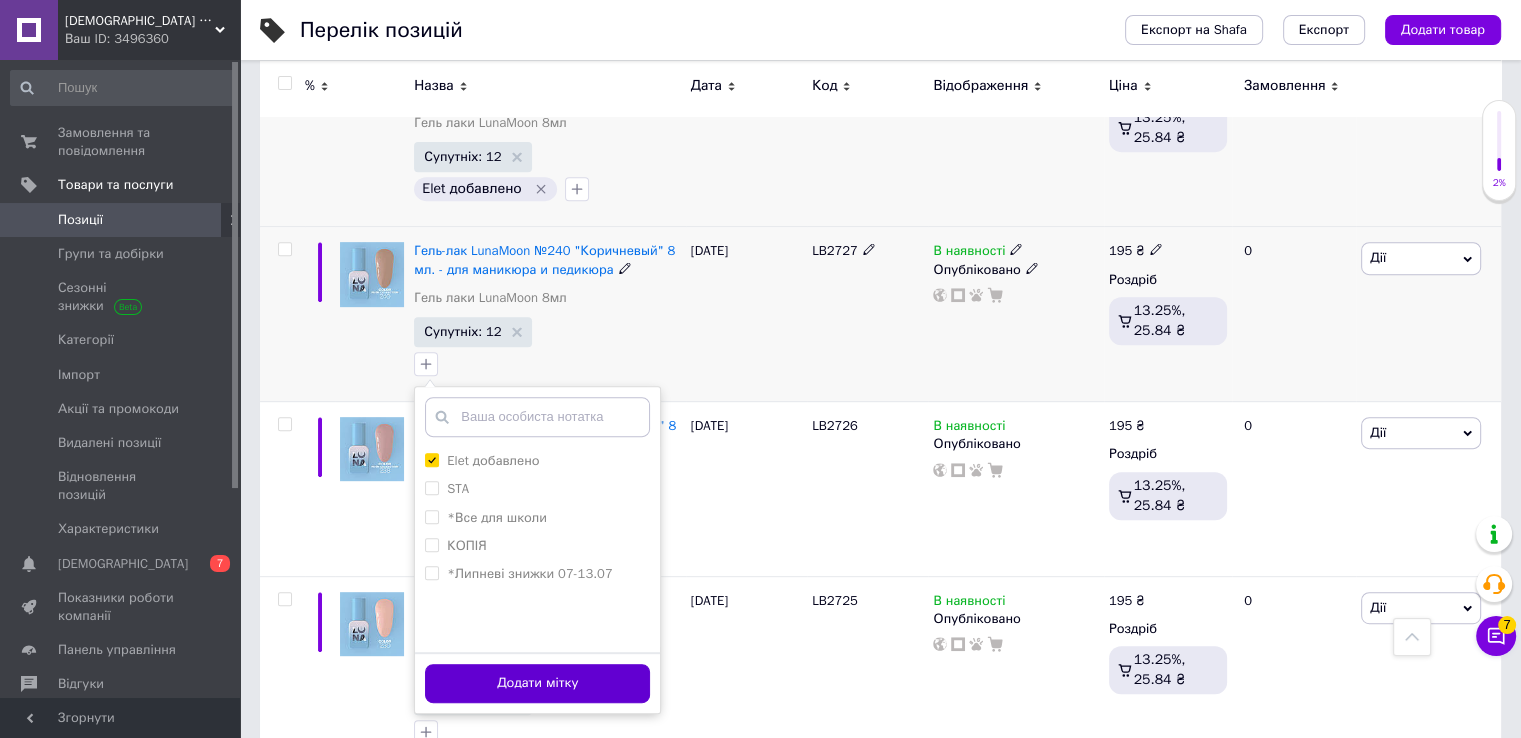 click on "Додати мітку" at bounding box center (537, 683) 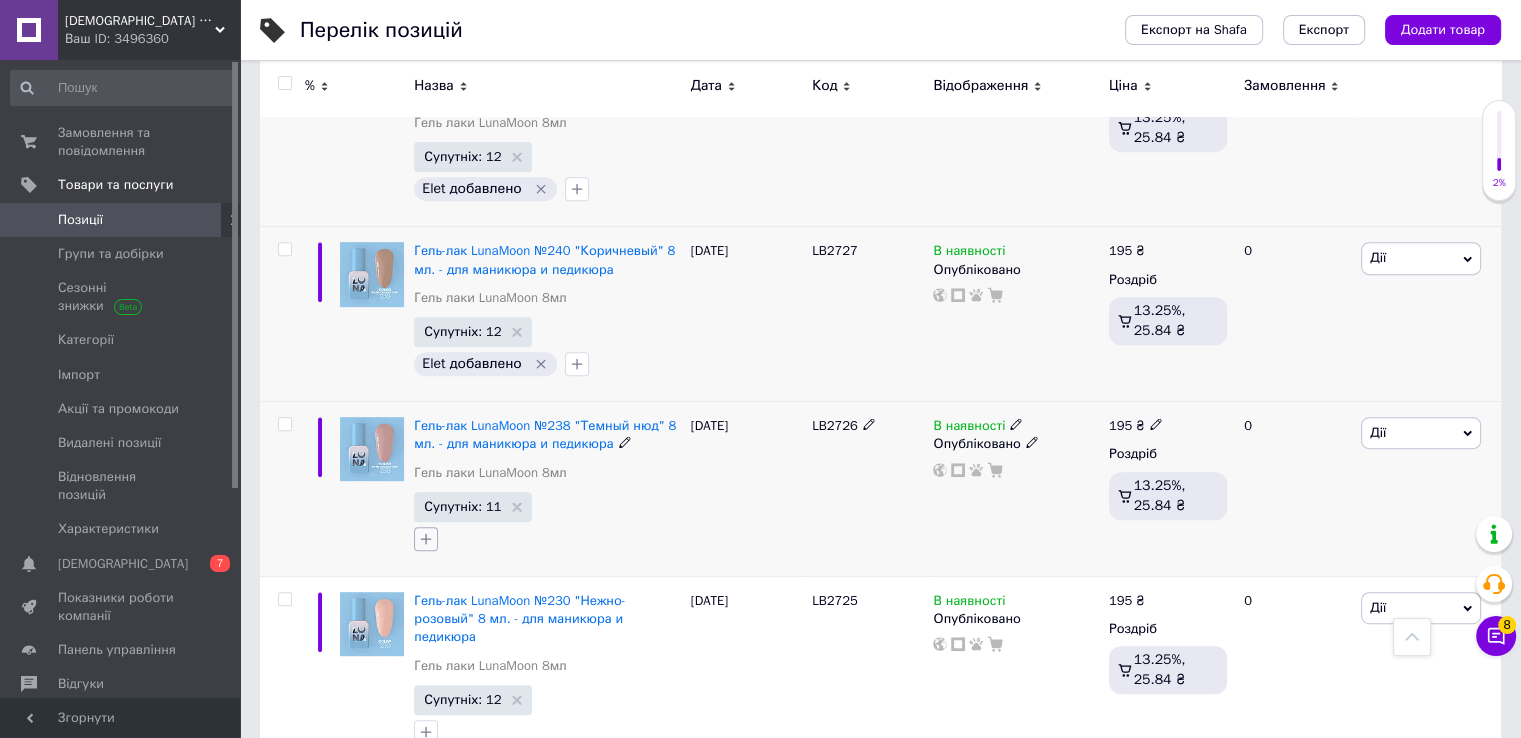click at bounding box center (426, 539) 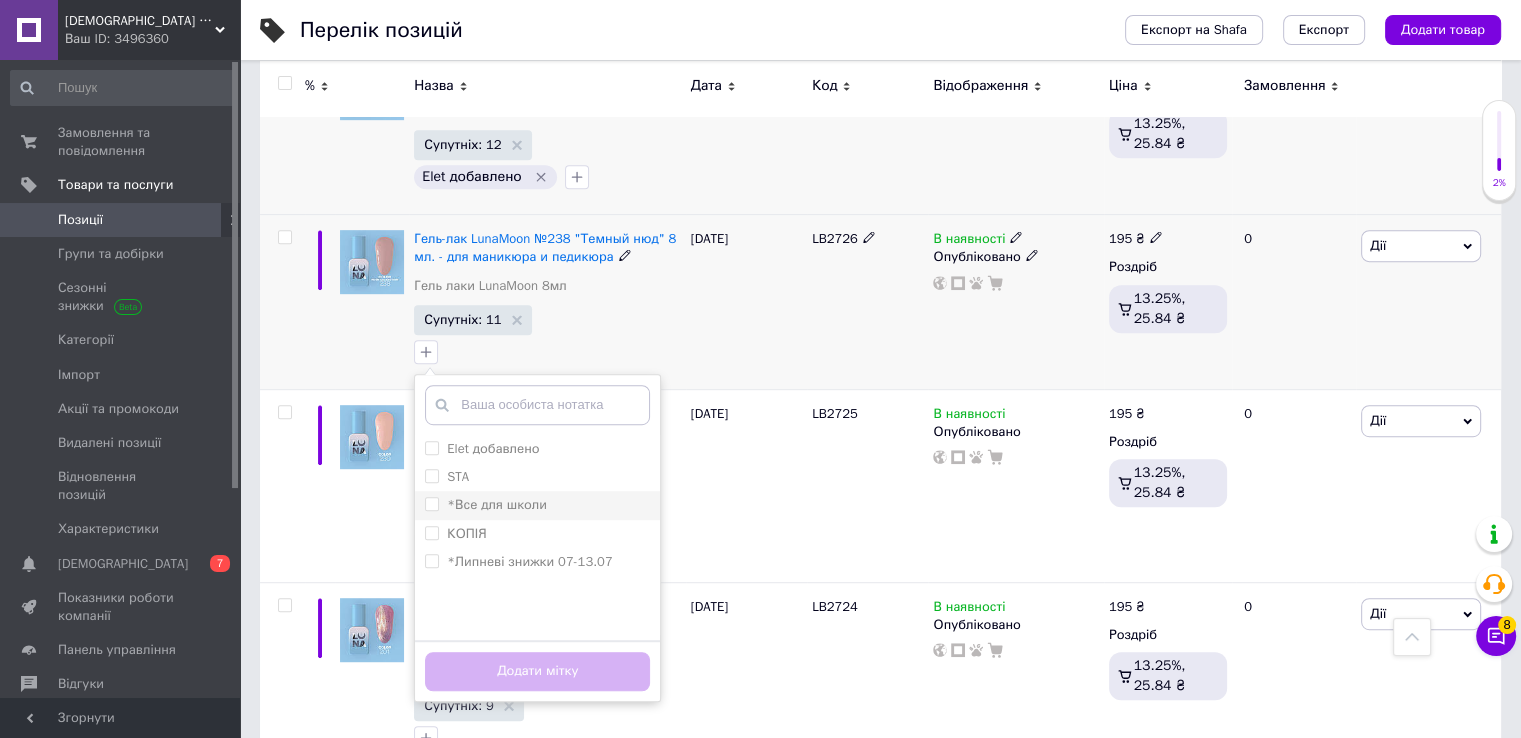 scroll, scrollTop: 1000, scrollLeft: 0, axis: vertical 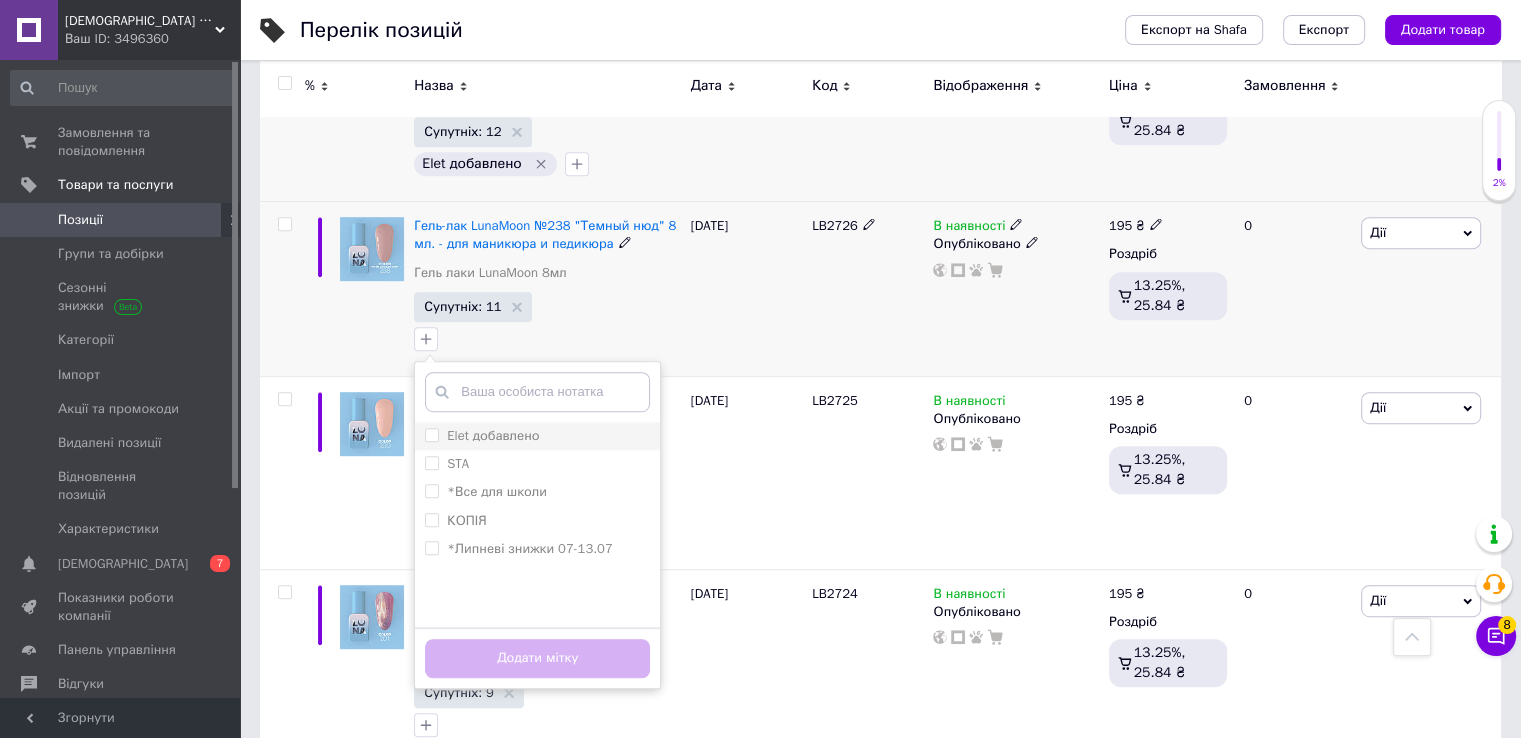 click on "Elet добавлено" at bounding box center [431, 434] 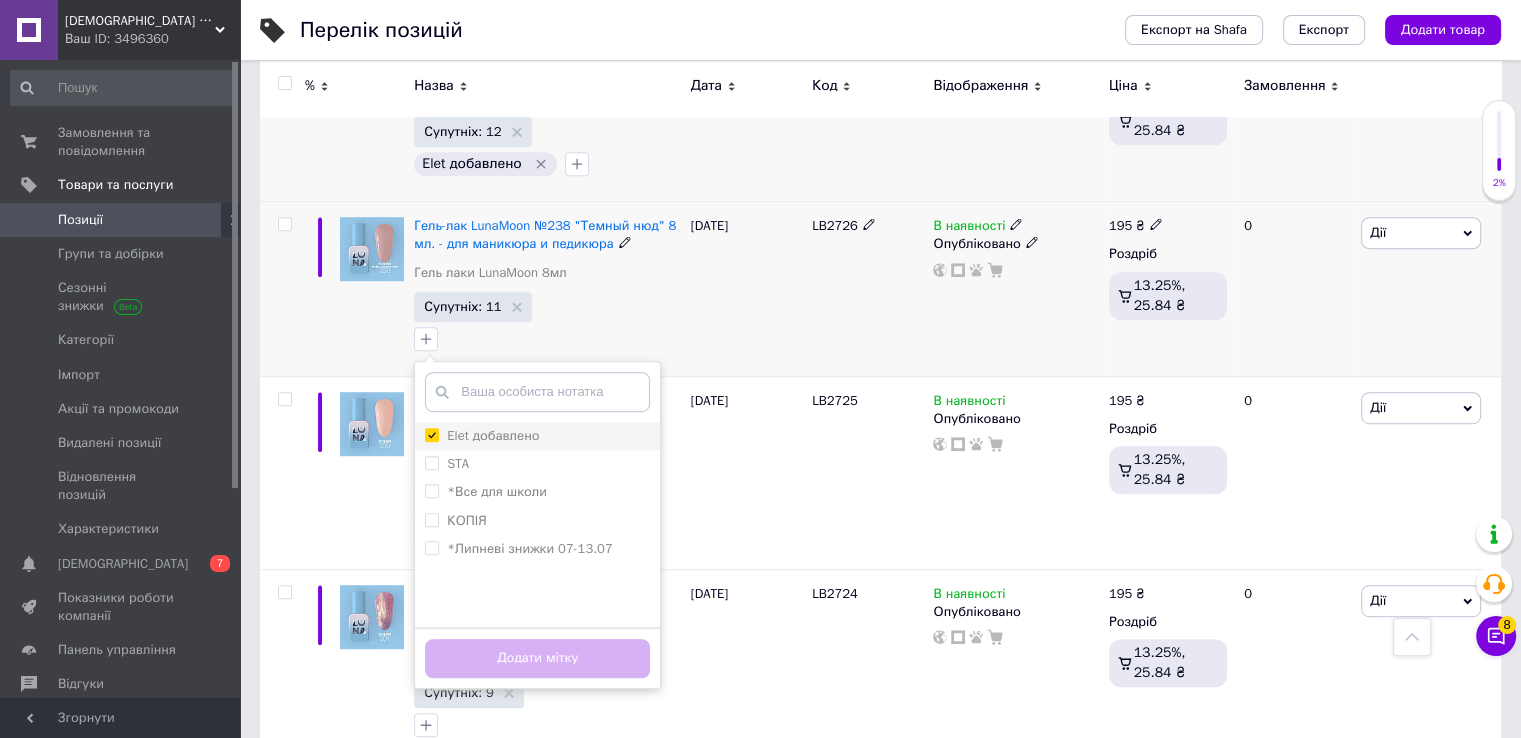 checkbox on "true" 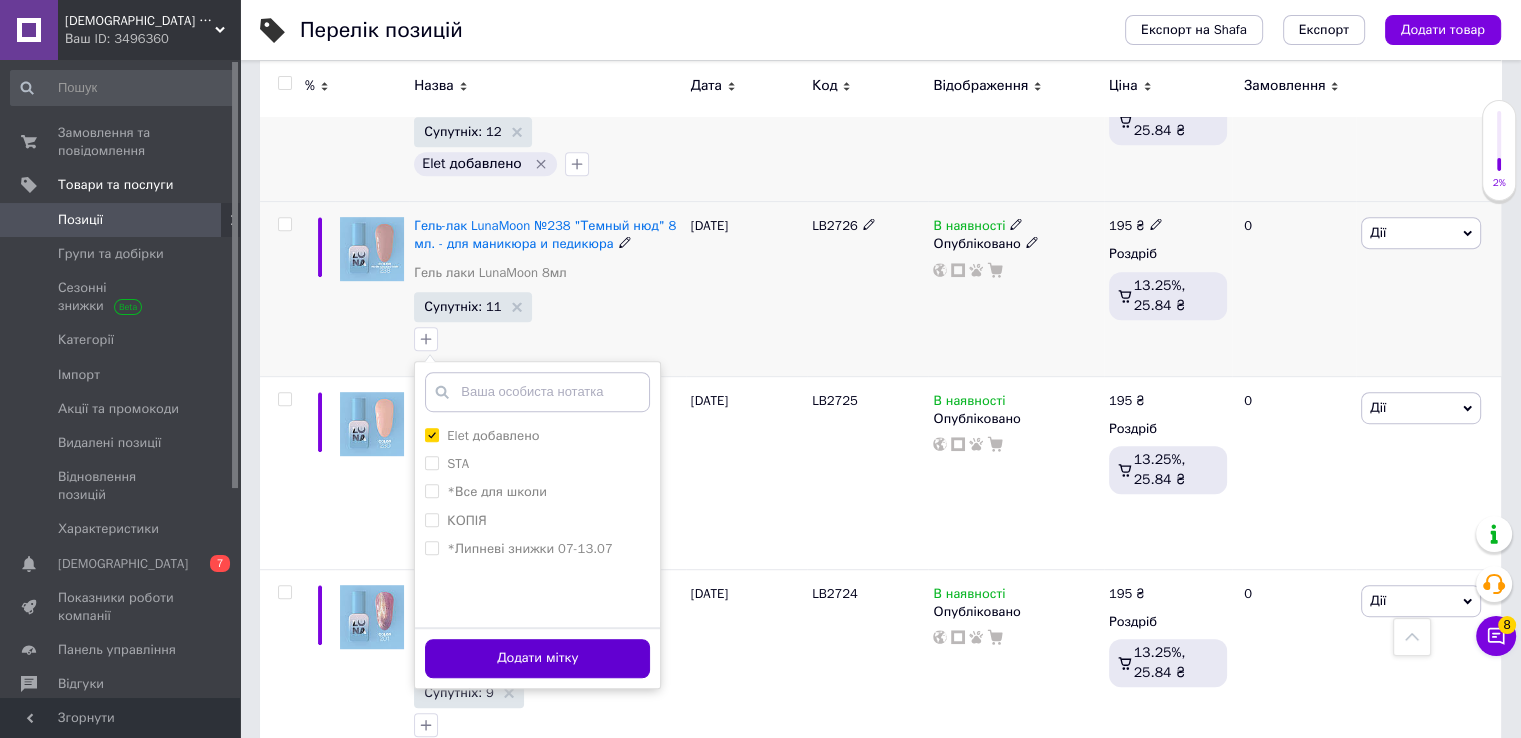 click on "Додати мітку" at bounding box center (537, 658) 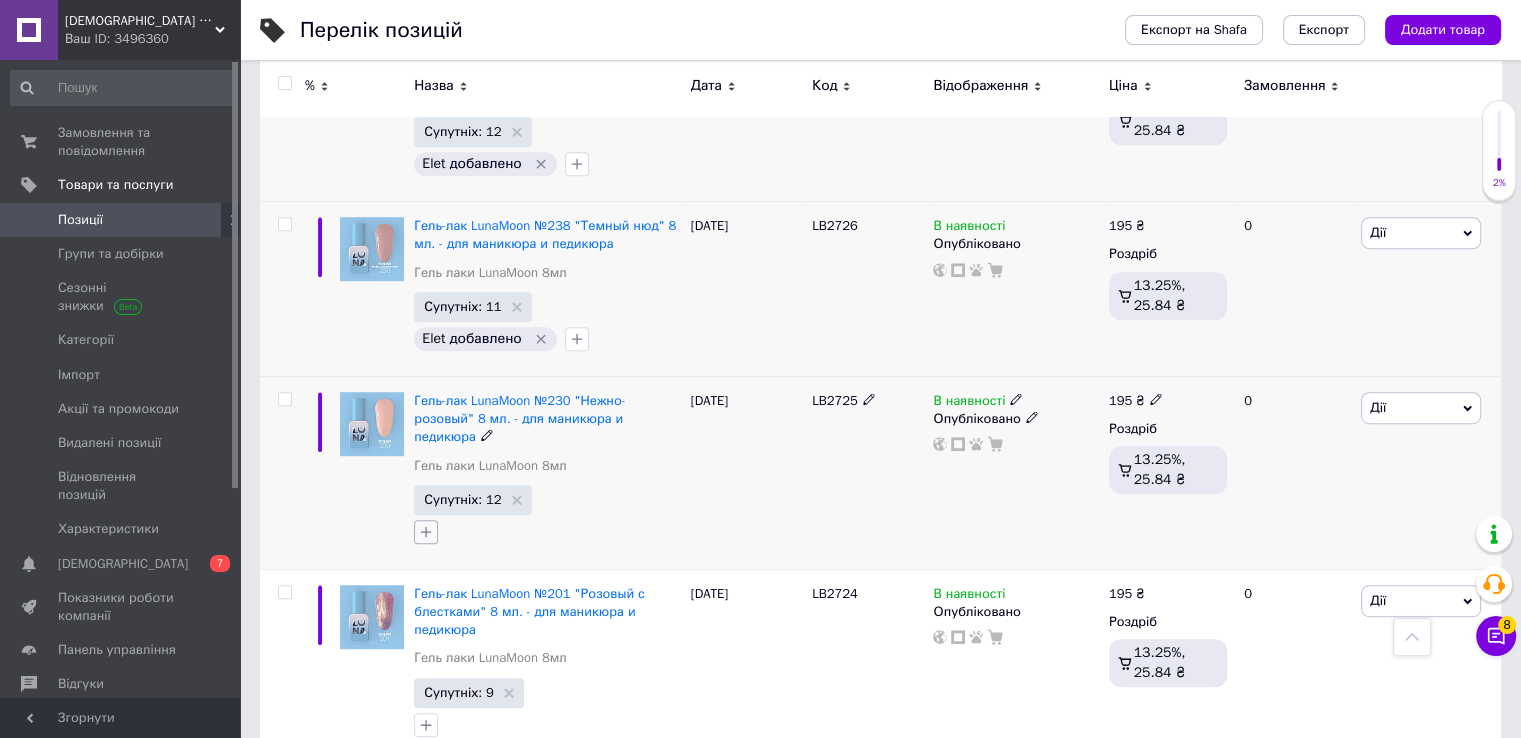 click 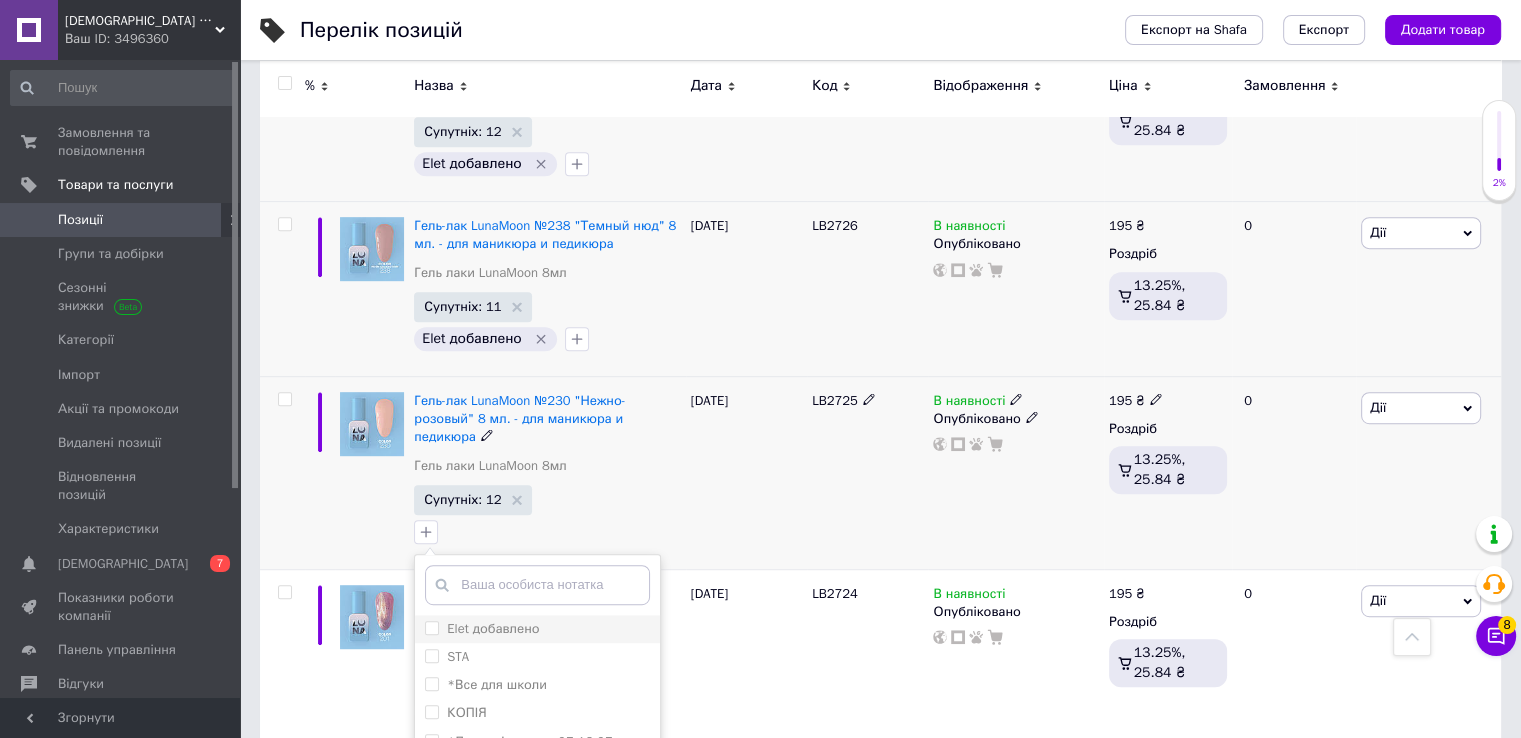 click on "Elet добавлено" at bounding box center [431, 627] 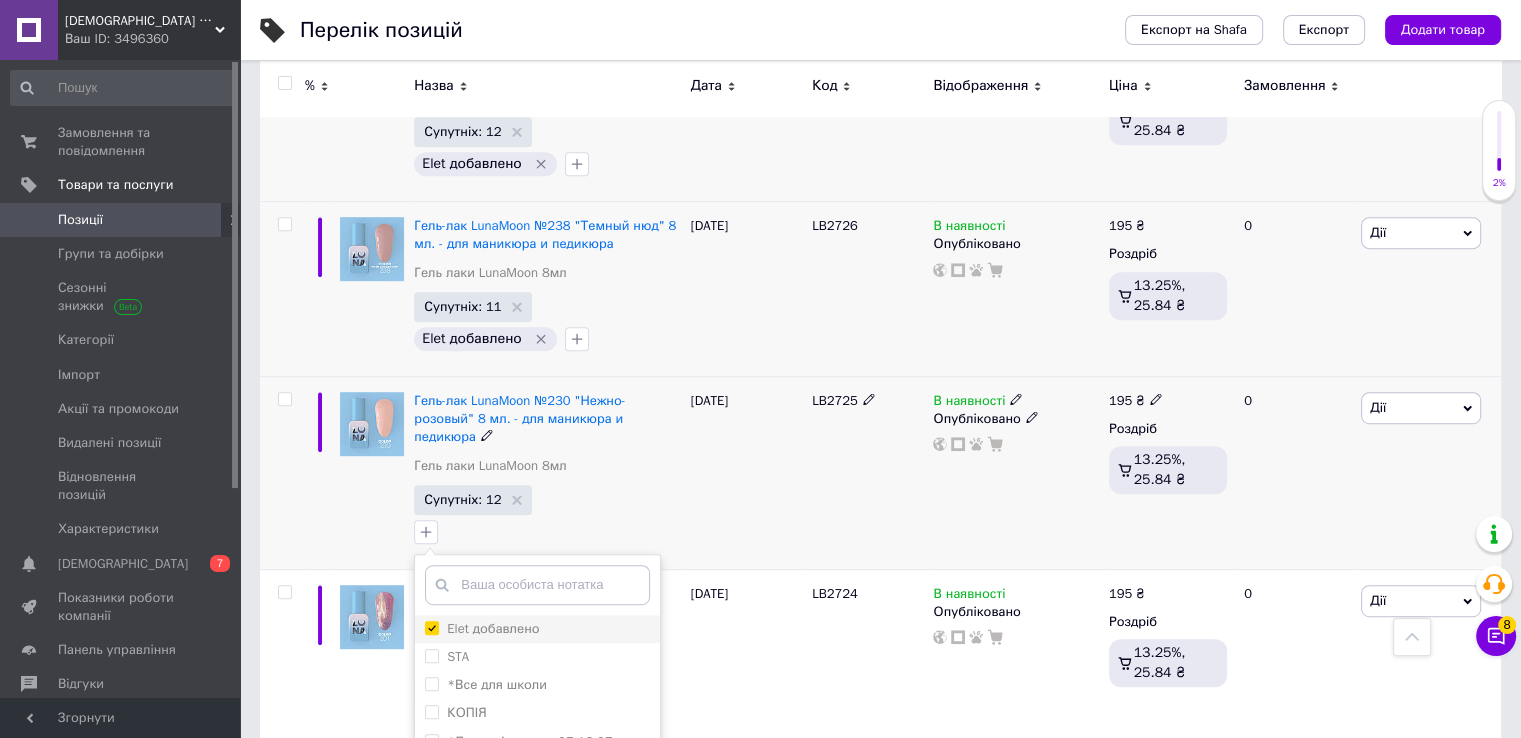 checkbox on "true" 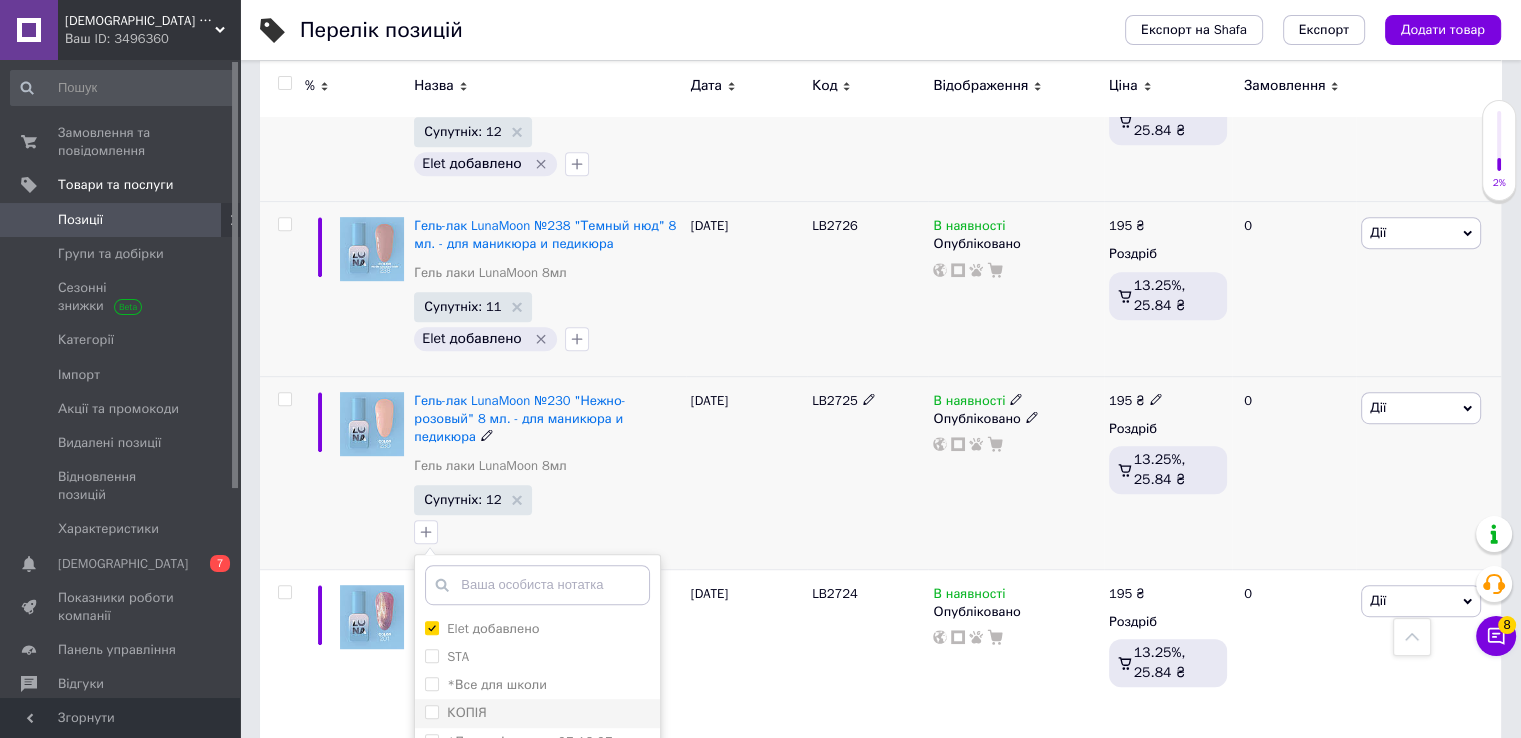 scroll, scrollTop: 1200, scrollLeft: 0, axis: vertical 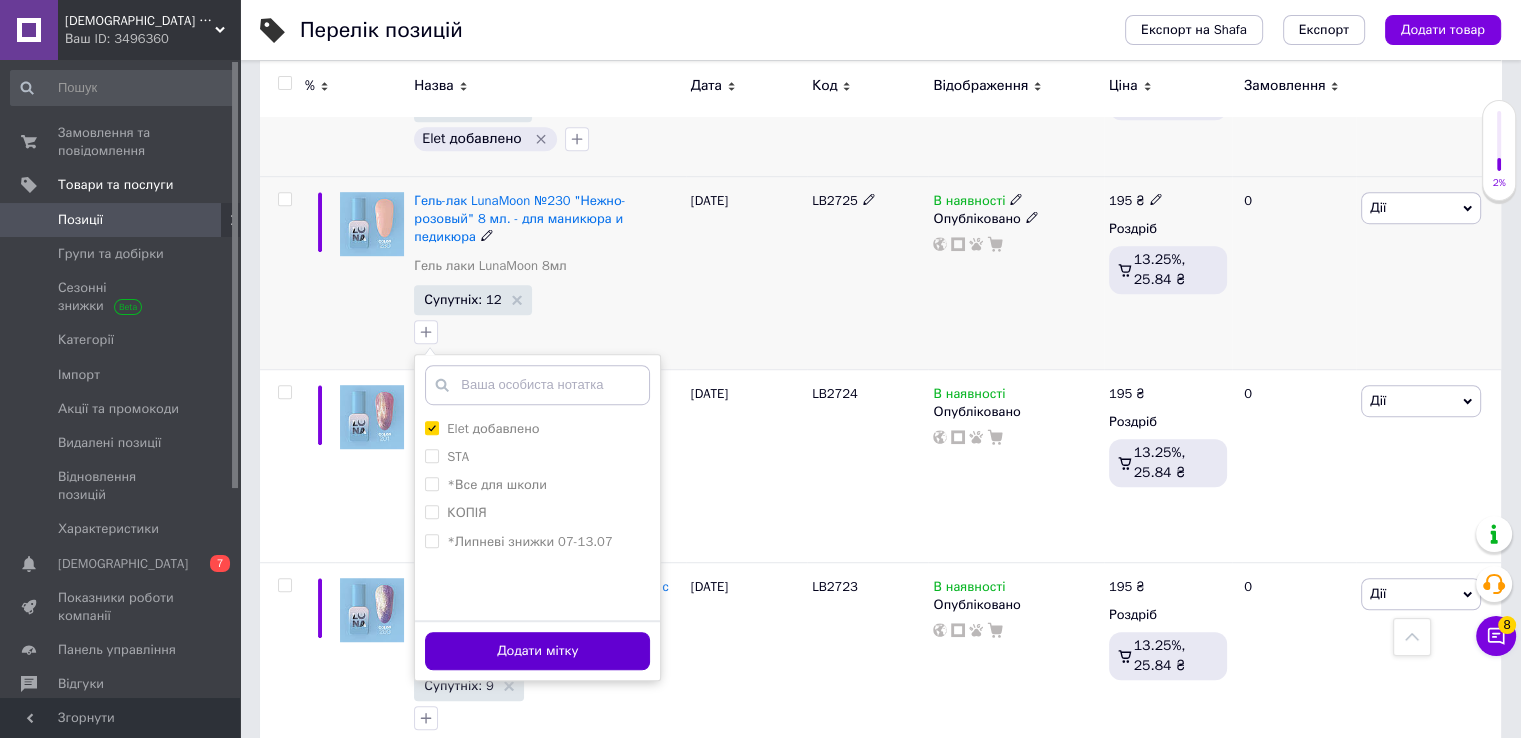 click on "Додати мітку" at bounding box center [537, 651] 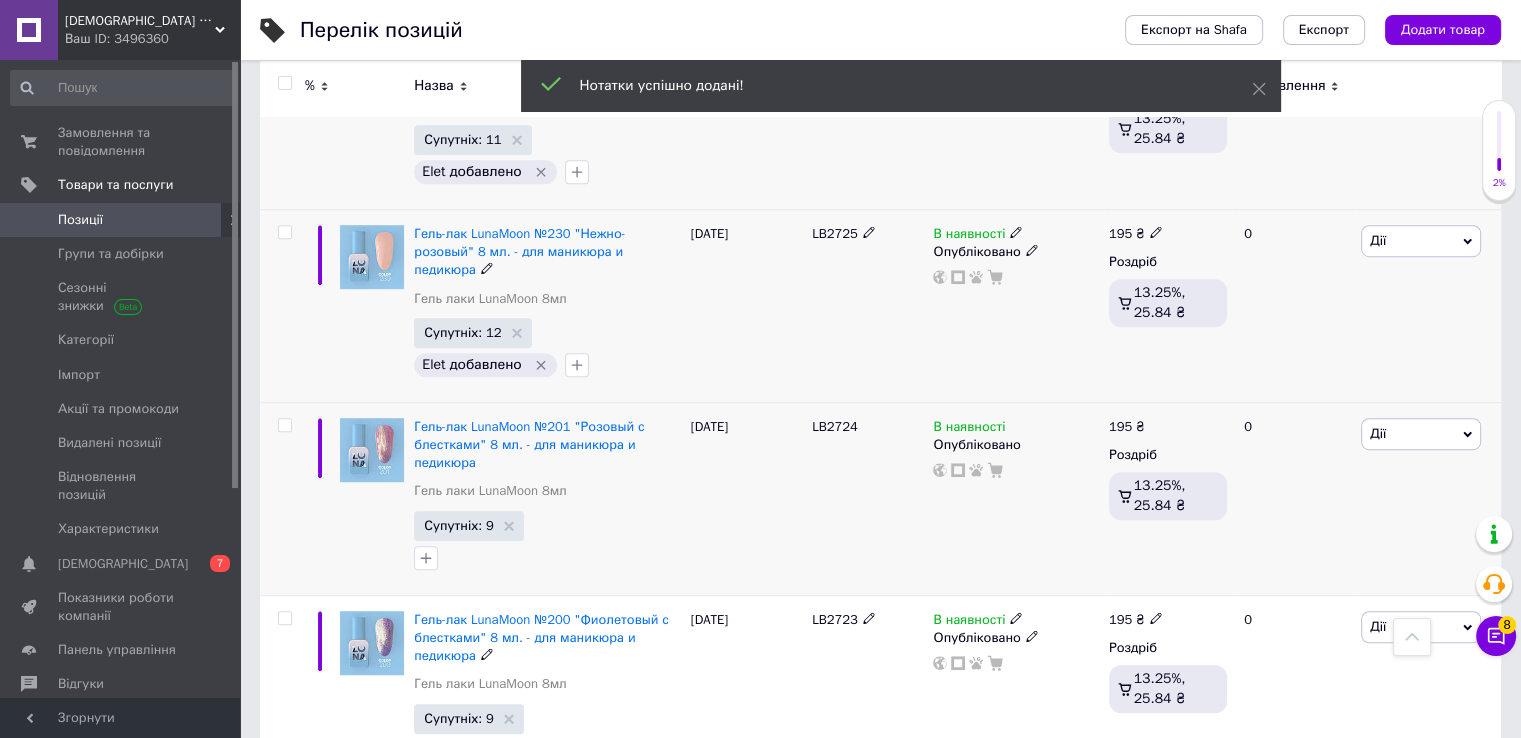 scroll, scrollTop: 1200, scrollLeft: 0, axis: vertical 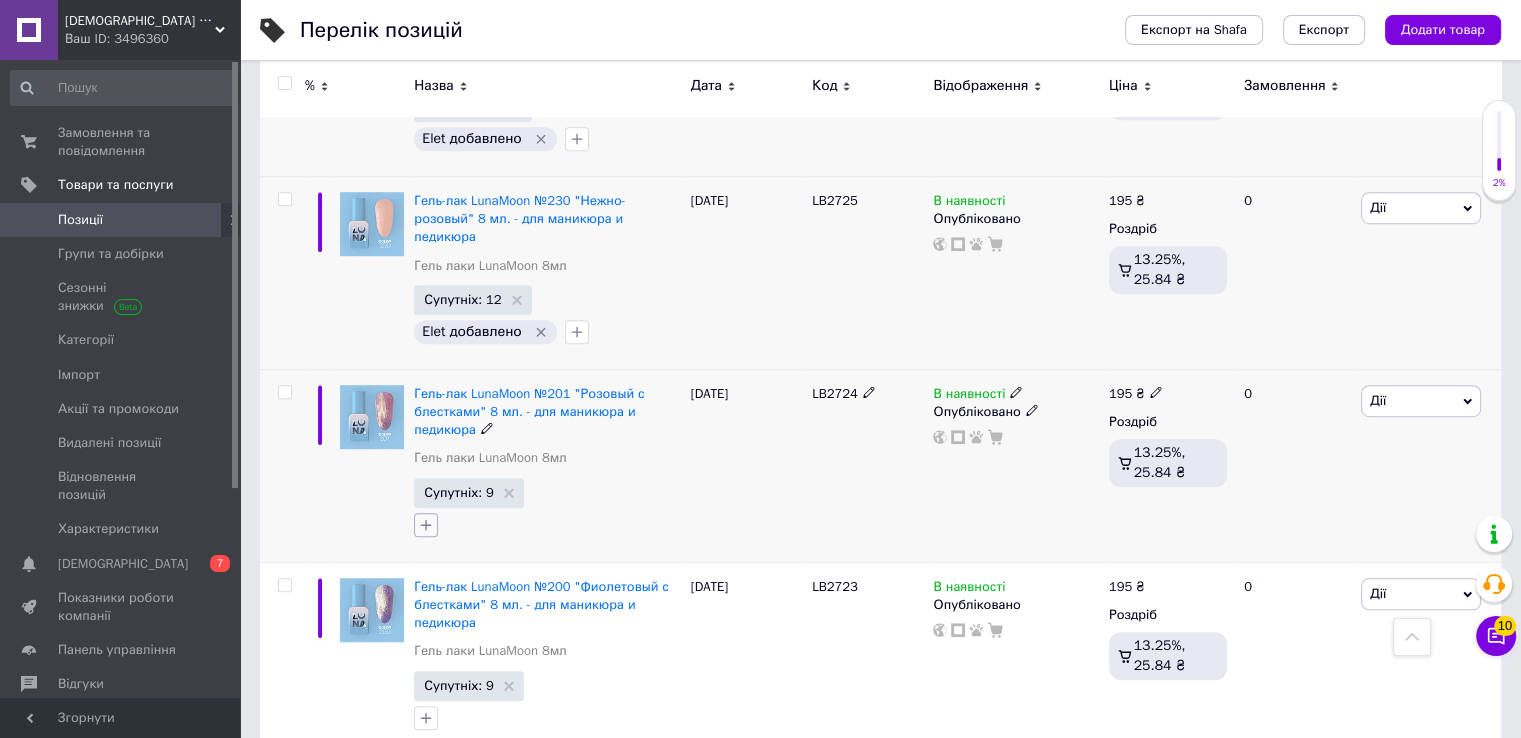 click 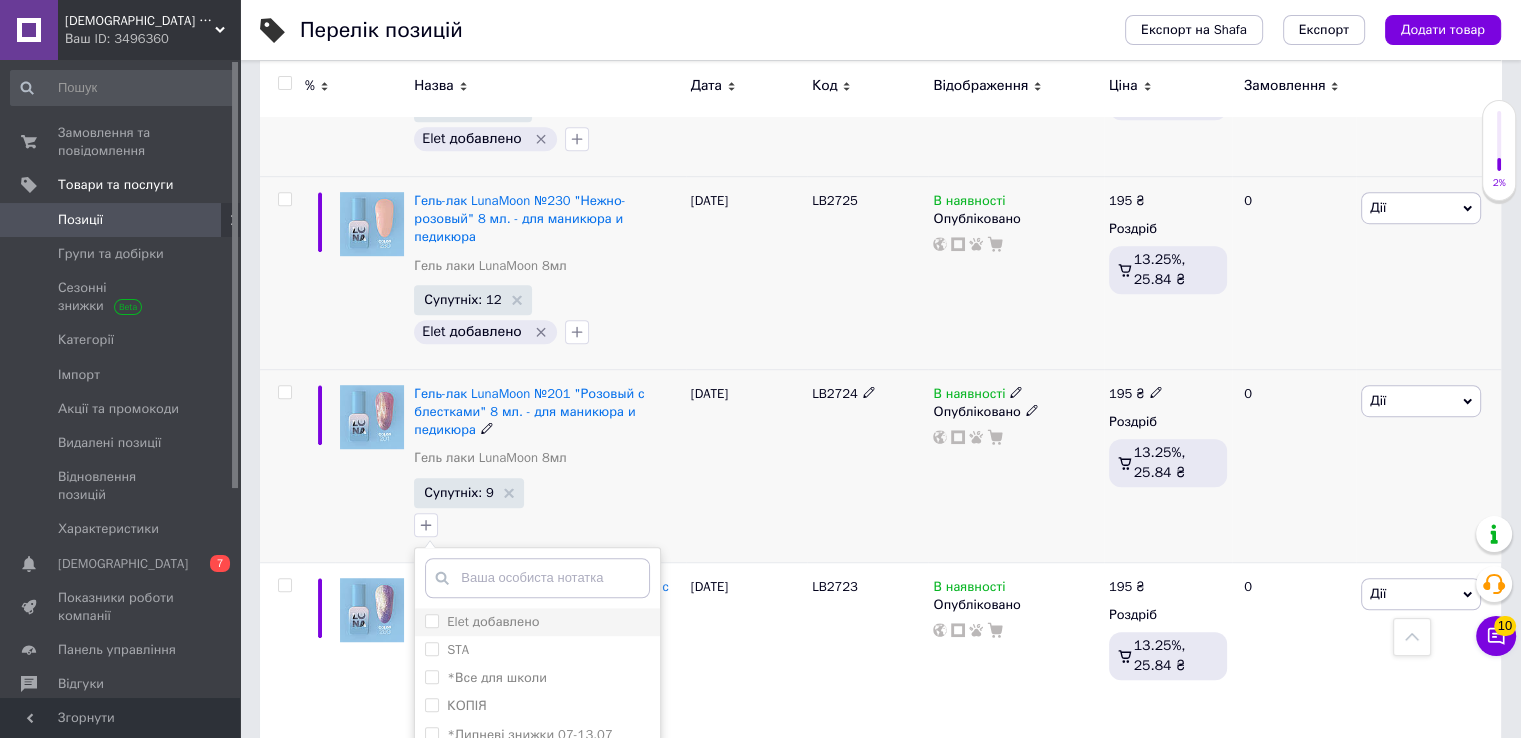 click on "Elet добавлено" at bounding box center (431, 620) 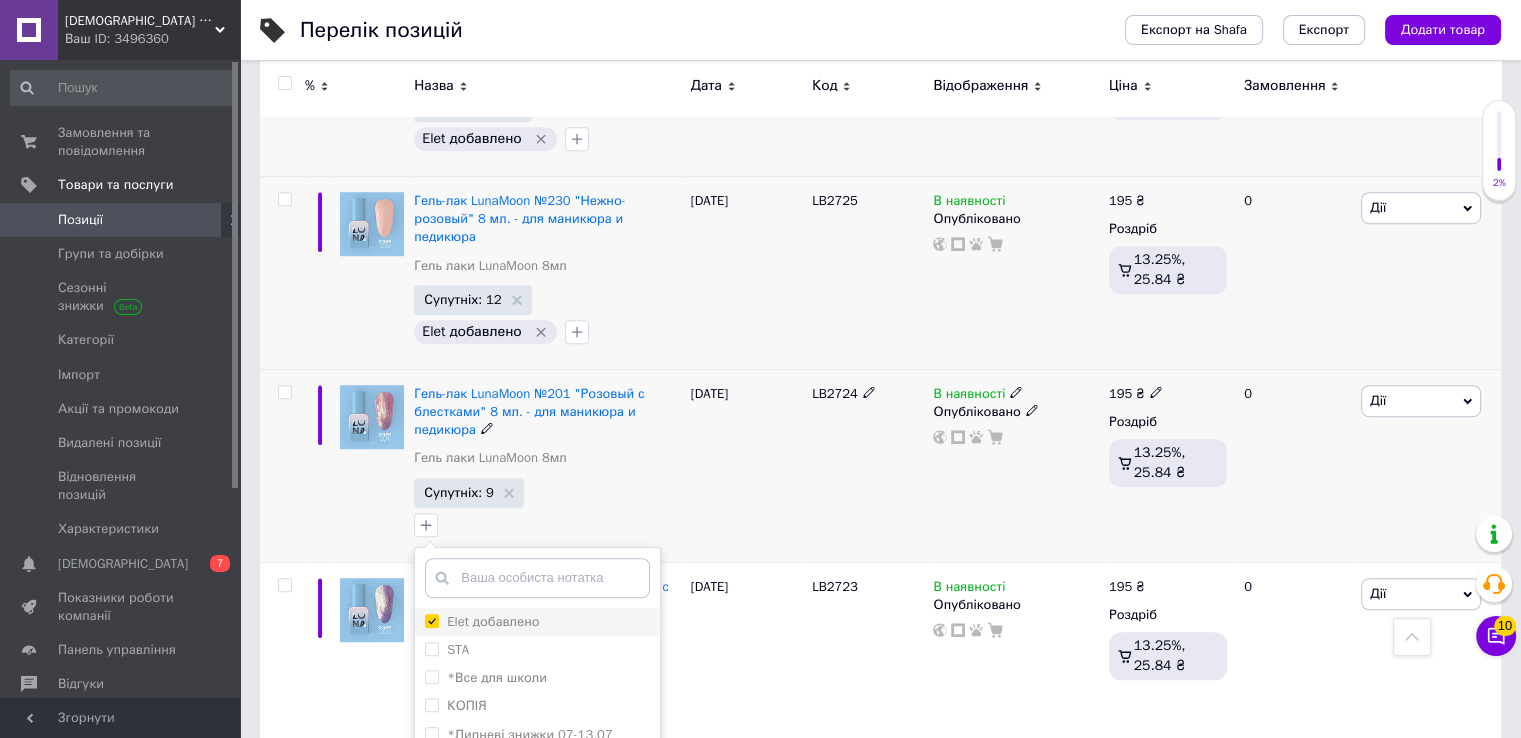 checkbox on "true" 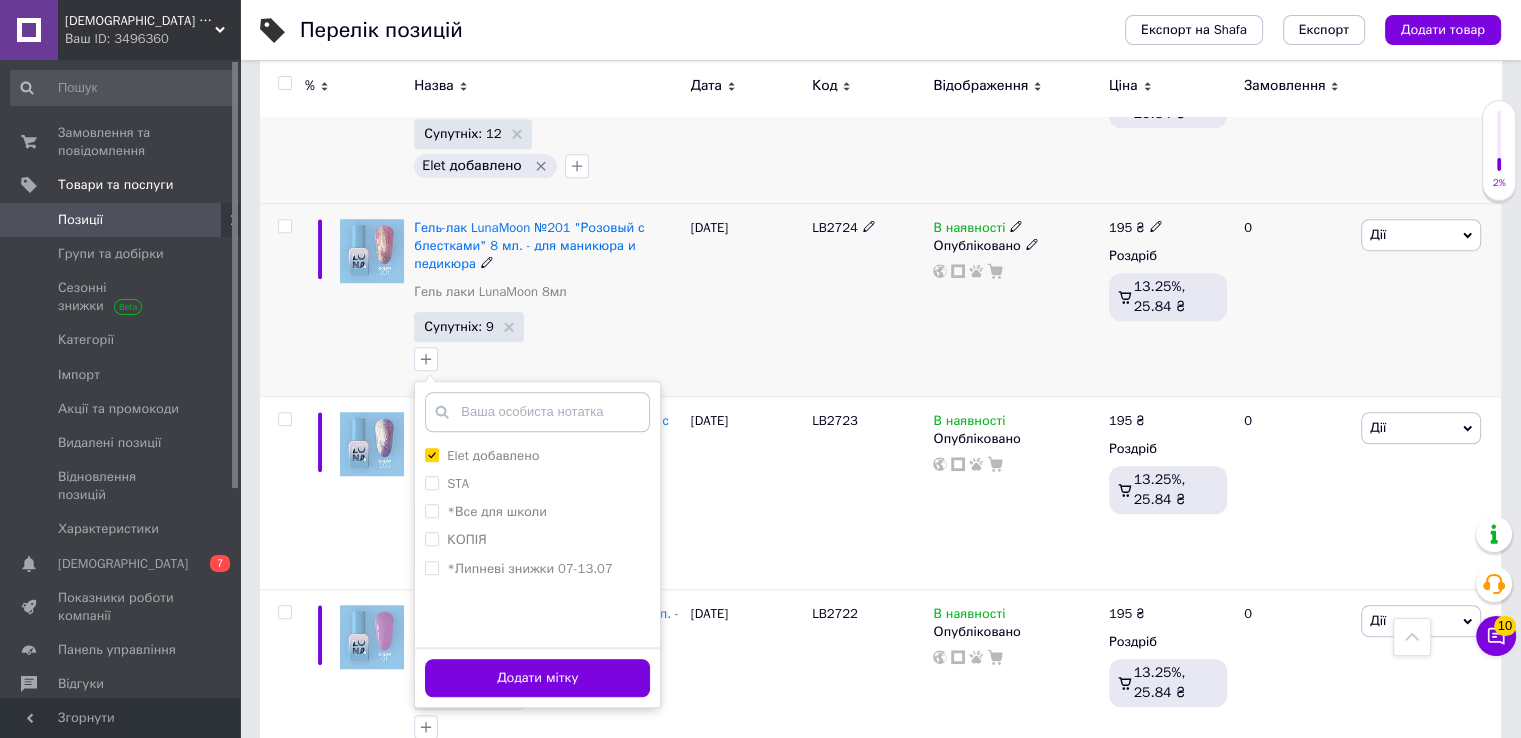 scroll, scrollTop: 1400, scrollLeft: 0, axis: vertical 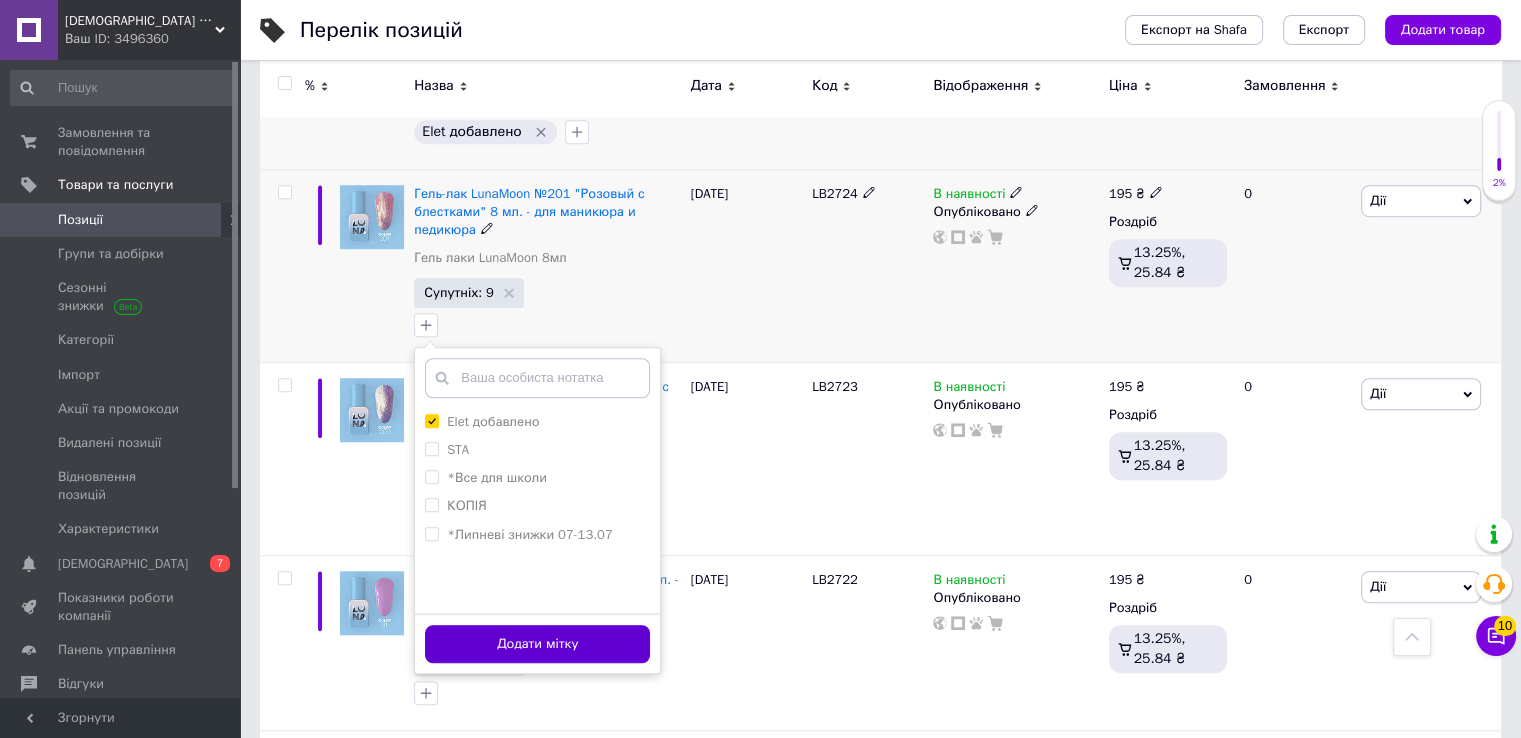 click on "Додати мітку" at bounding box center (537, 644) 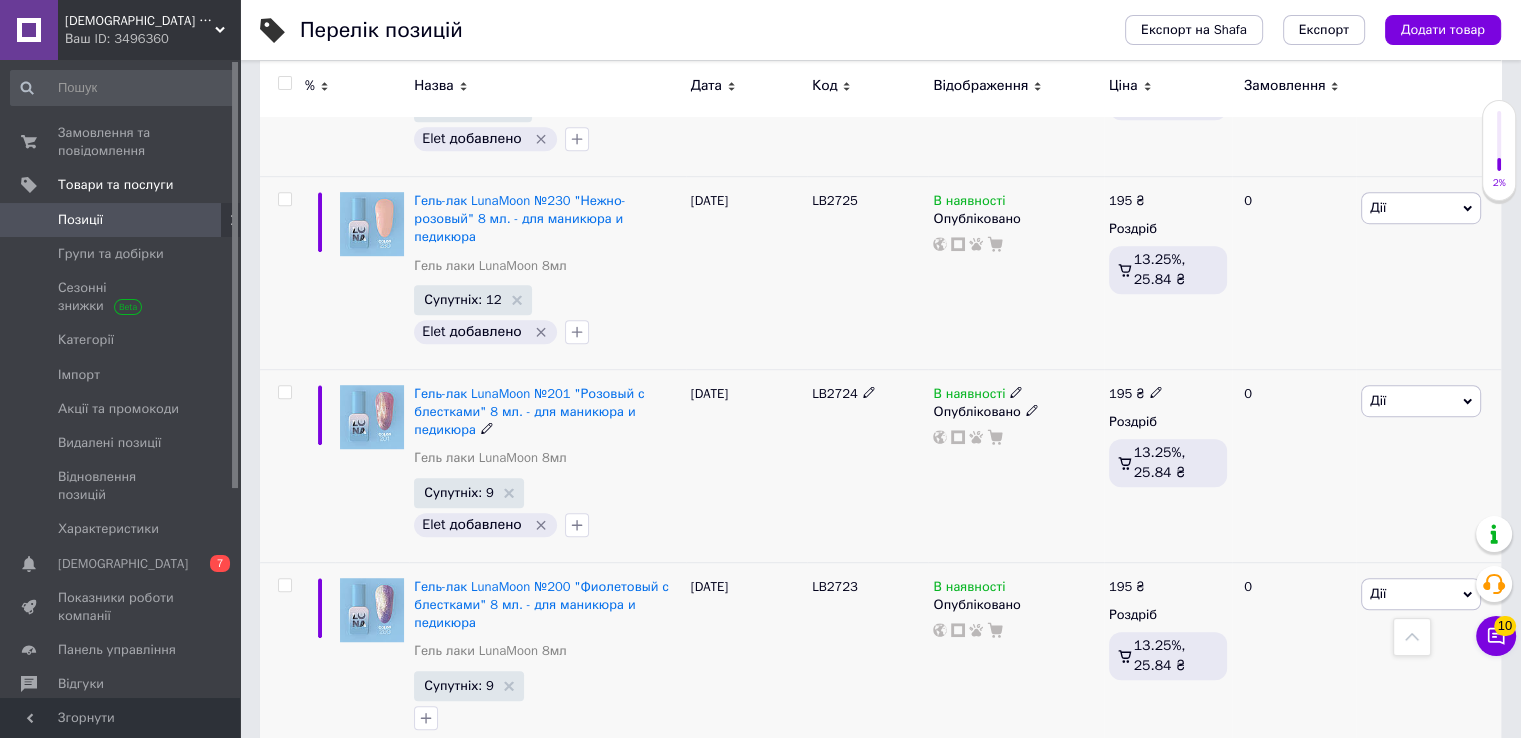 scroll, scrollTop: 1400, scrollLeft: 0, axis: vertical 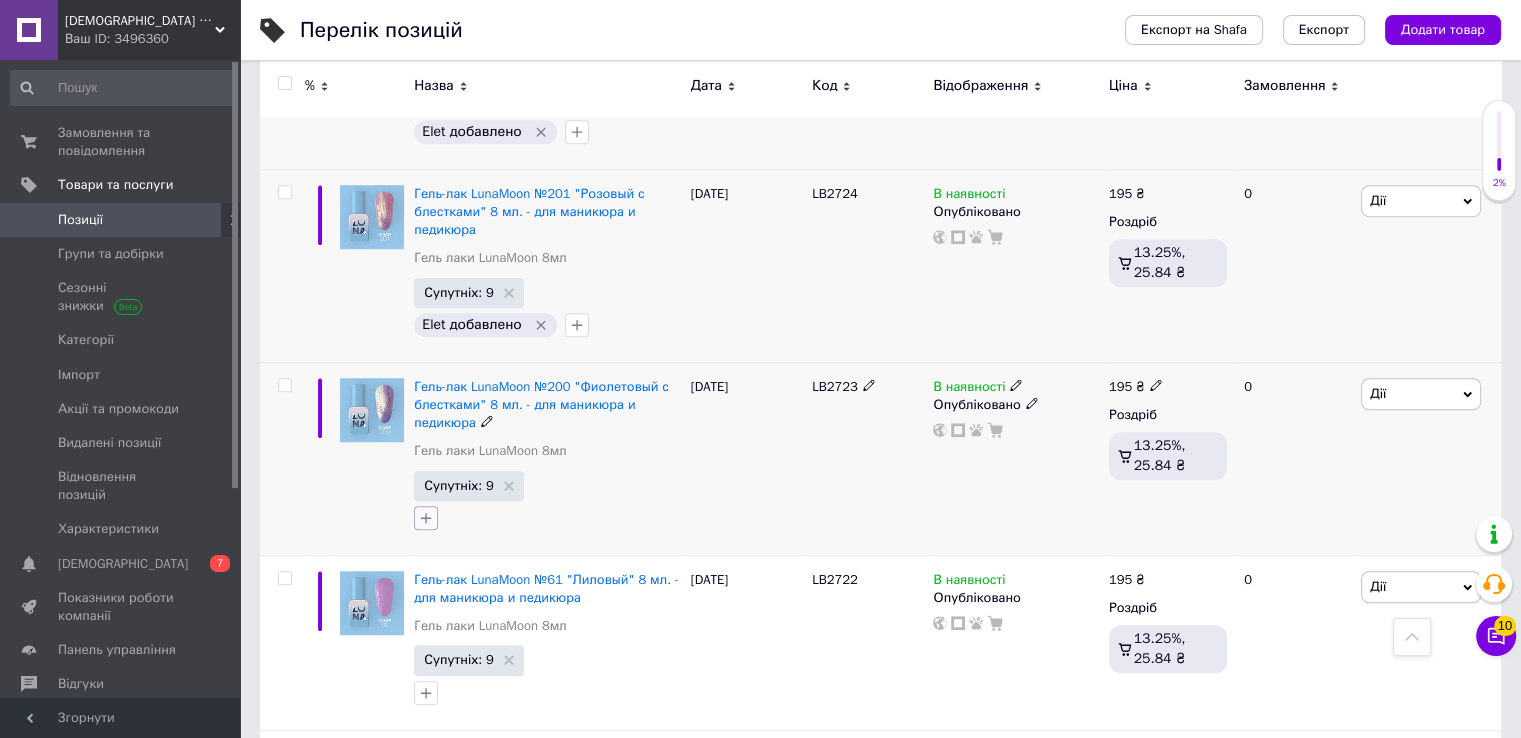 click 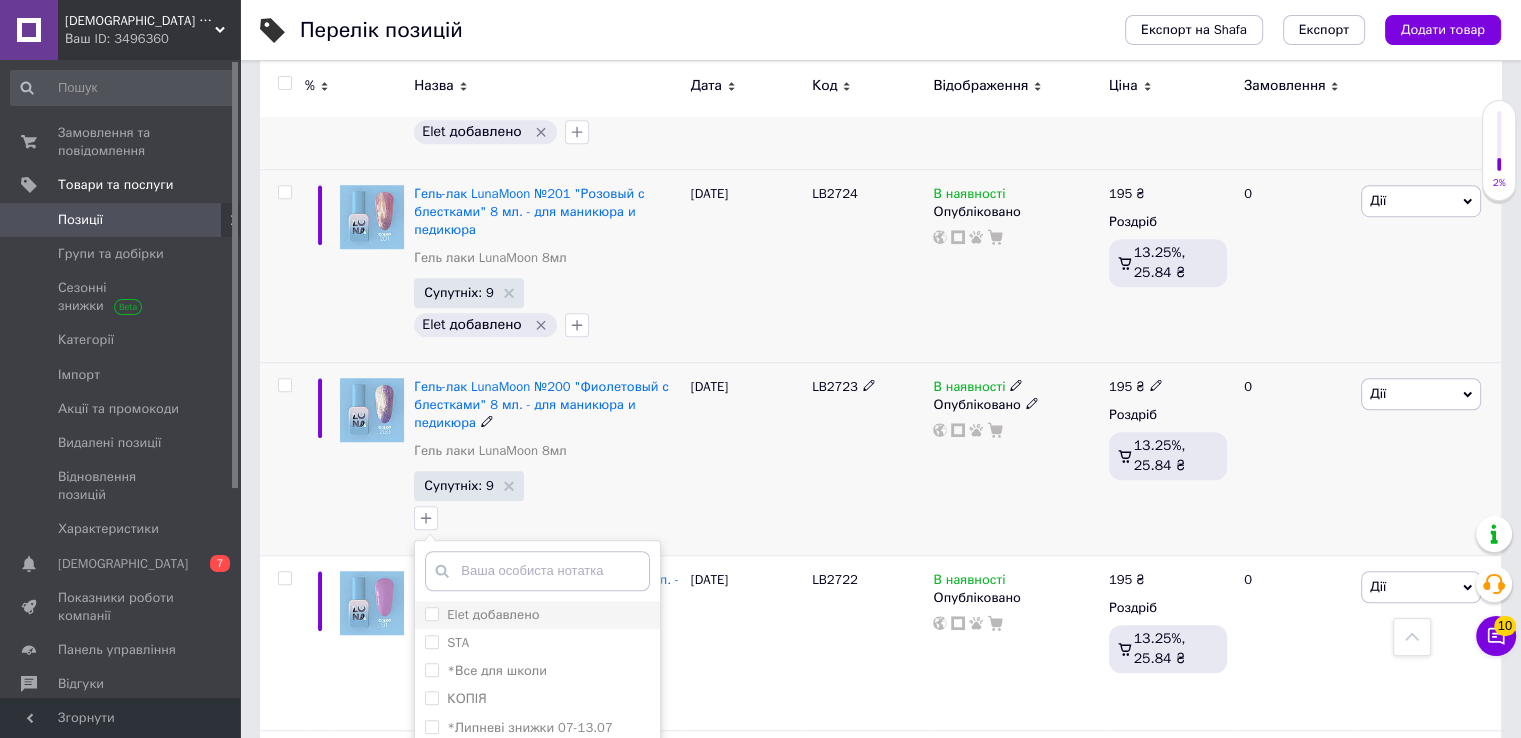 click on "Elet добавлено" at bounding box center (493, 614) 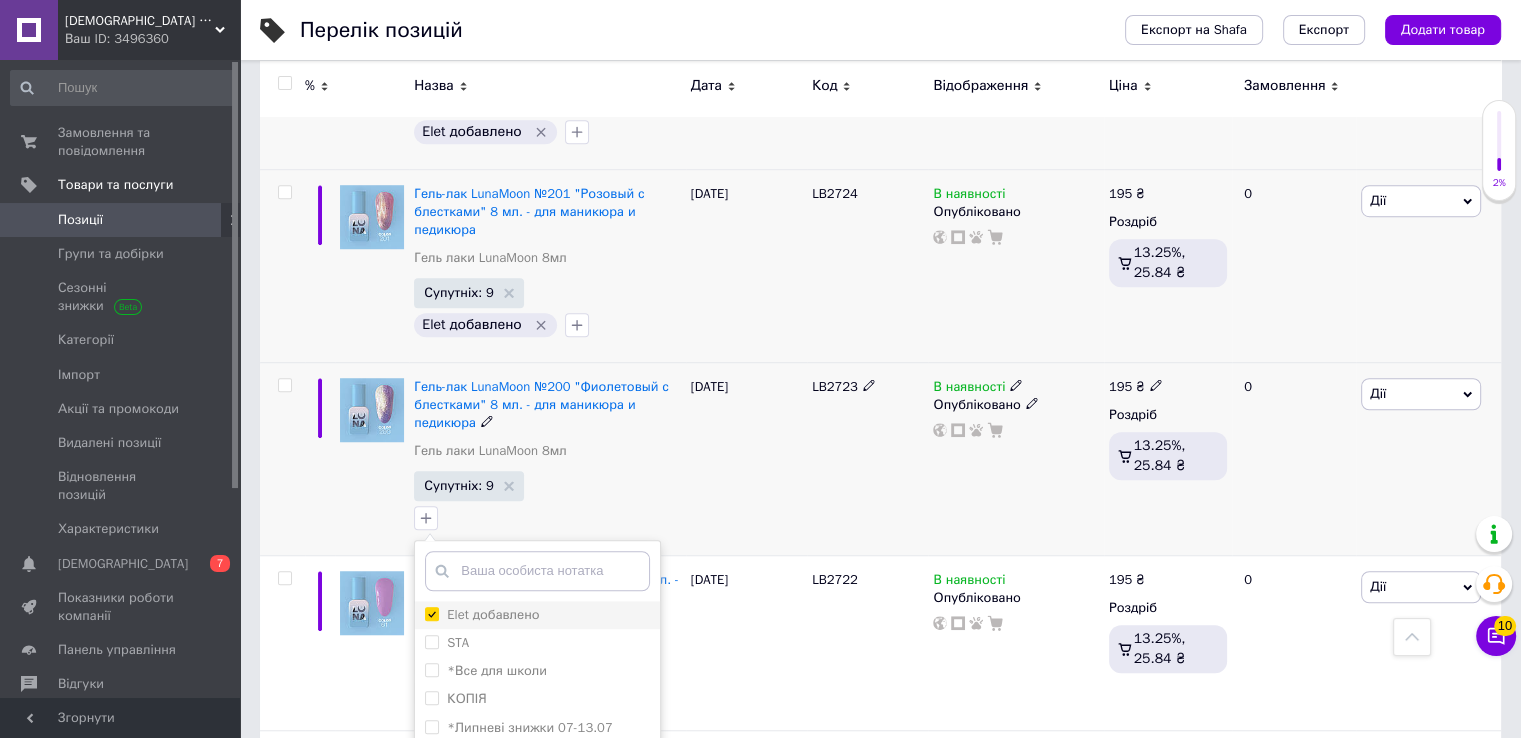 checkbox on "true" 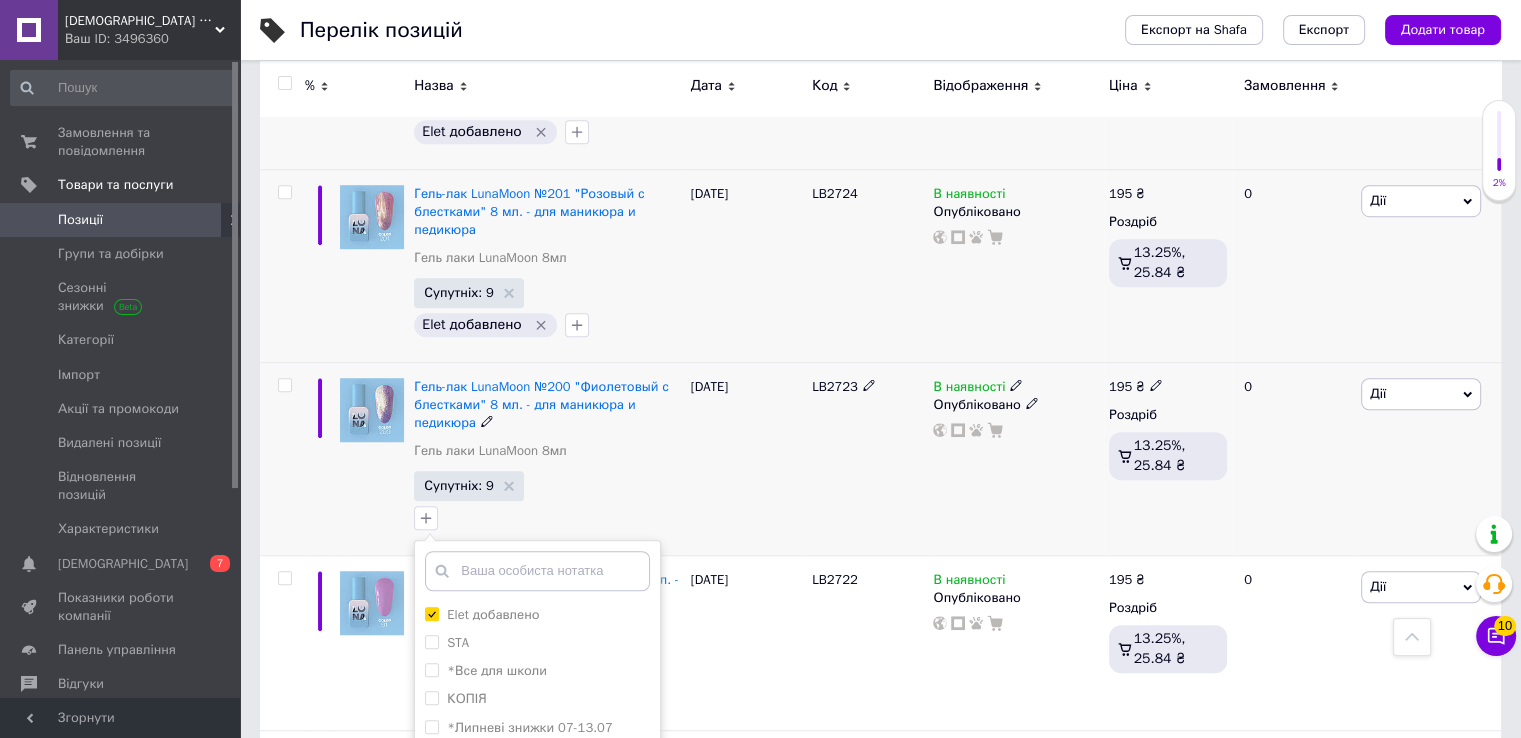 scroll, scrollTop: 1600, scrollLeft: 0, axis: vertical 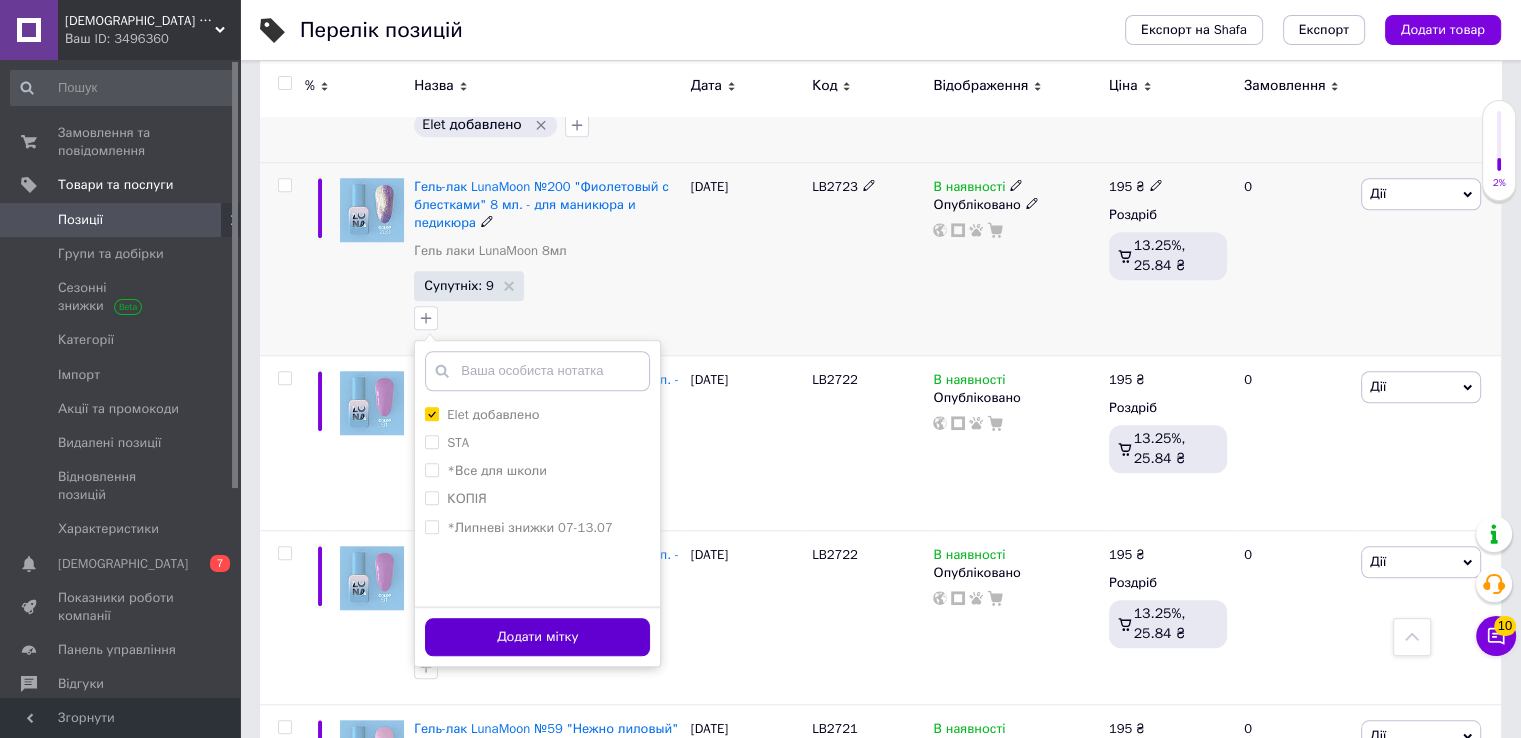 click on "Додати мітку" at bounding box center [537, 637] 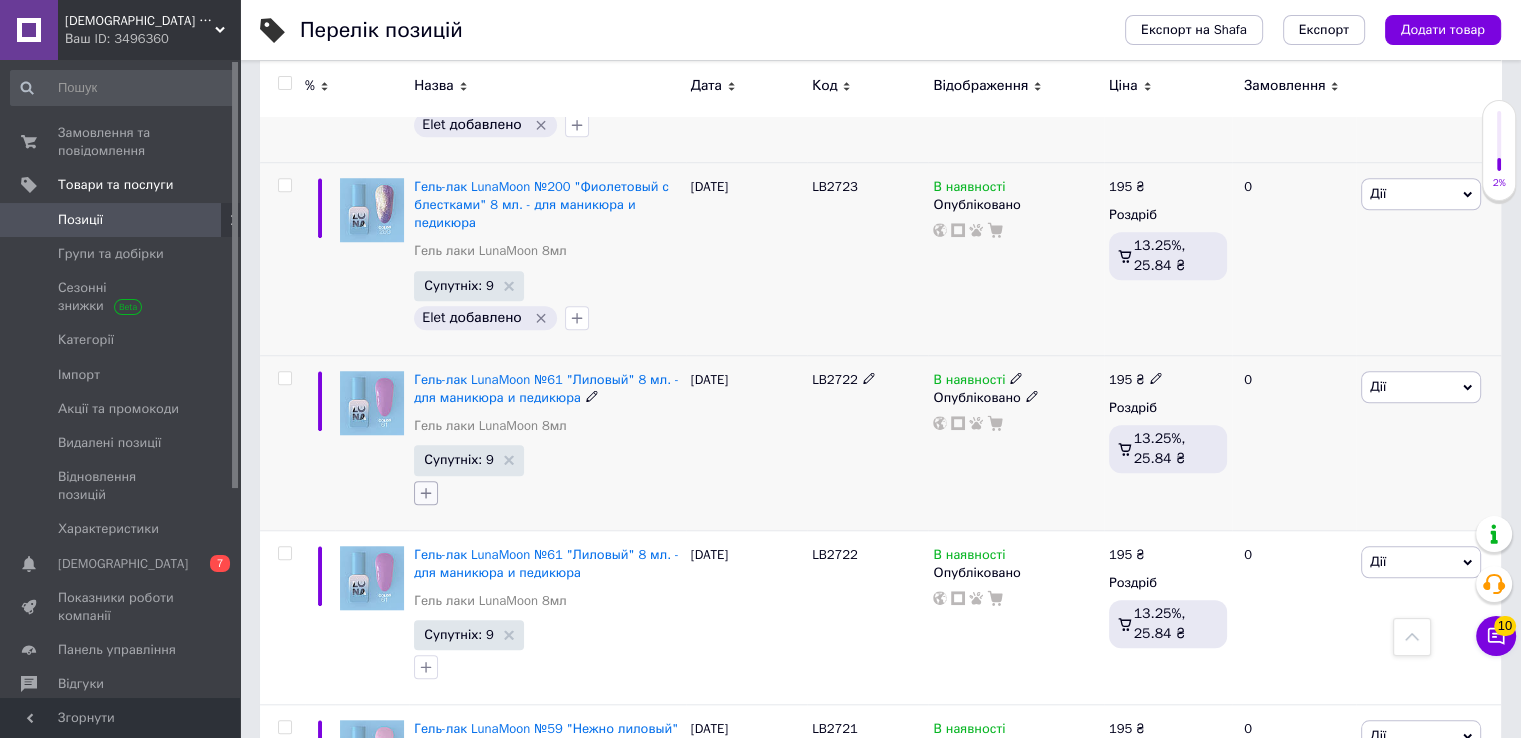 click 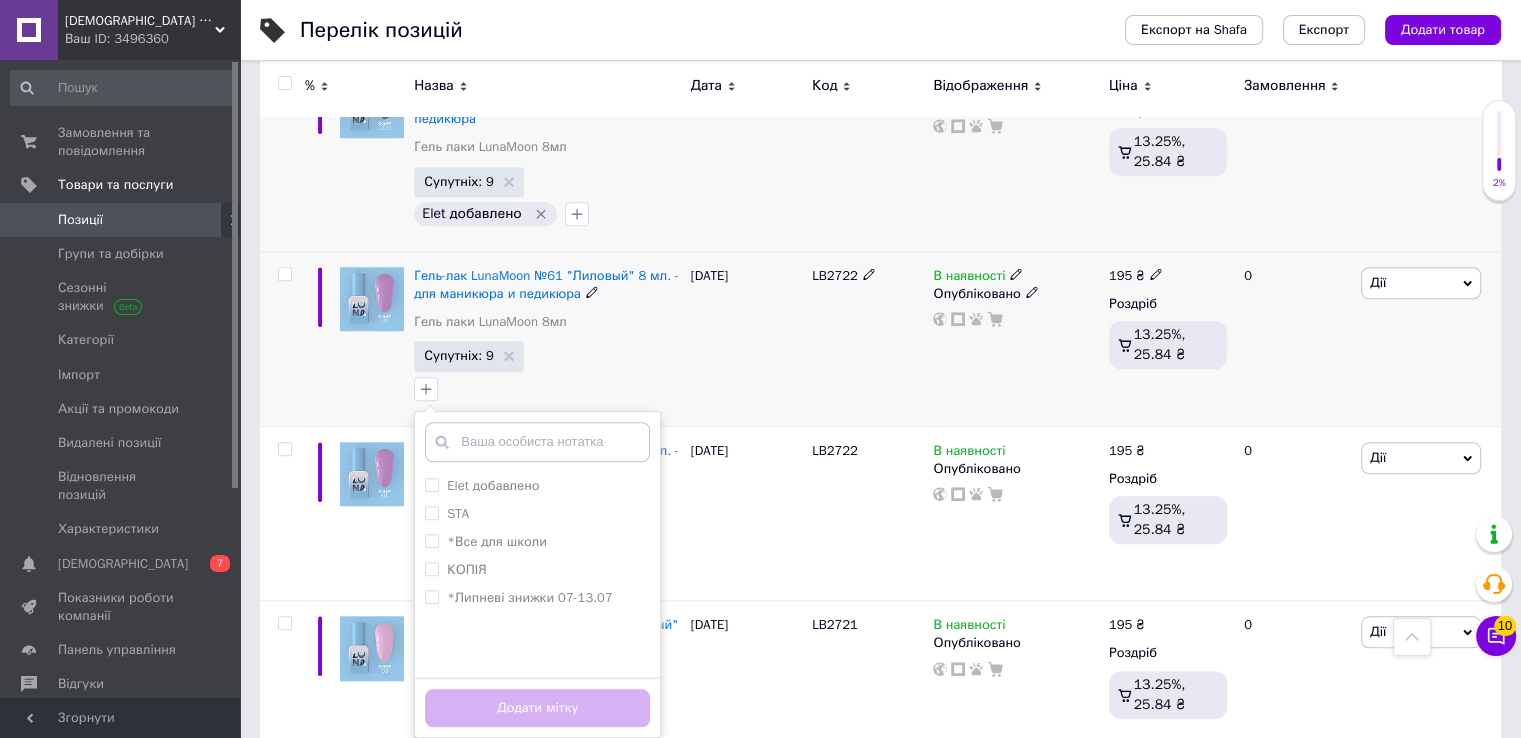 scroll, scrollTop: 1800, scrollLeft: 0, axis: vertical 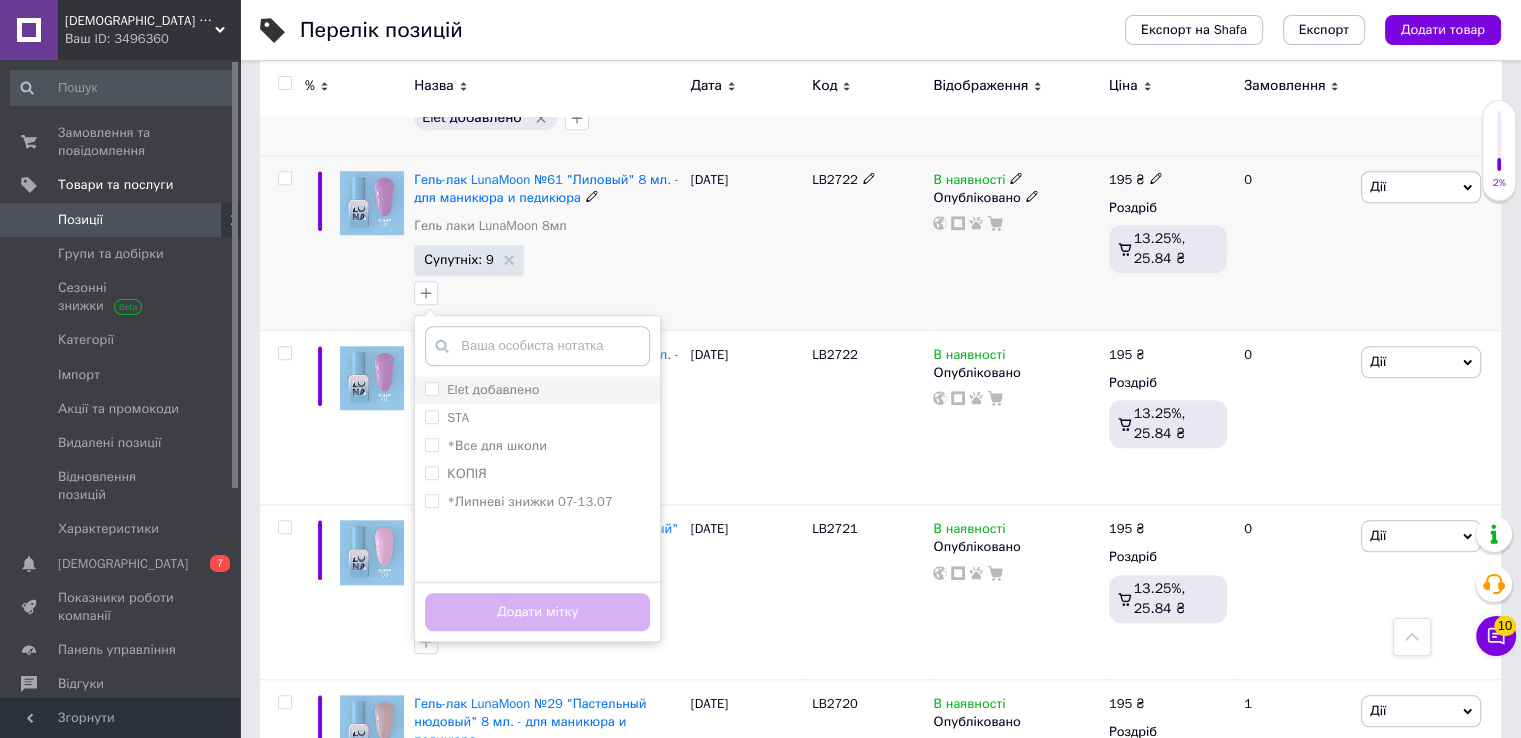 click on "Elet добавлено" at bounding box center [431, 388] 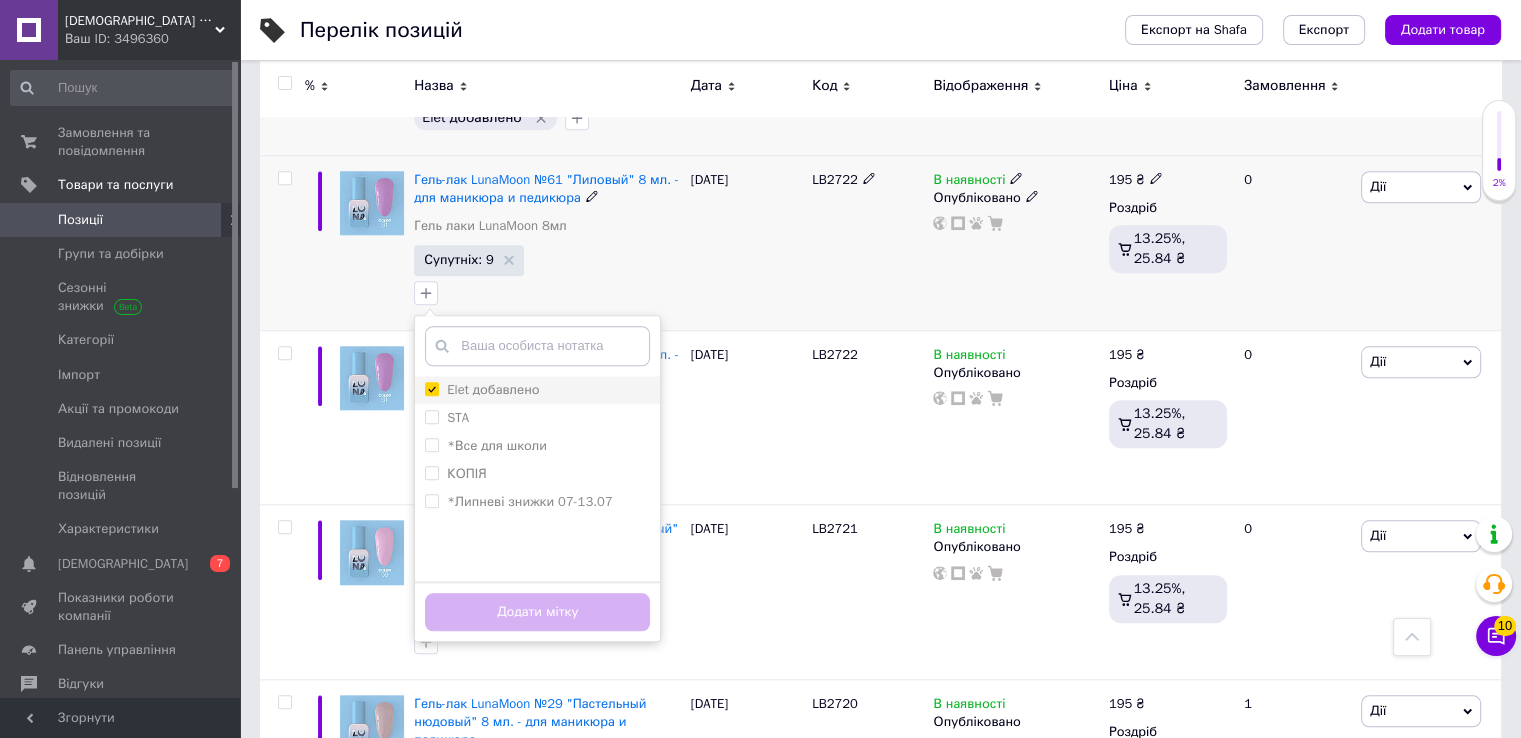 checkbox on "true" 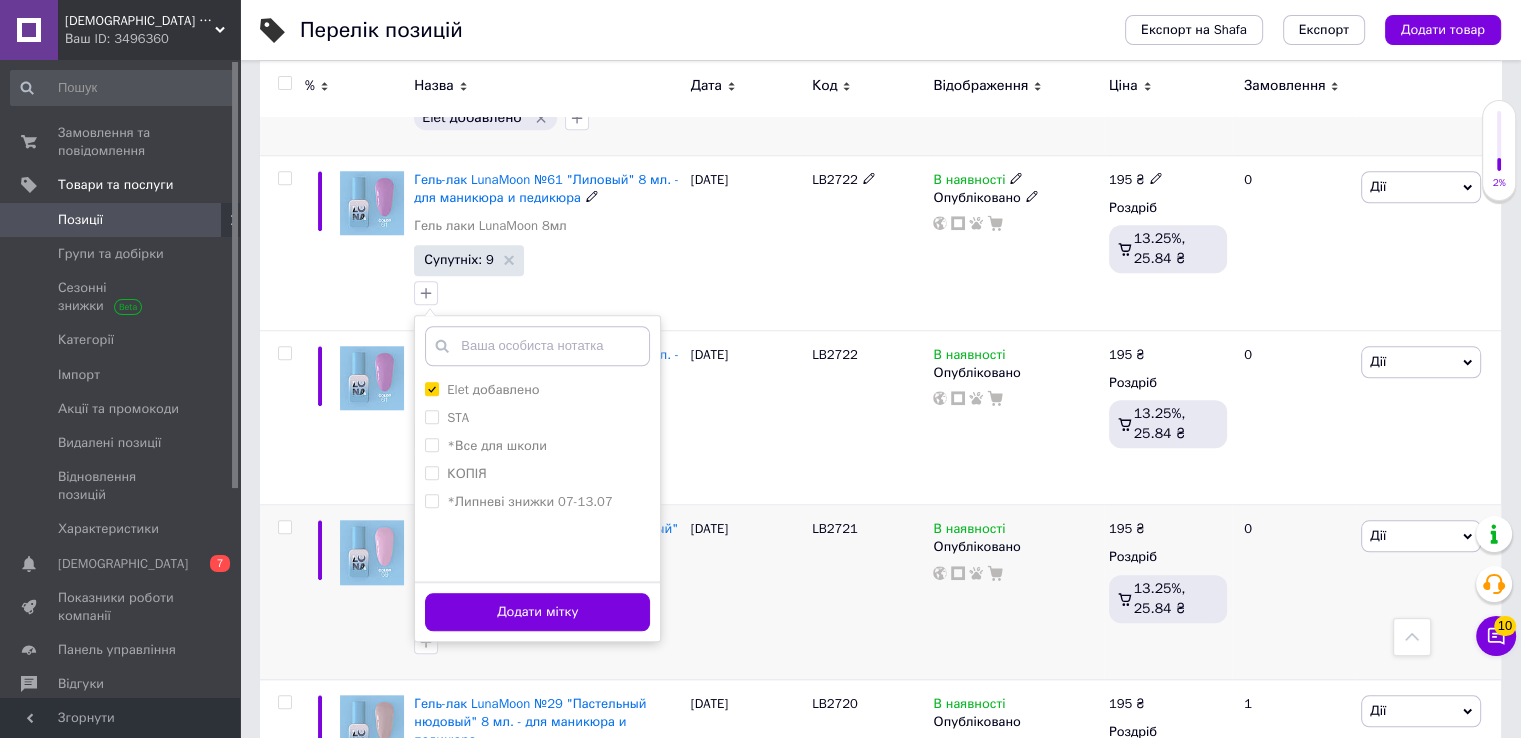 click on "Додати мітку" at bounding box center [537, 612] 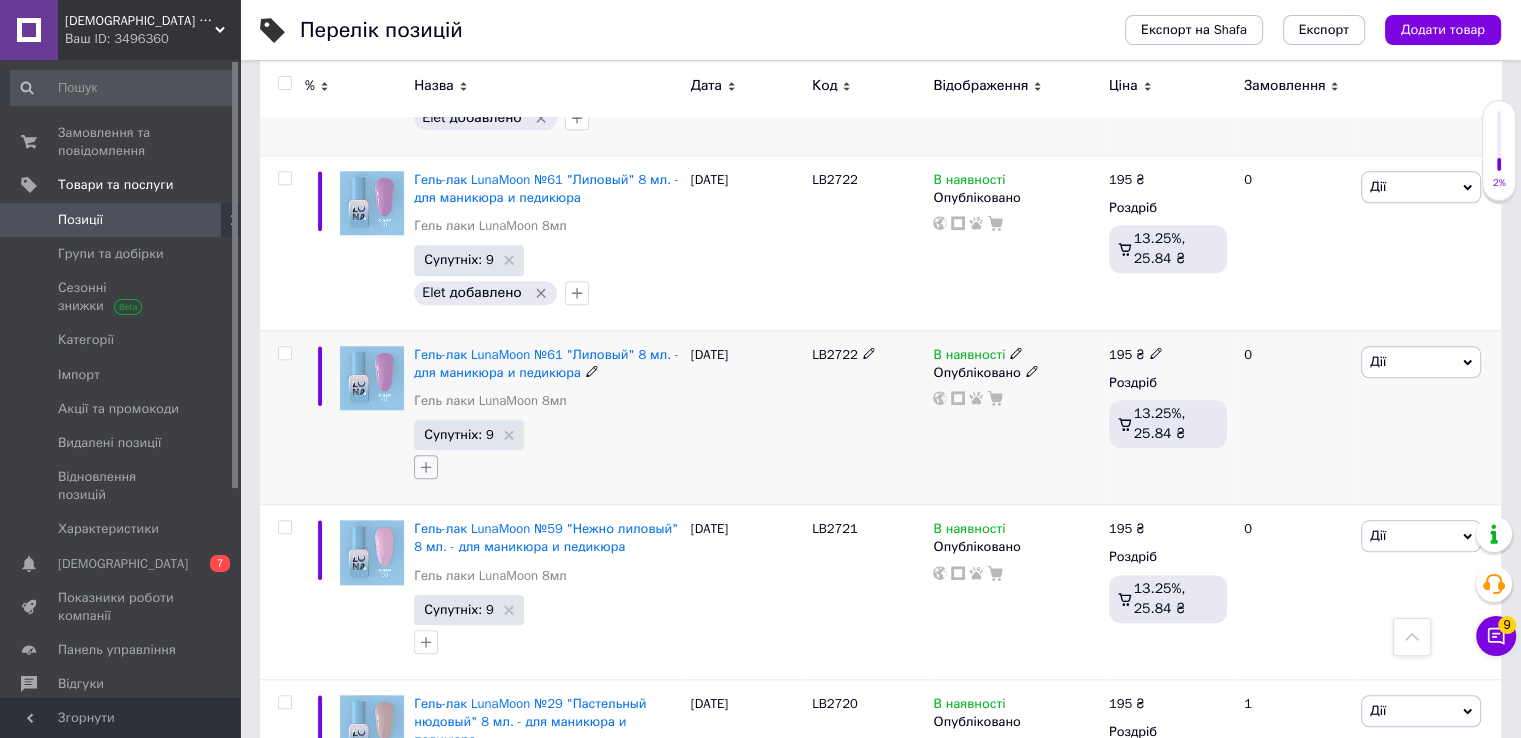 click 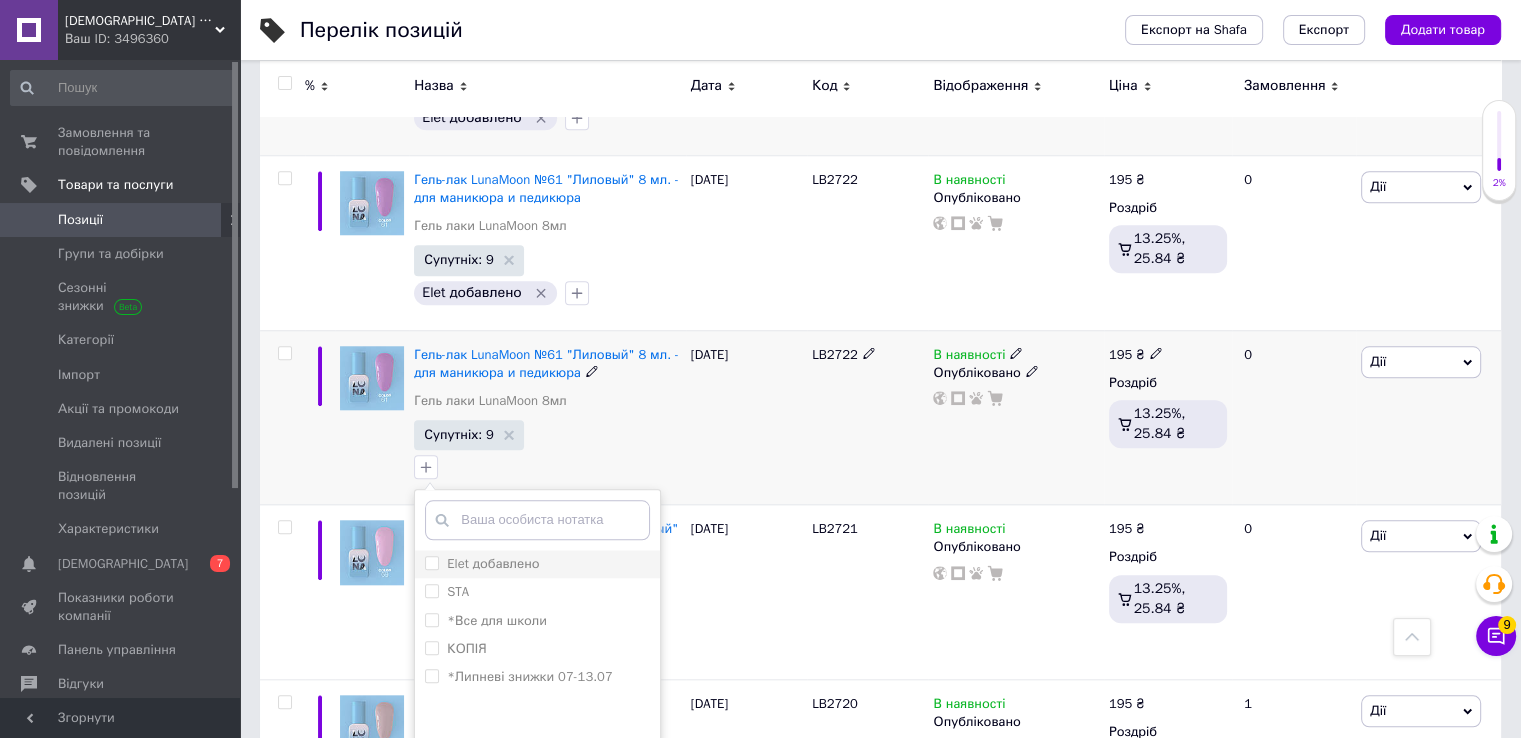 click on "Elet добавлено" at bounding box center (493, 563) 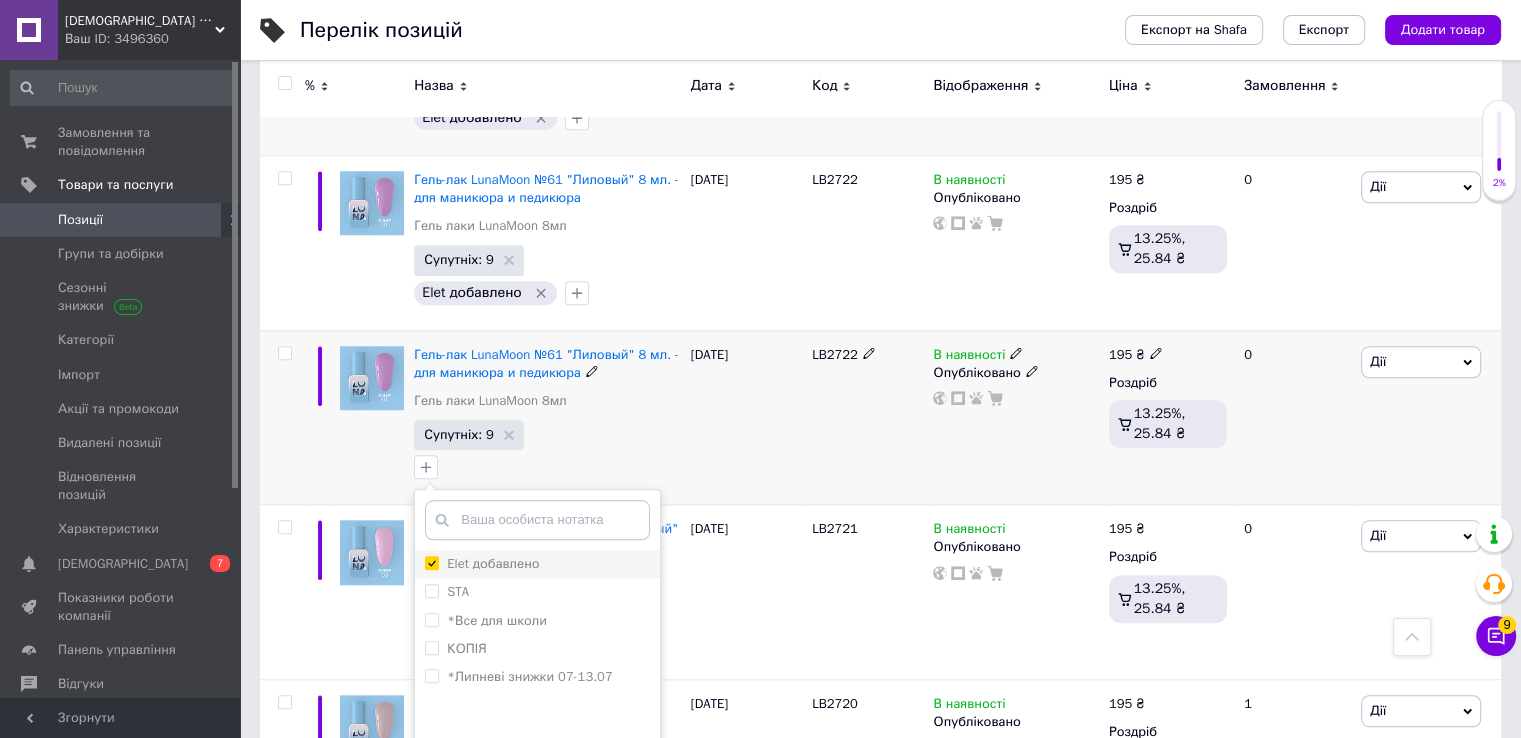 checkbox on "true" 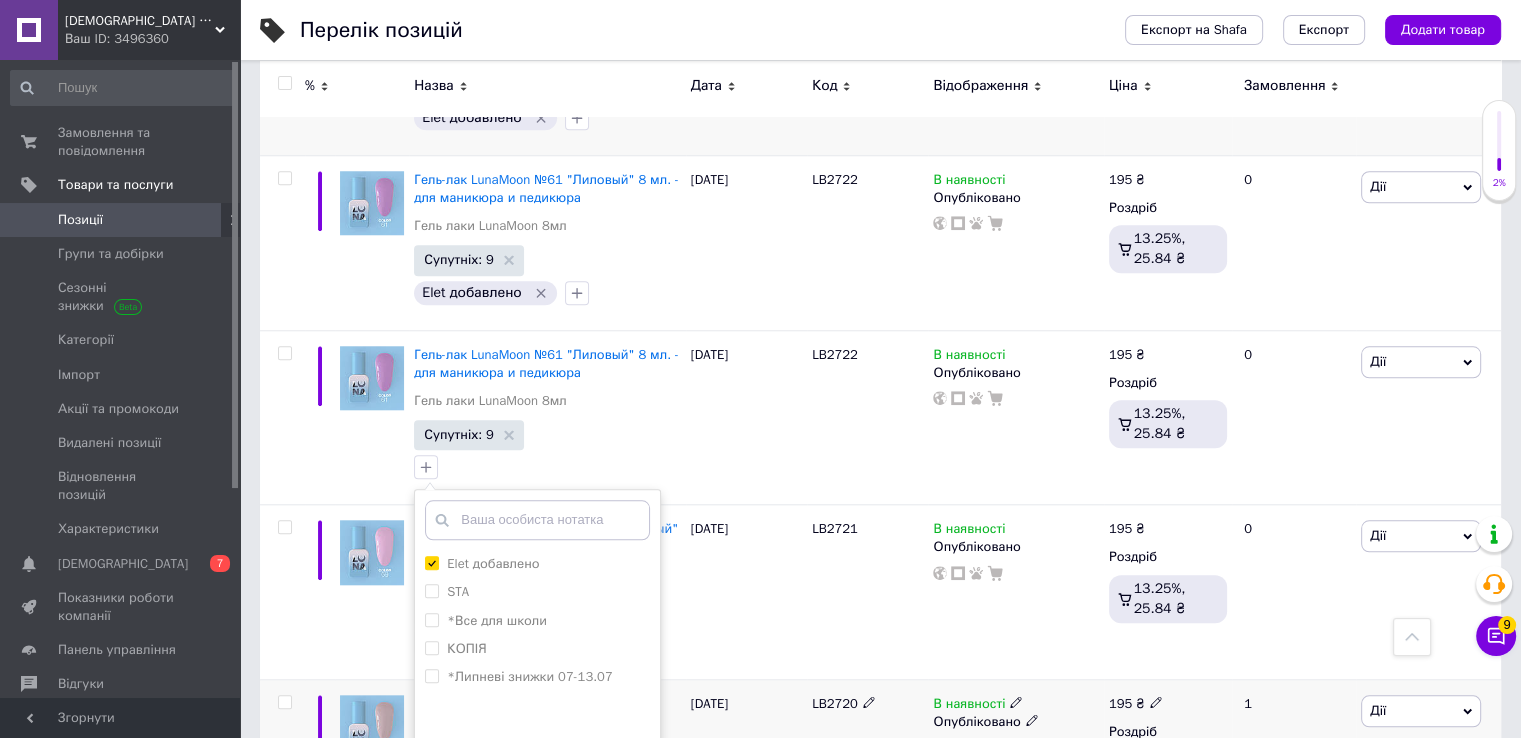 scroll, scrollTop: 2000, scrollLeft: 0, axis: vertical 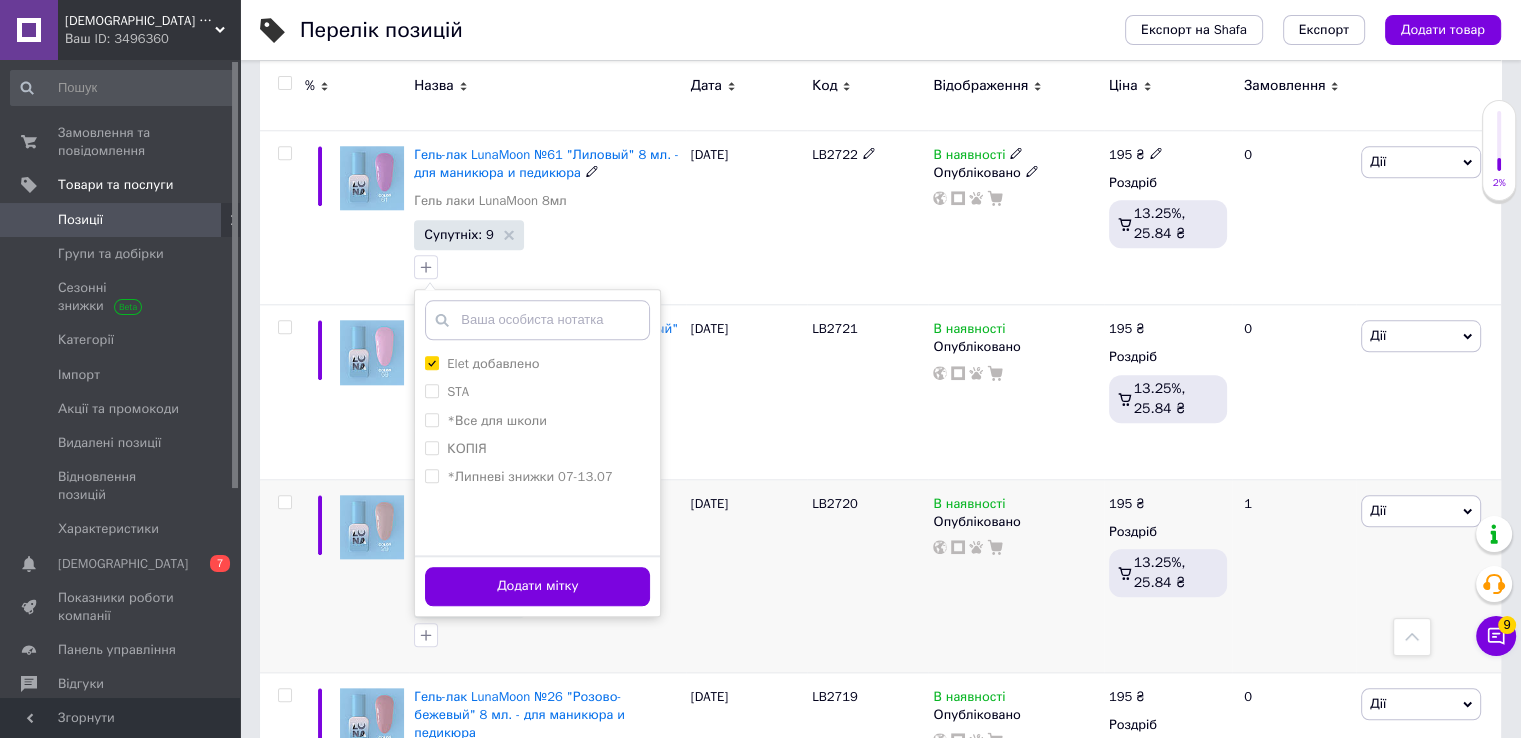 click on "Додати мітку" at bounding box center [537, 586] 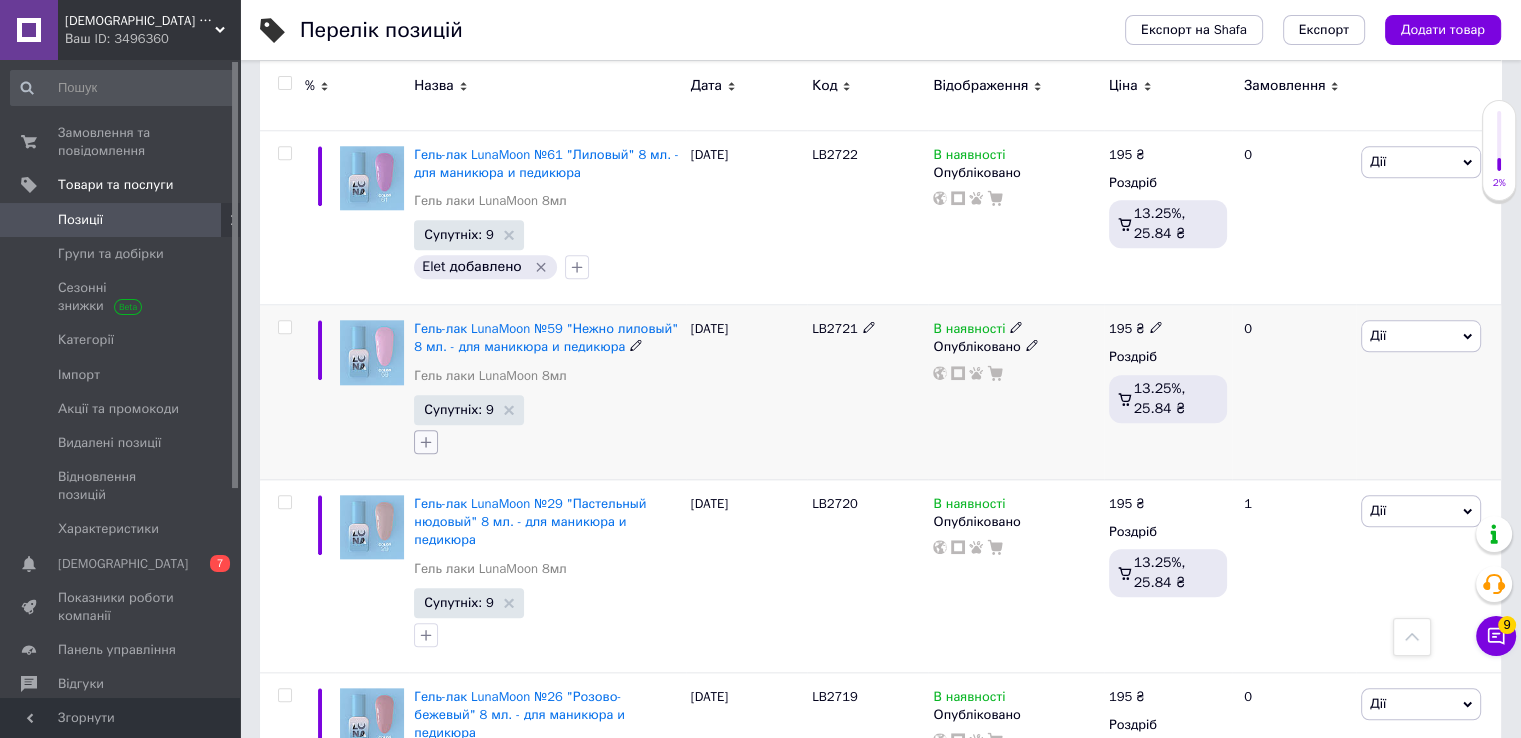 click 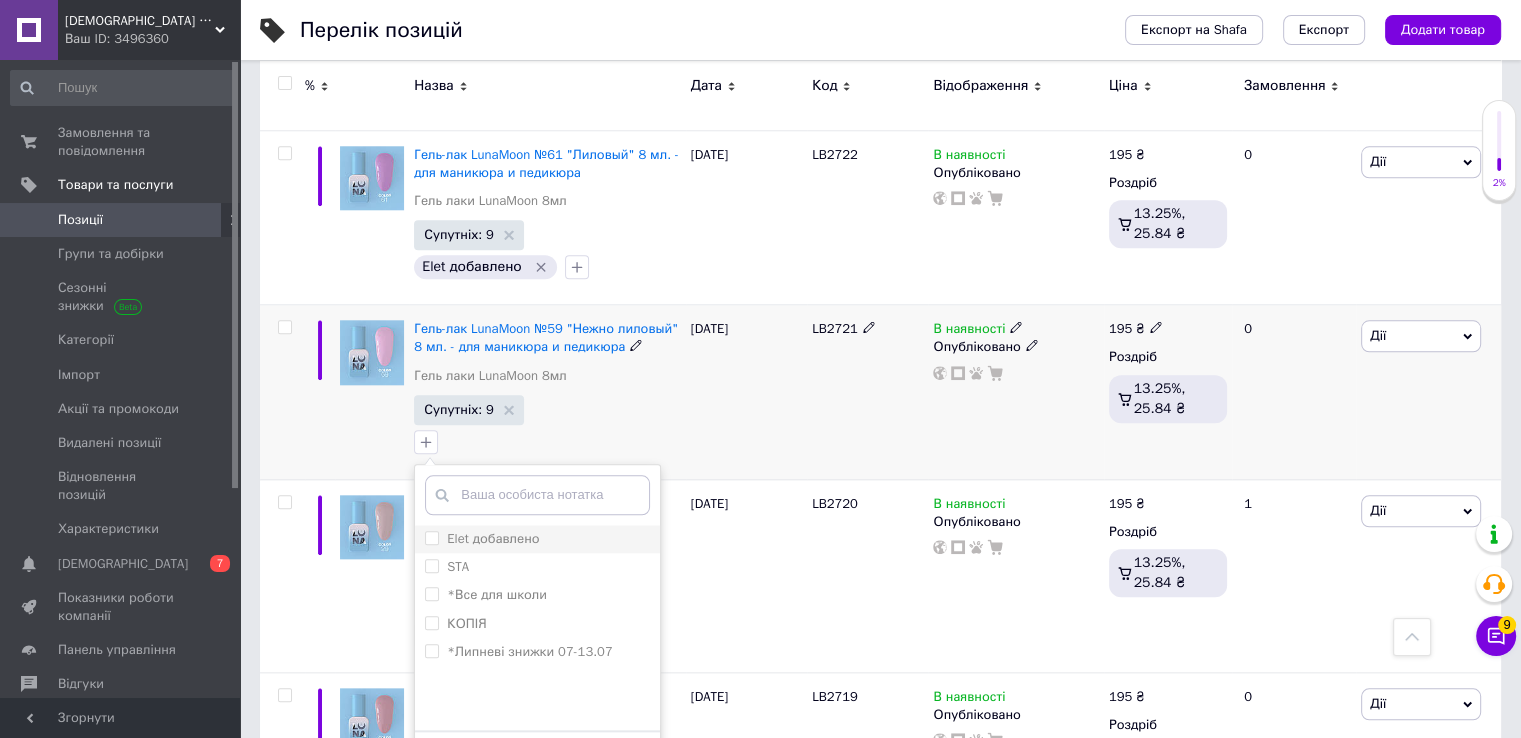 click on "Elet добавлено" at bounding box center (537, 539) 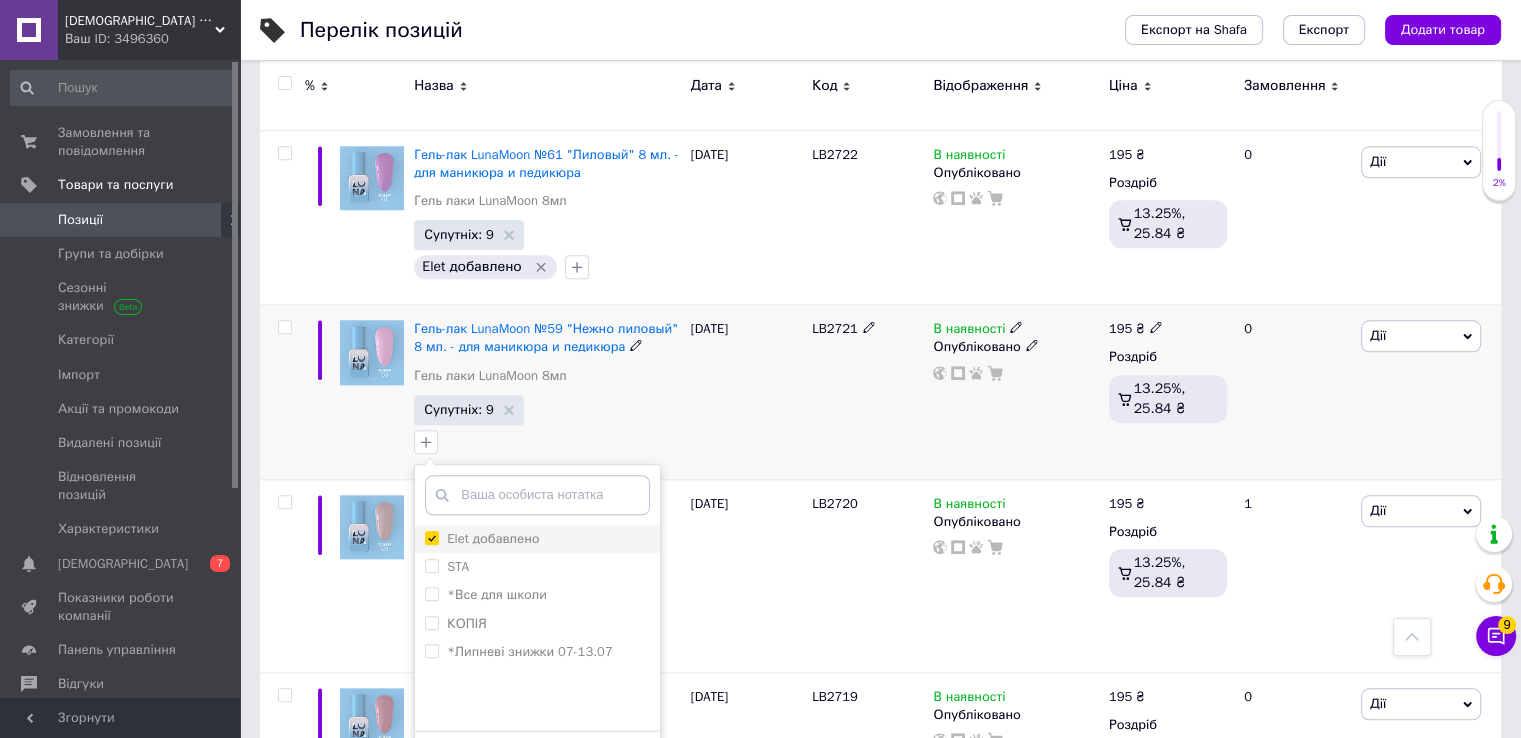 checkbox on "true" 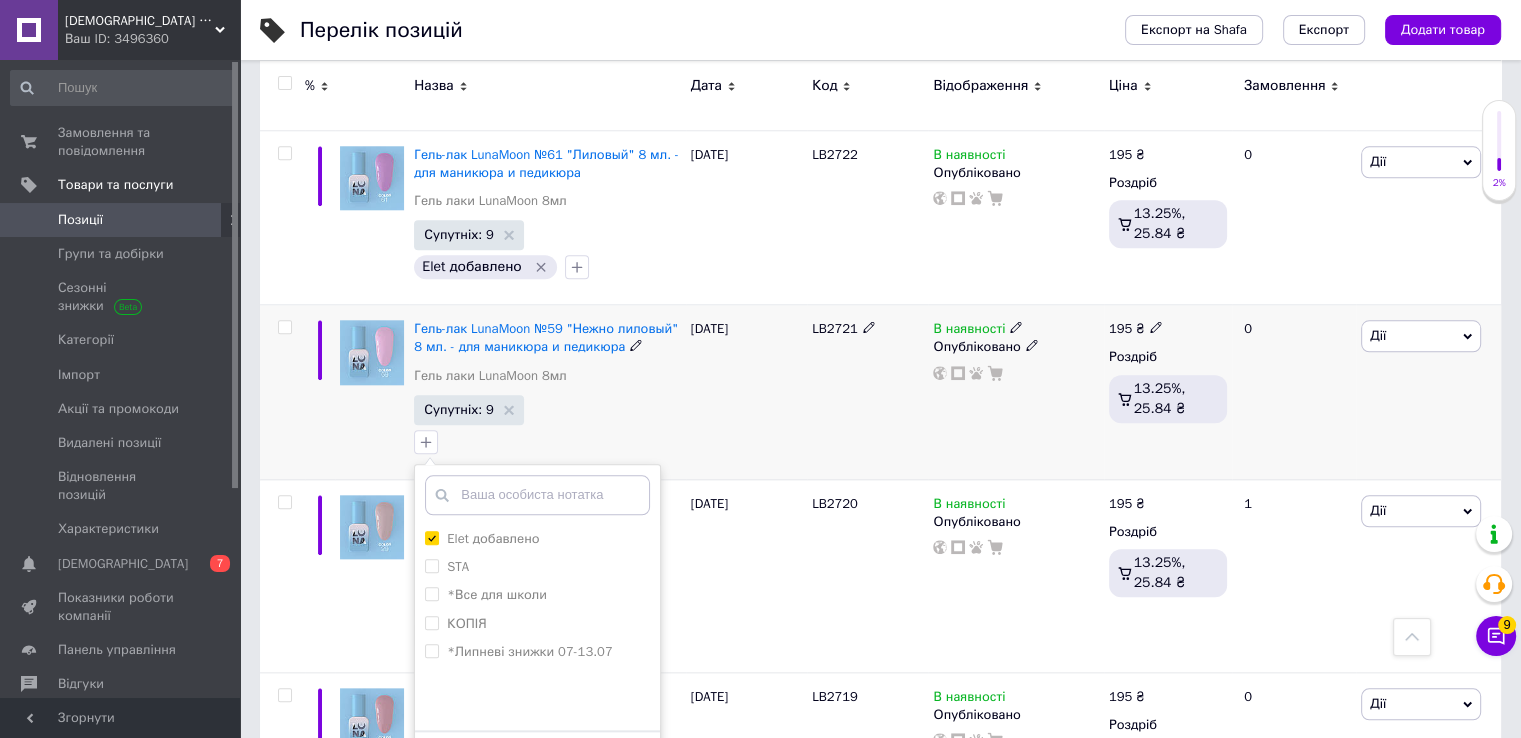 click on "Додати мітку" at bounding box center [537, 761] 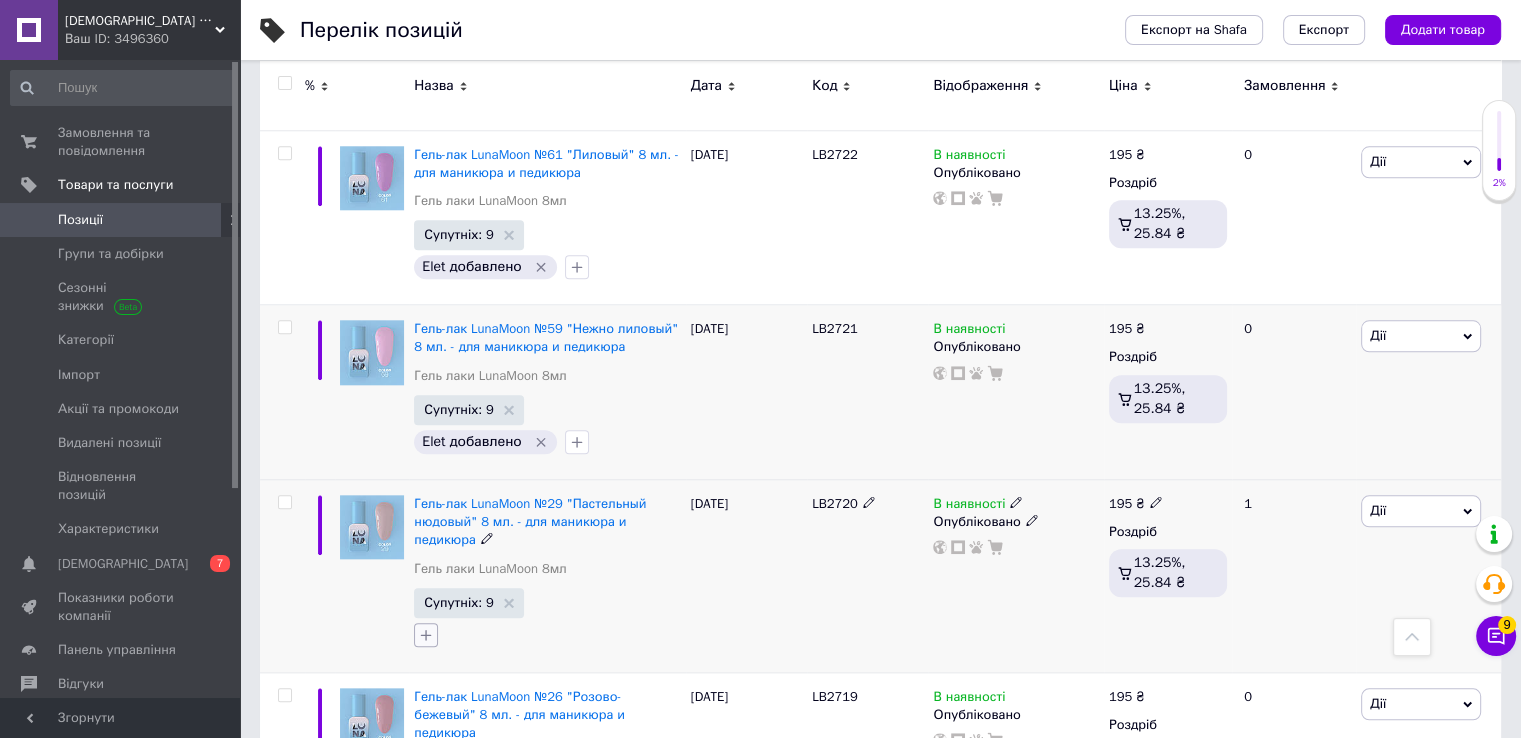 click 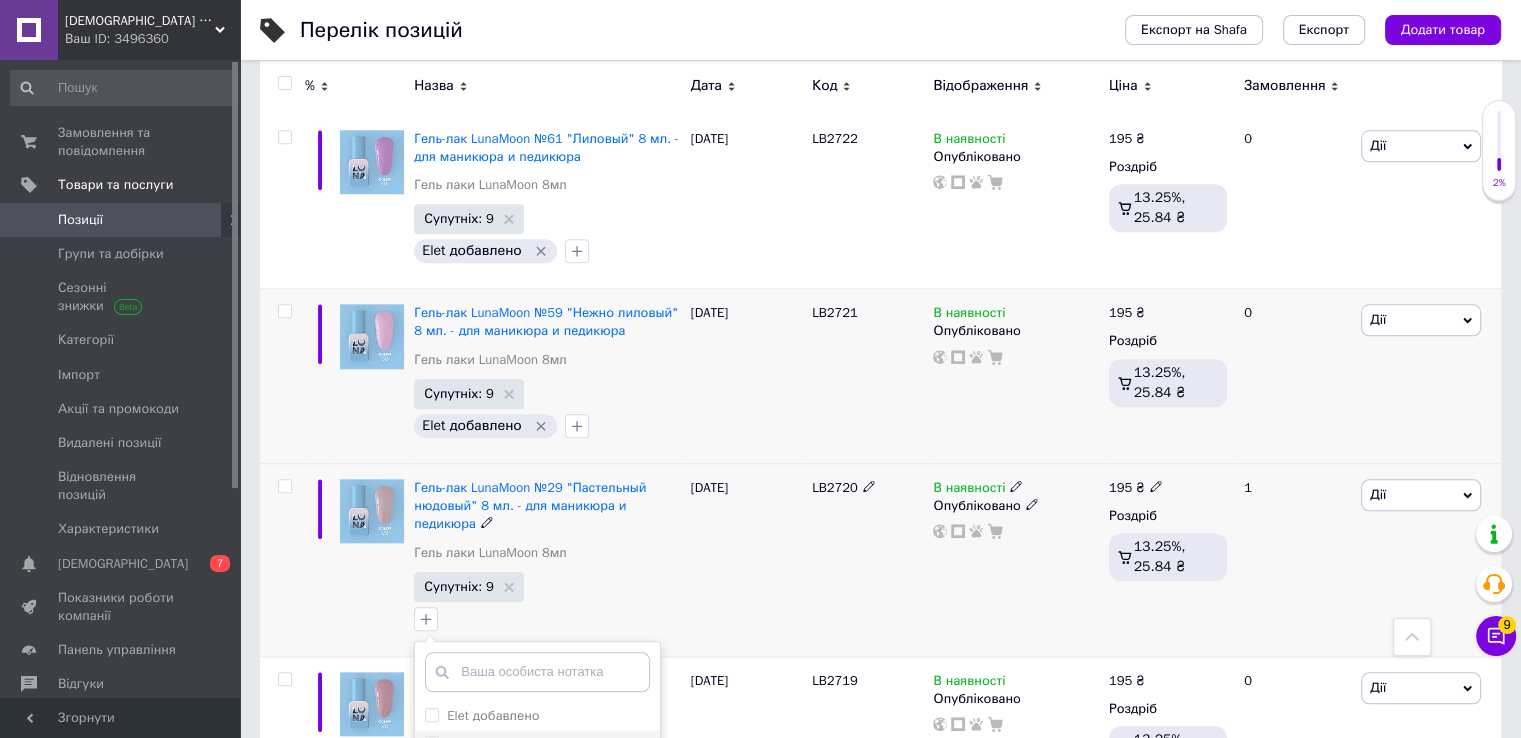 scroll, scrollTop: 2200, scrollLeft: 0, axis: vertical 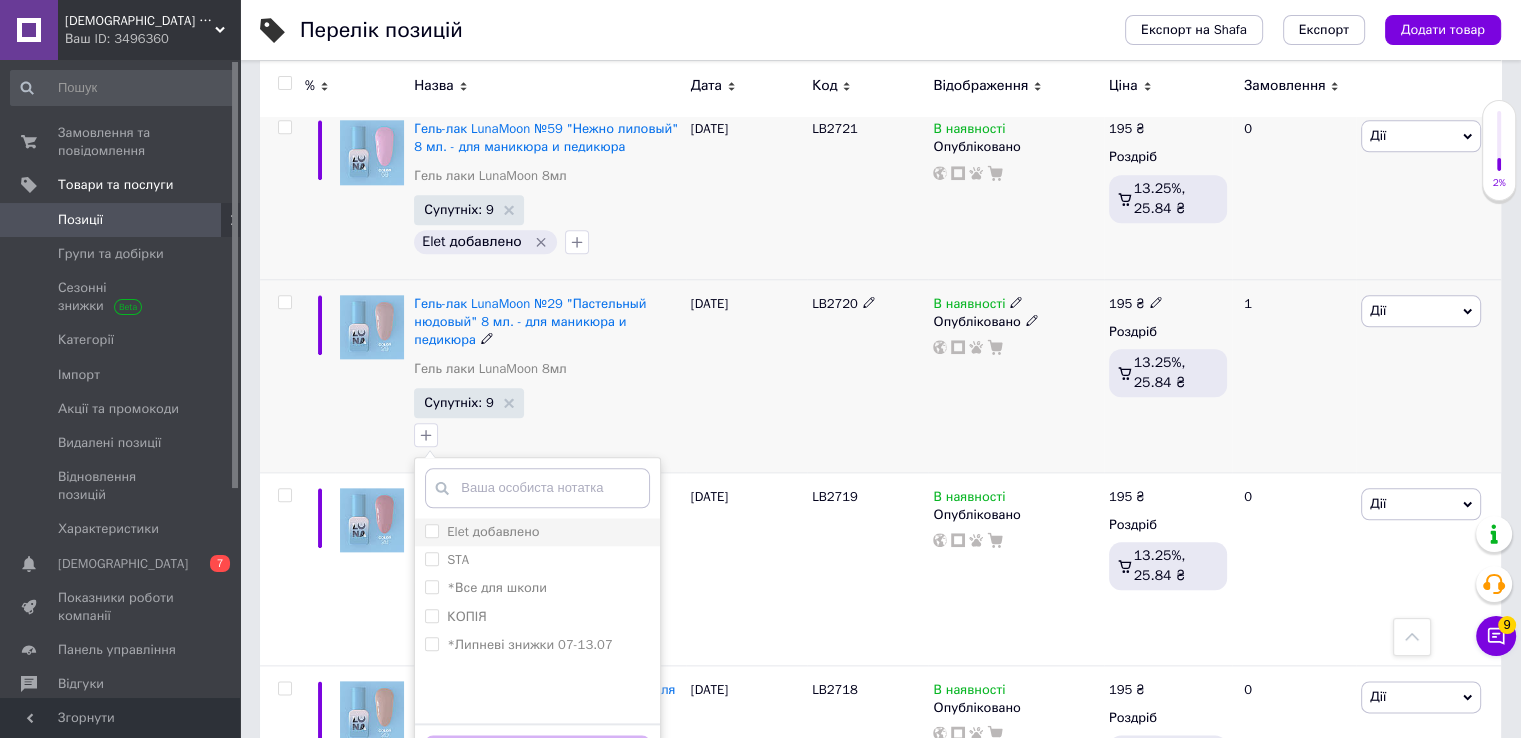 click on "Elet добавлено" at bounding box center [537, 532] 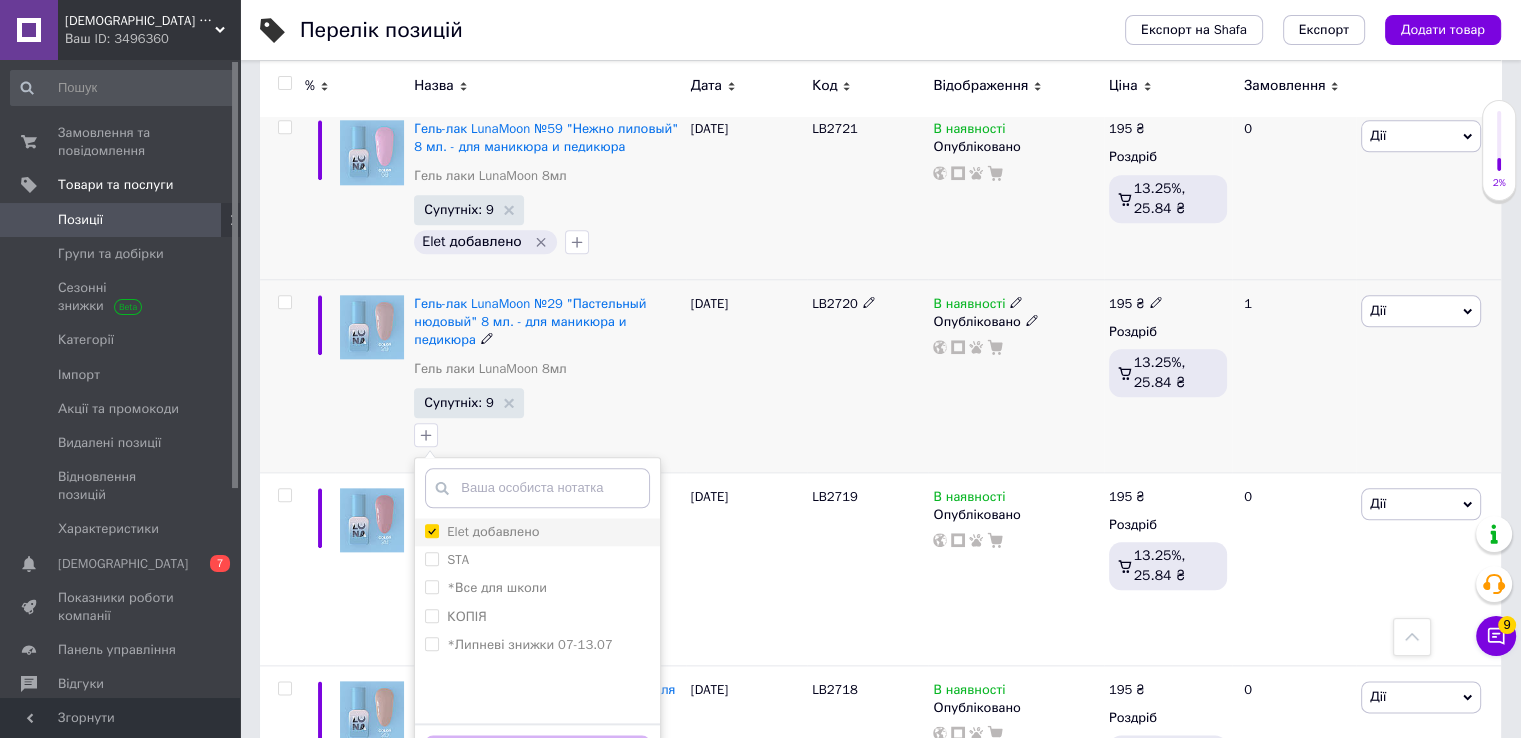 checkbox on "true" 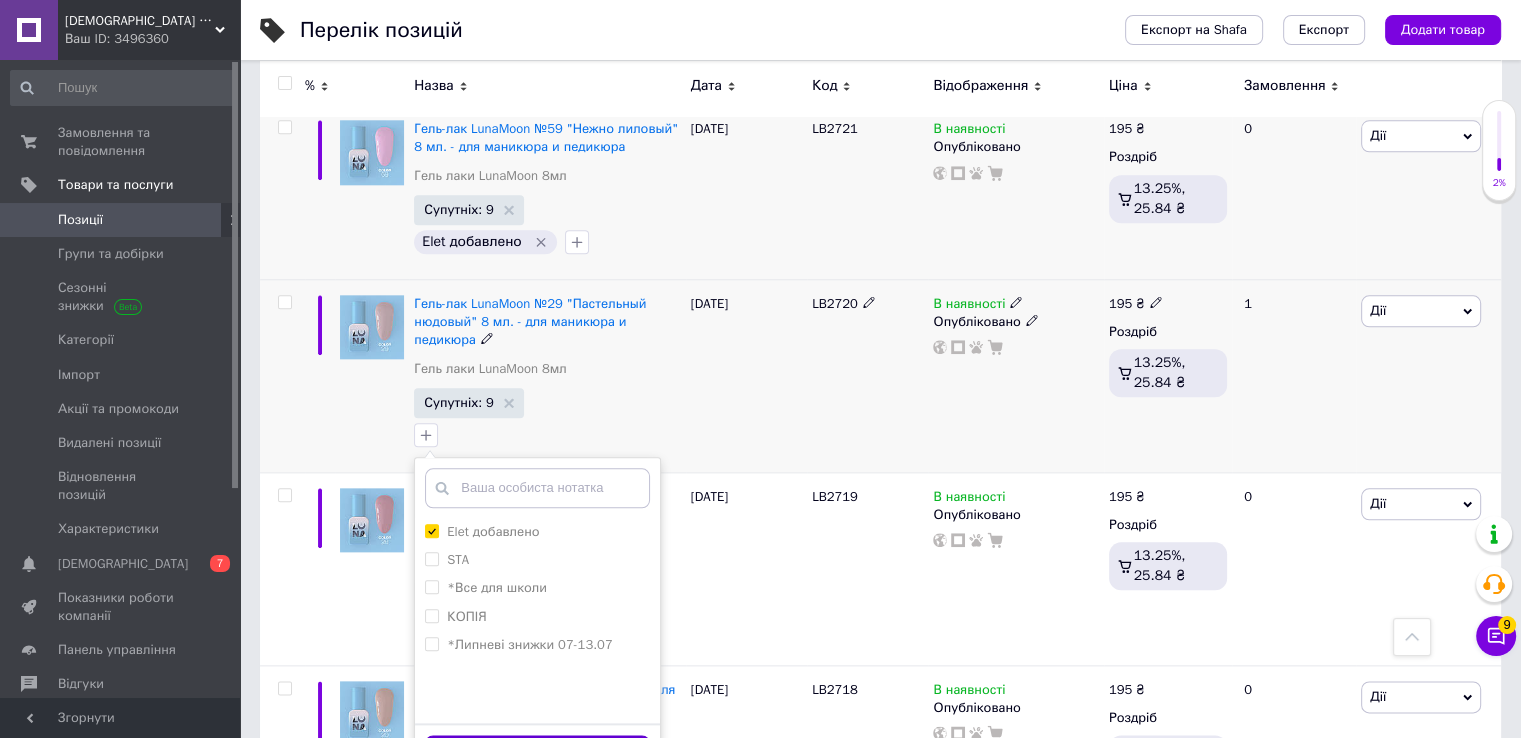 click on "Додати мітку" at bounding box center (537, 754) 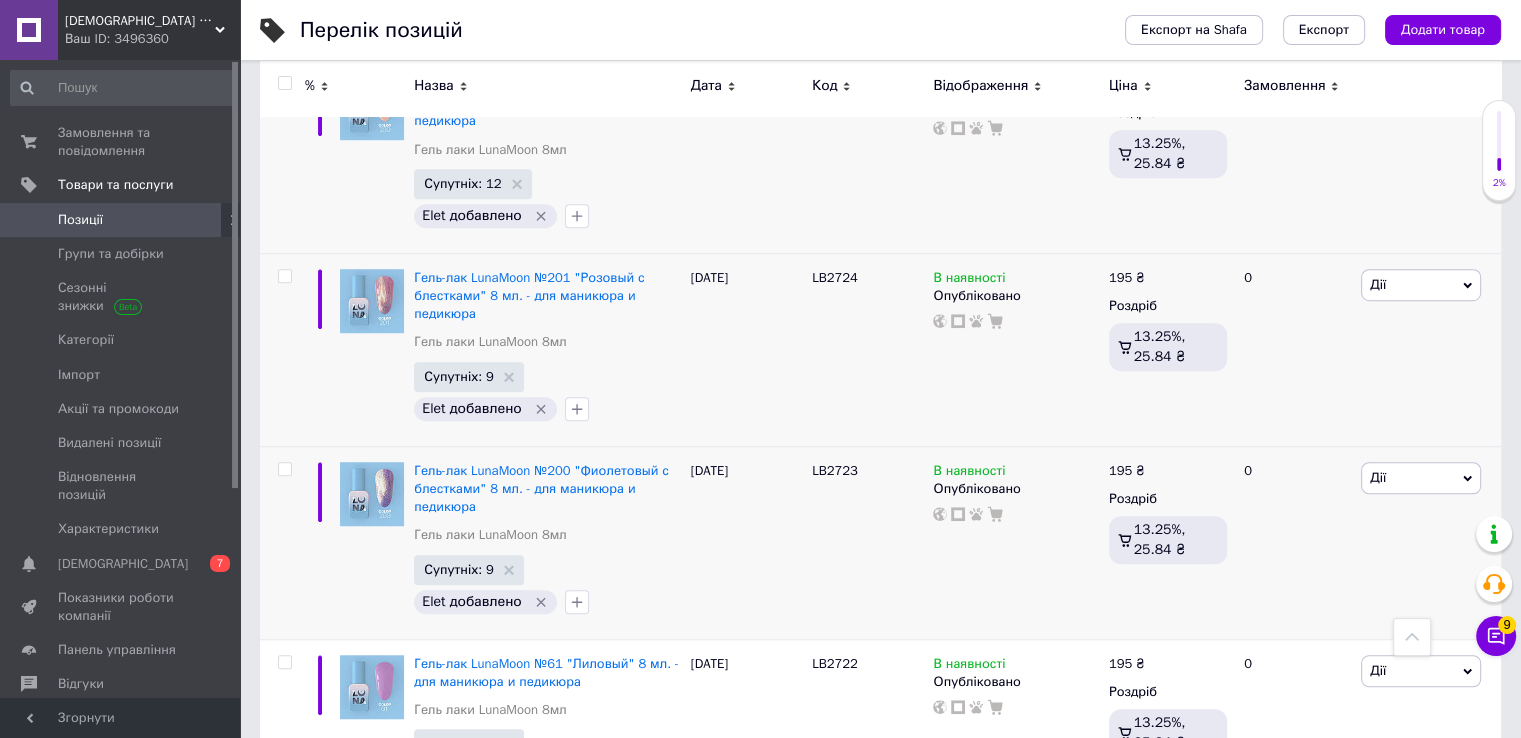 scroll, scrollTop: 0, scrollLeft: 0, axis: both 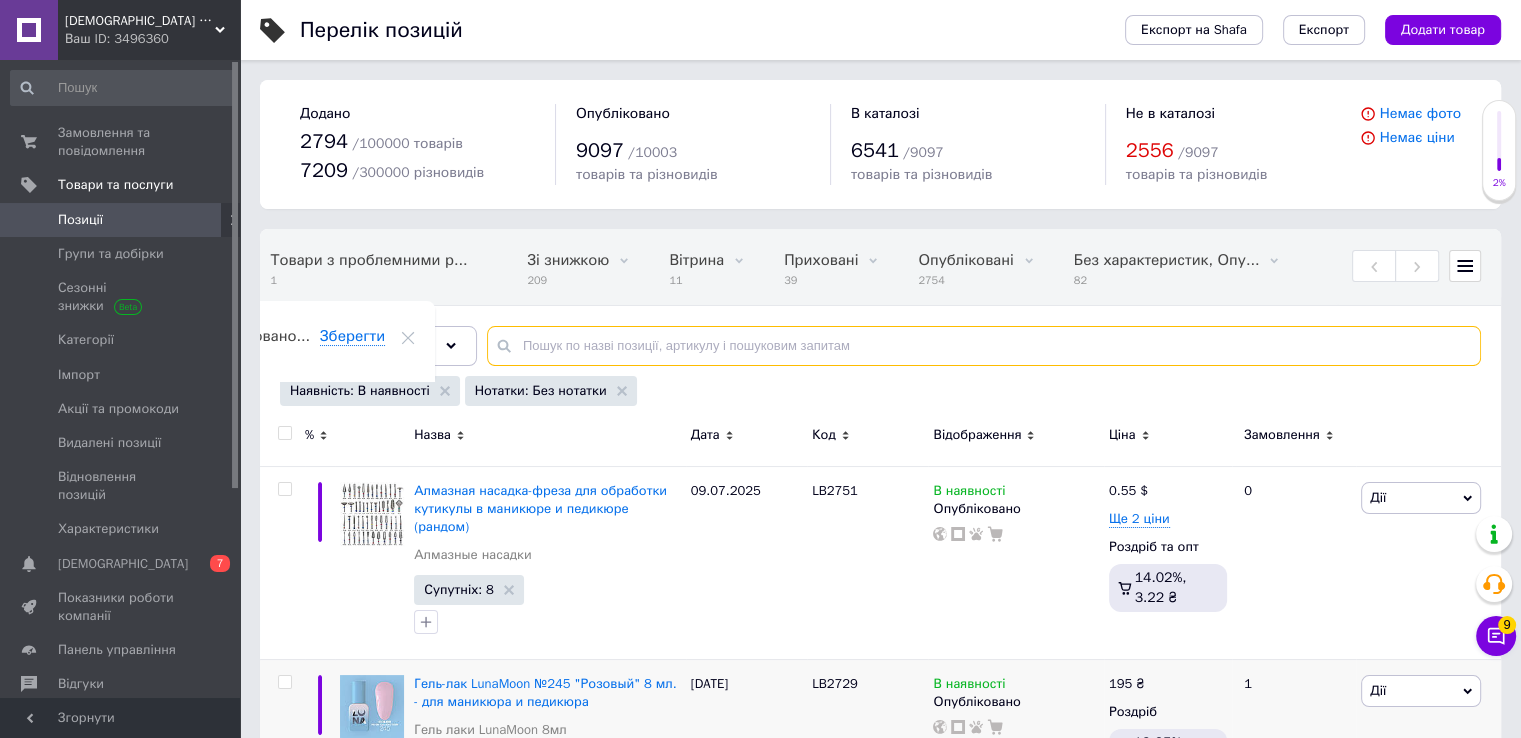 click at bounding box center (984, 346) 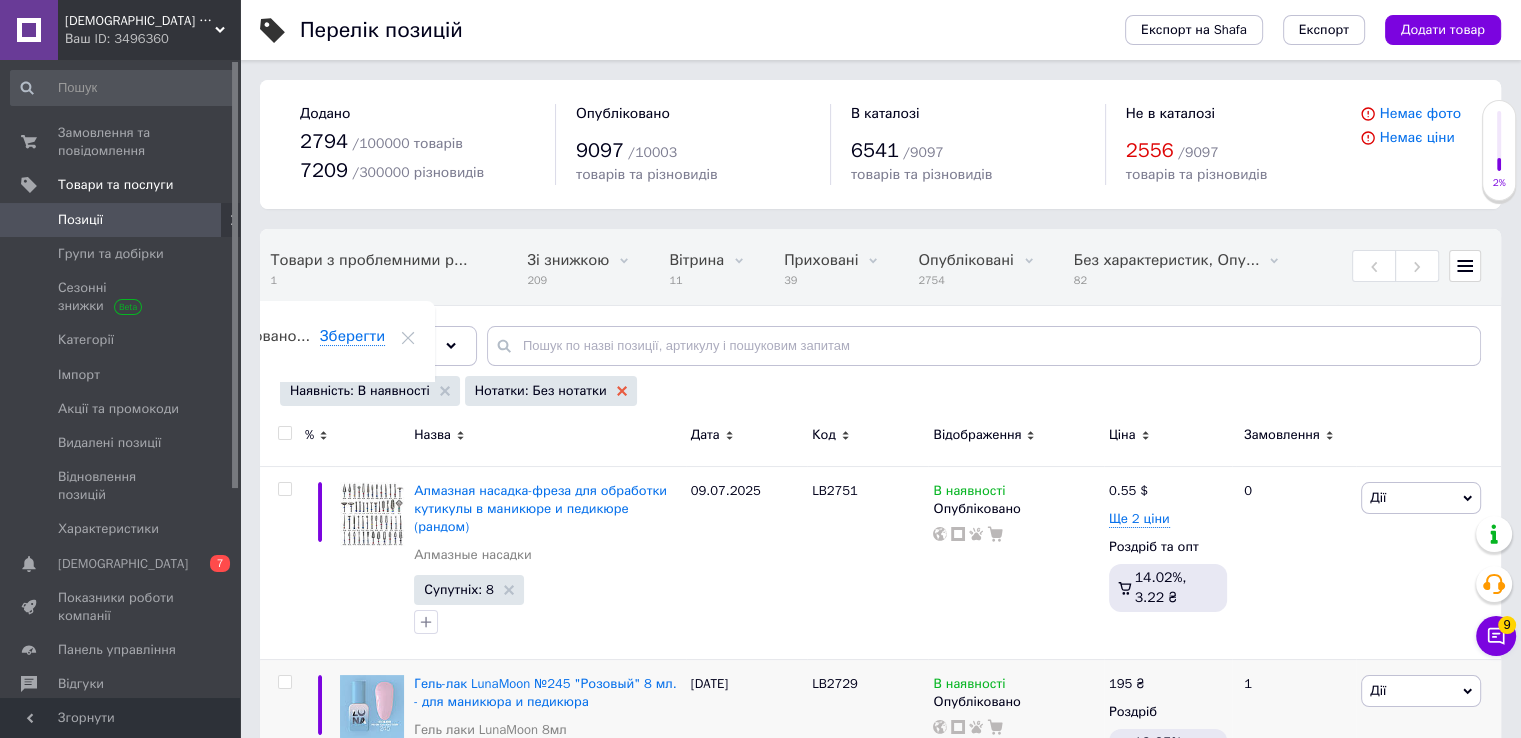 click 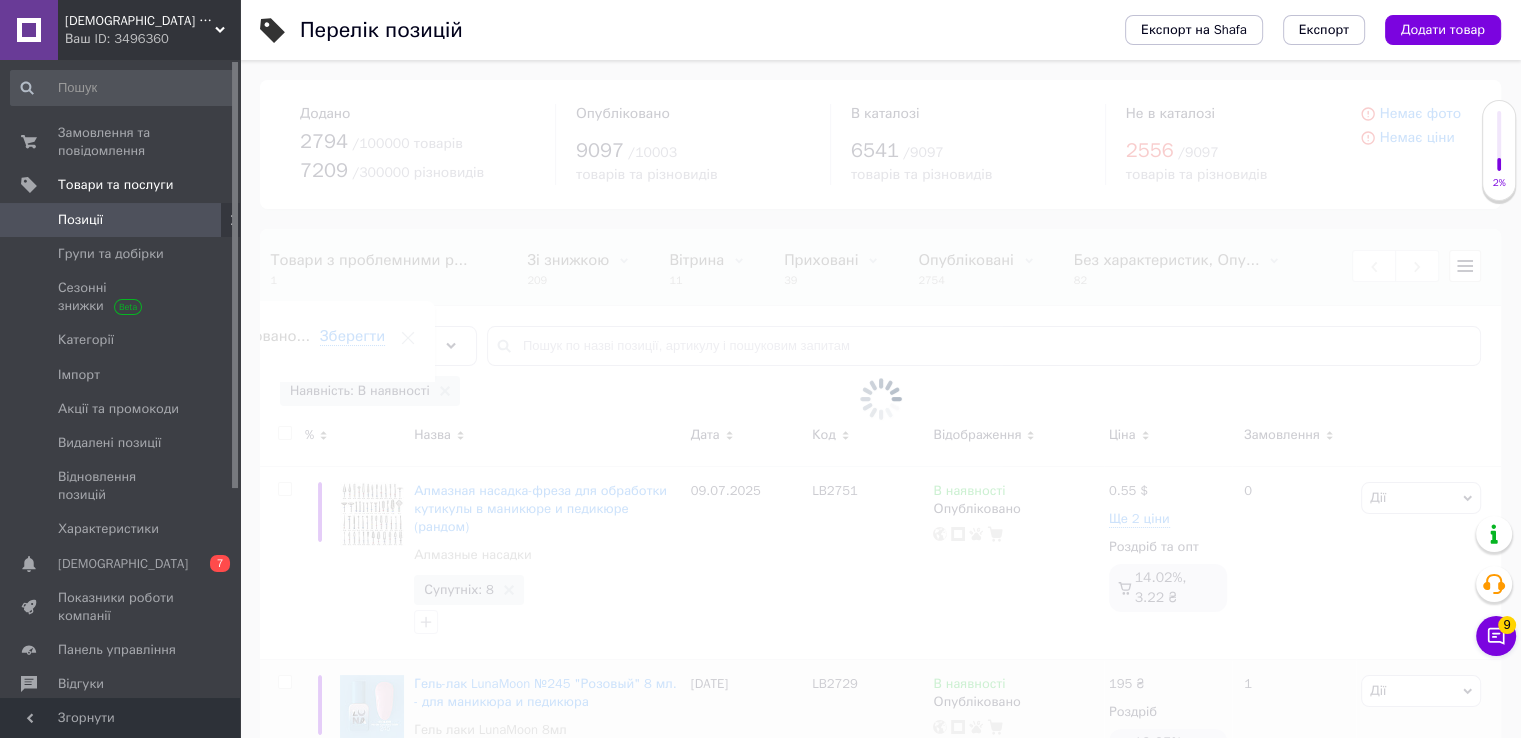 scroll, scrollTop: 0, scrollLeft: 296, axis: horizontal 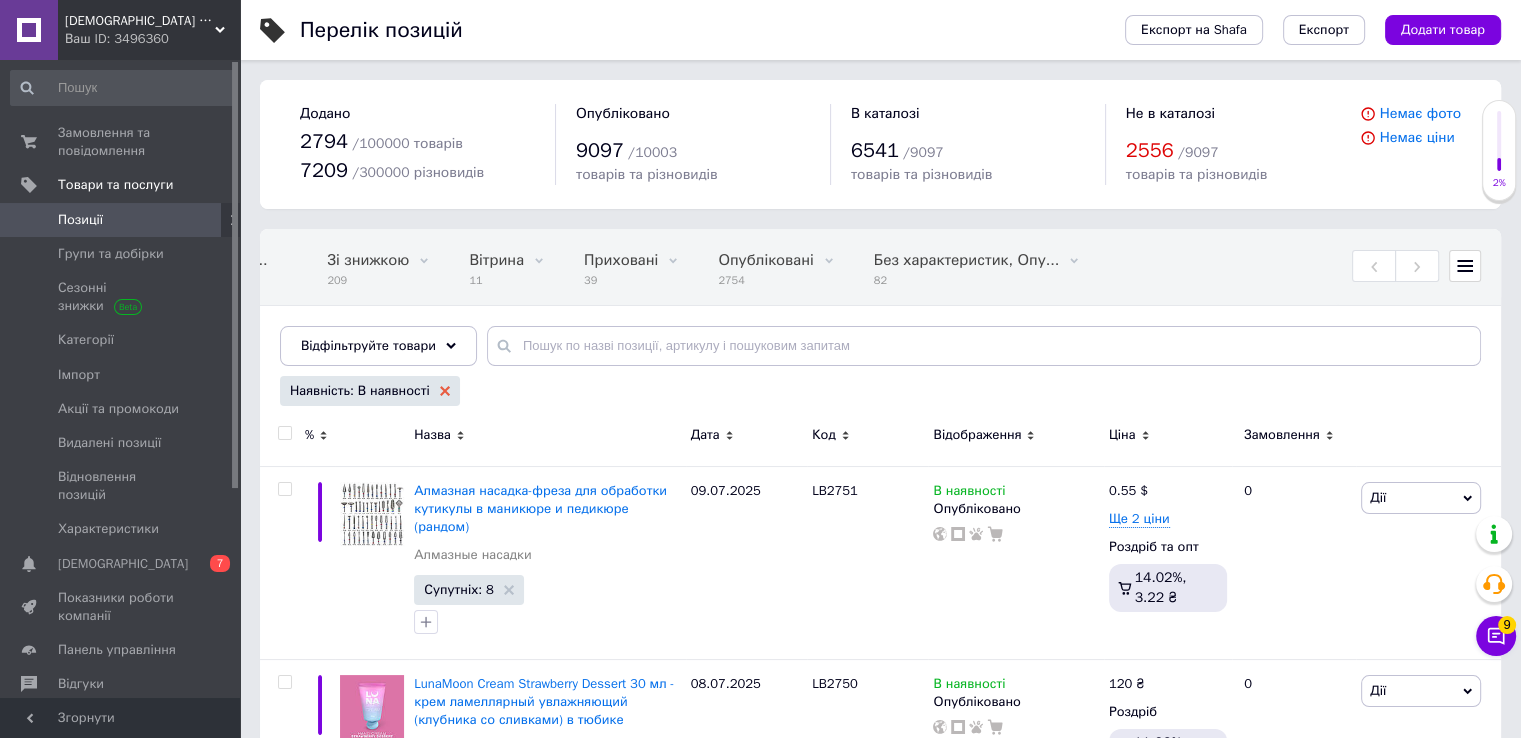click 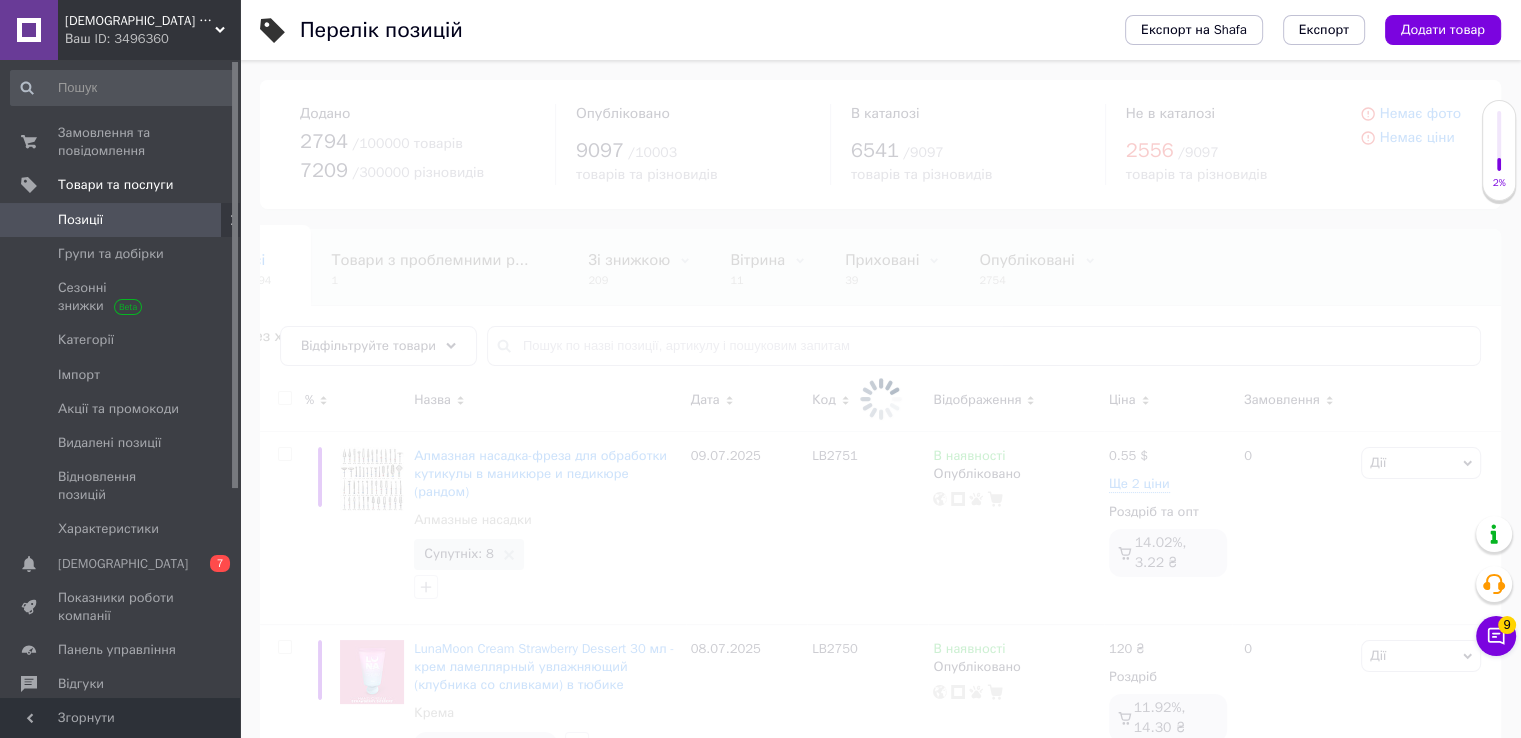 scroll, scrollTop: 0, scrollLeft: 0, axis: both 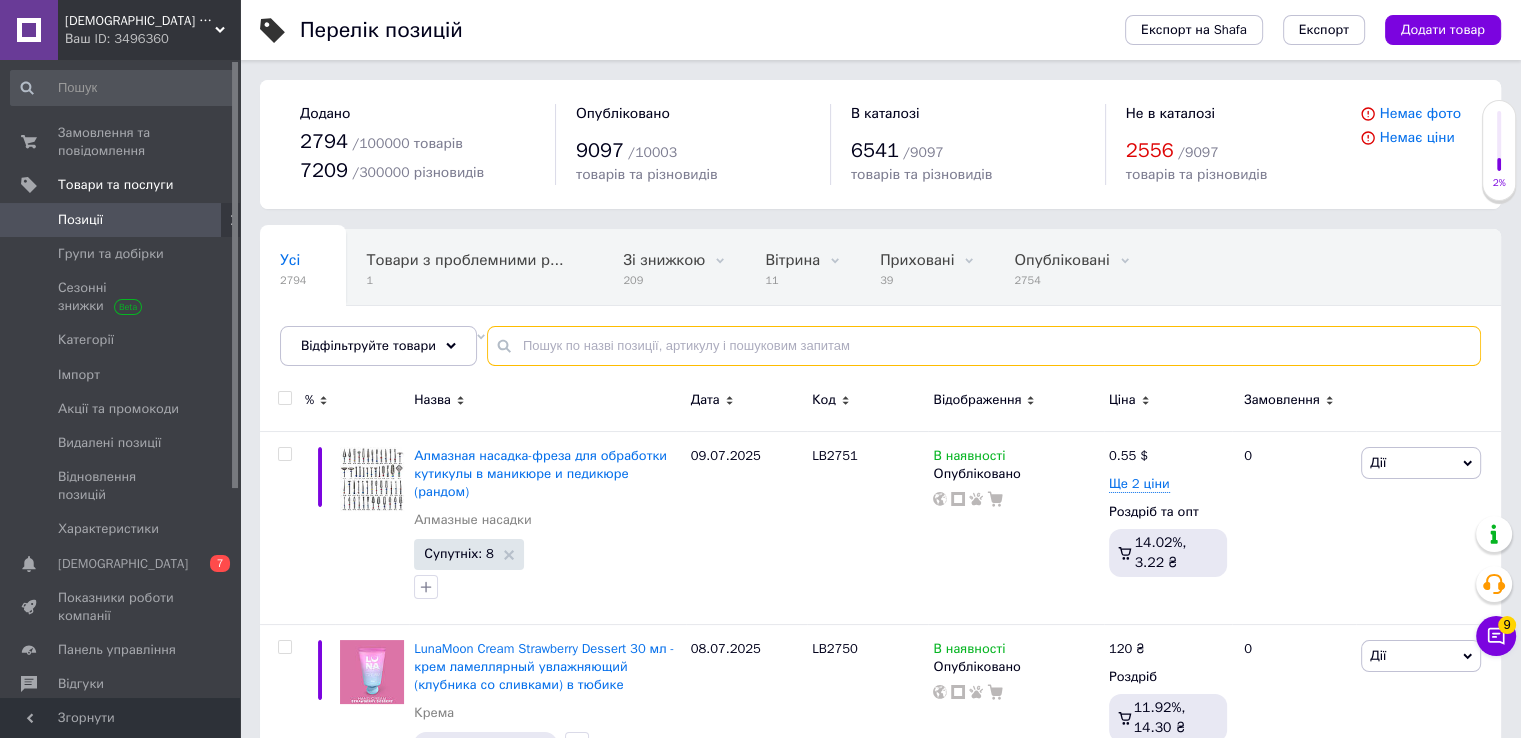 click at bounding box center (984, 346) 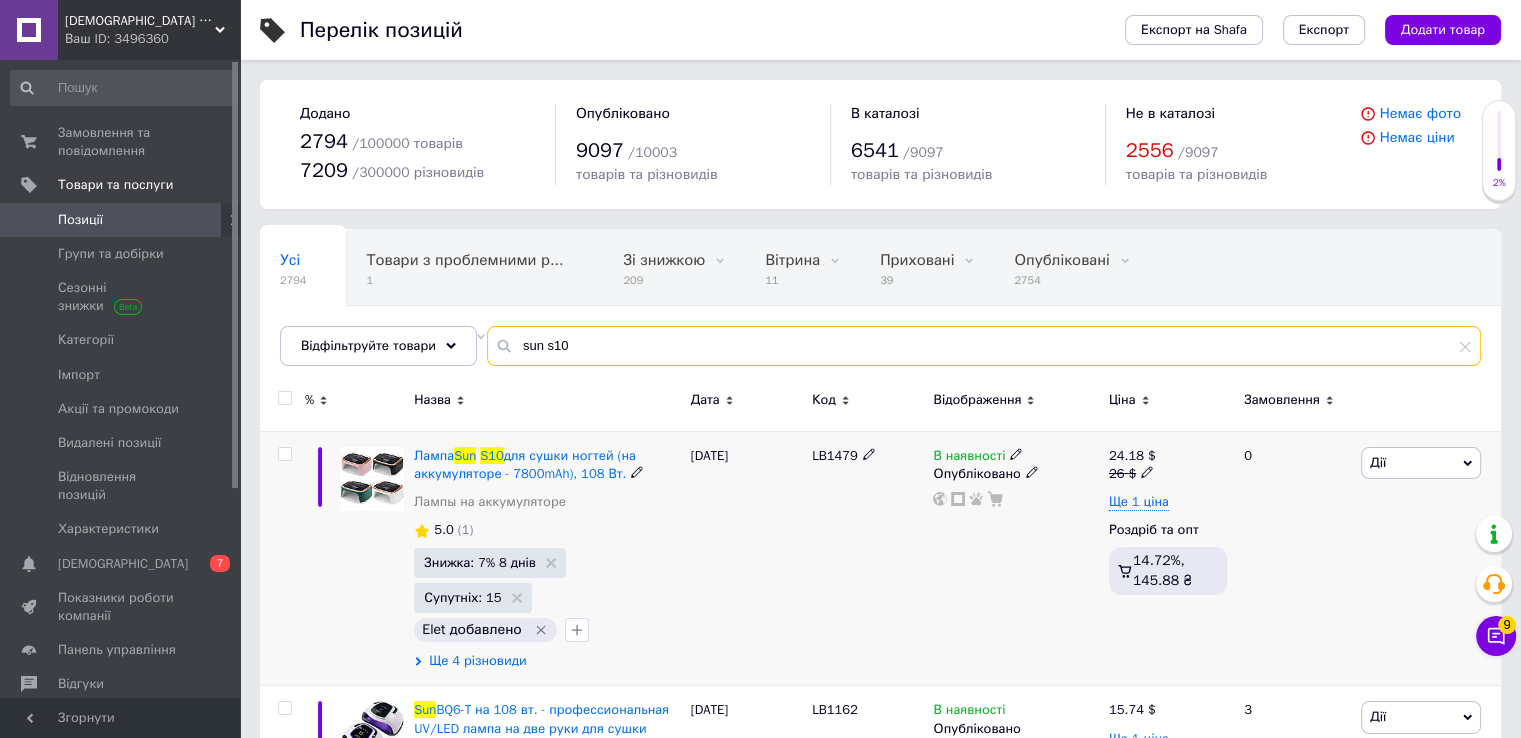 type on "sun s10" 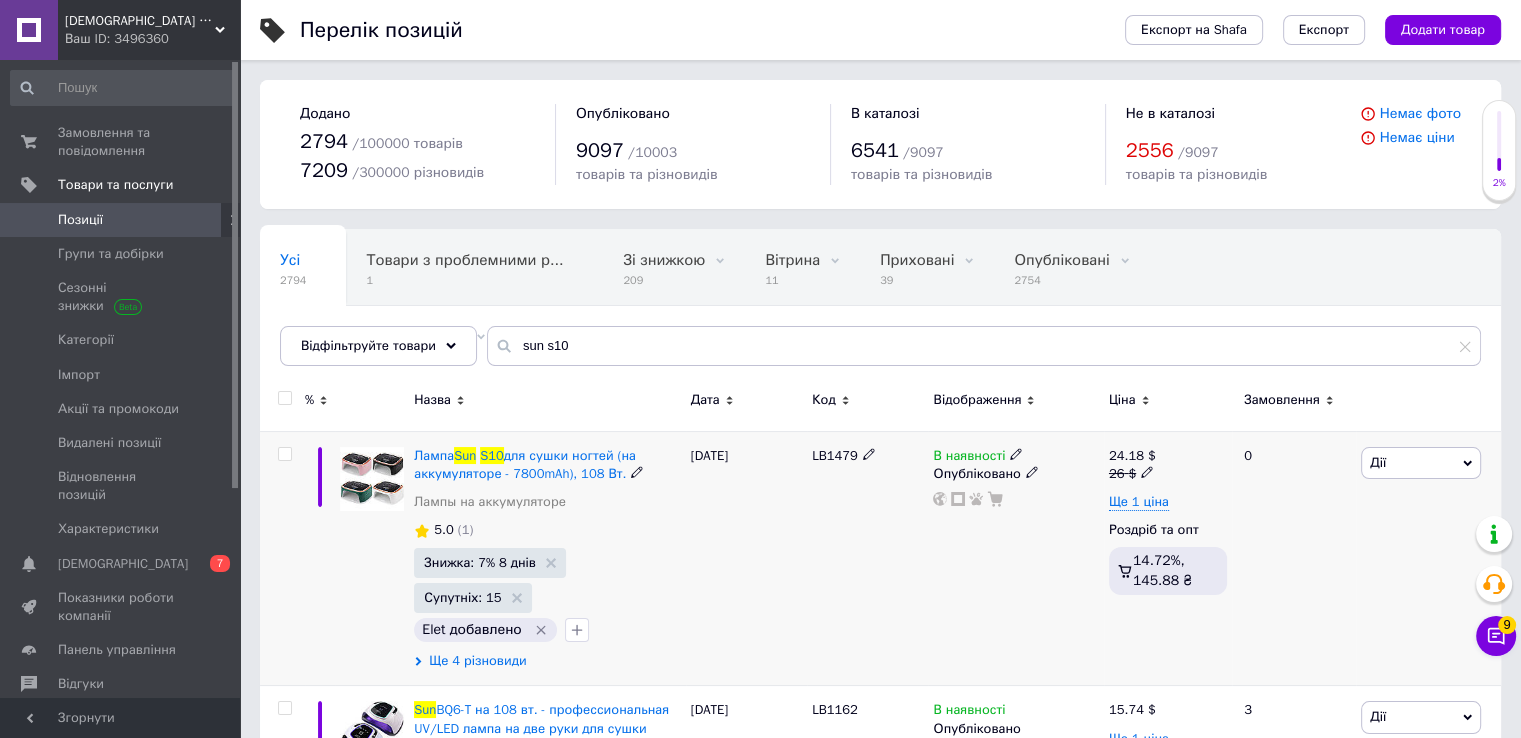 click on "Ще 4 різновиди" at bounding box center [477, 661] 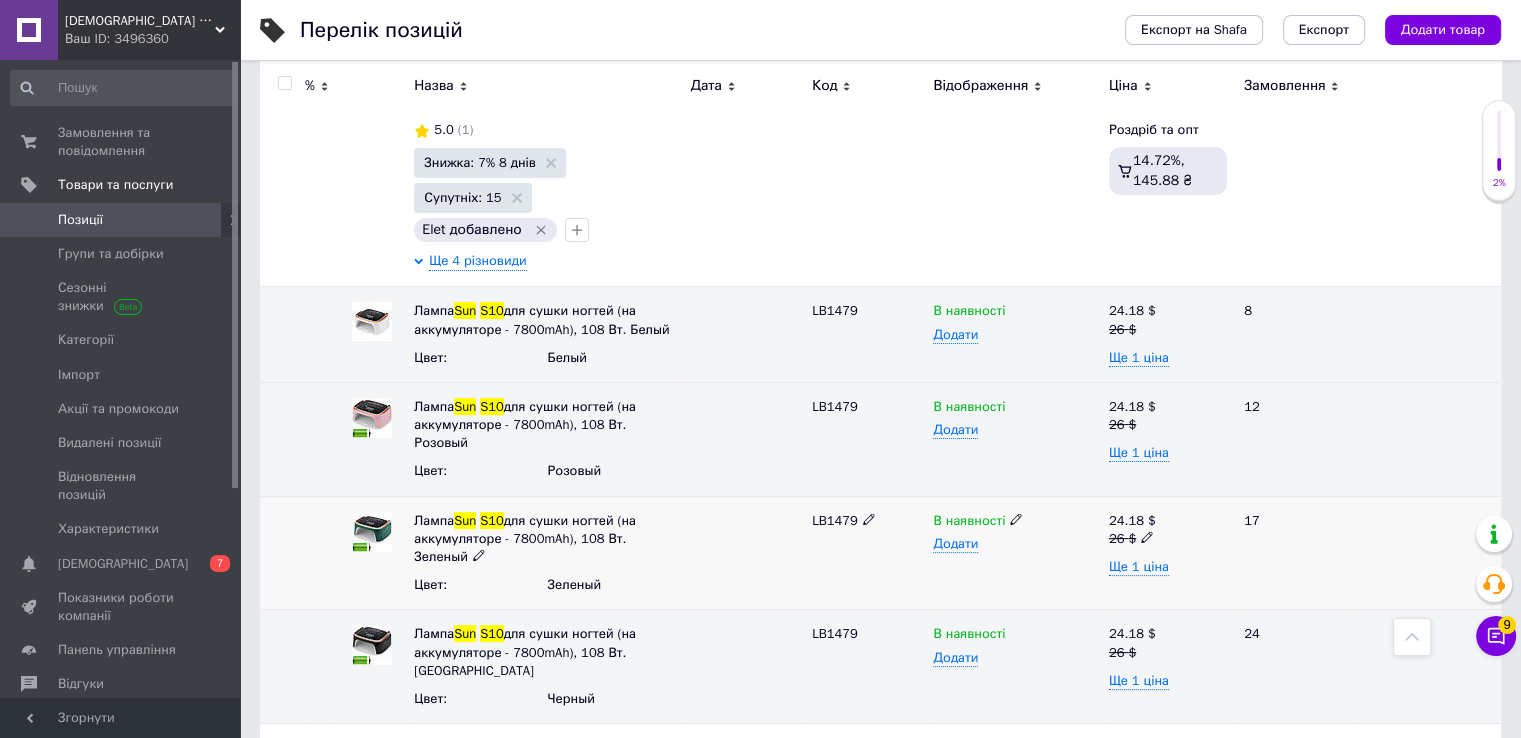 scroll, scrollTop: 600, scrollLeft: 0, axis: vertical 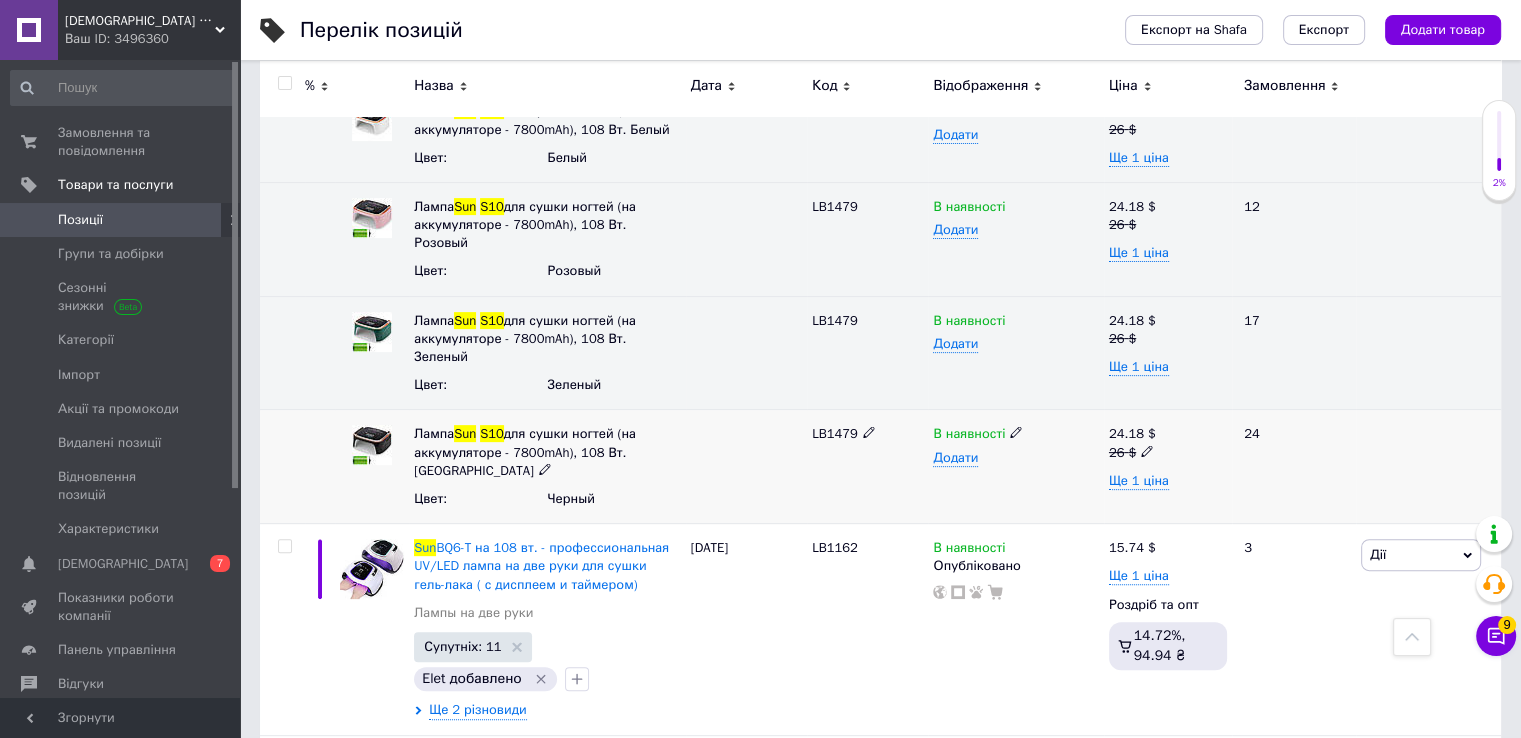 click at bounding box center [1016, 432] 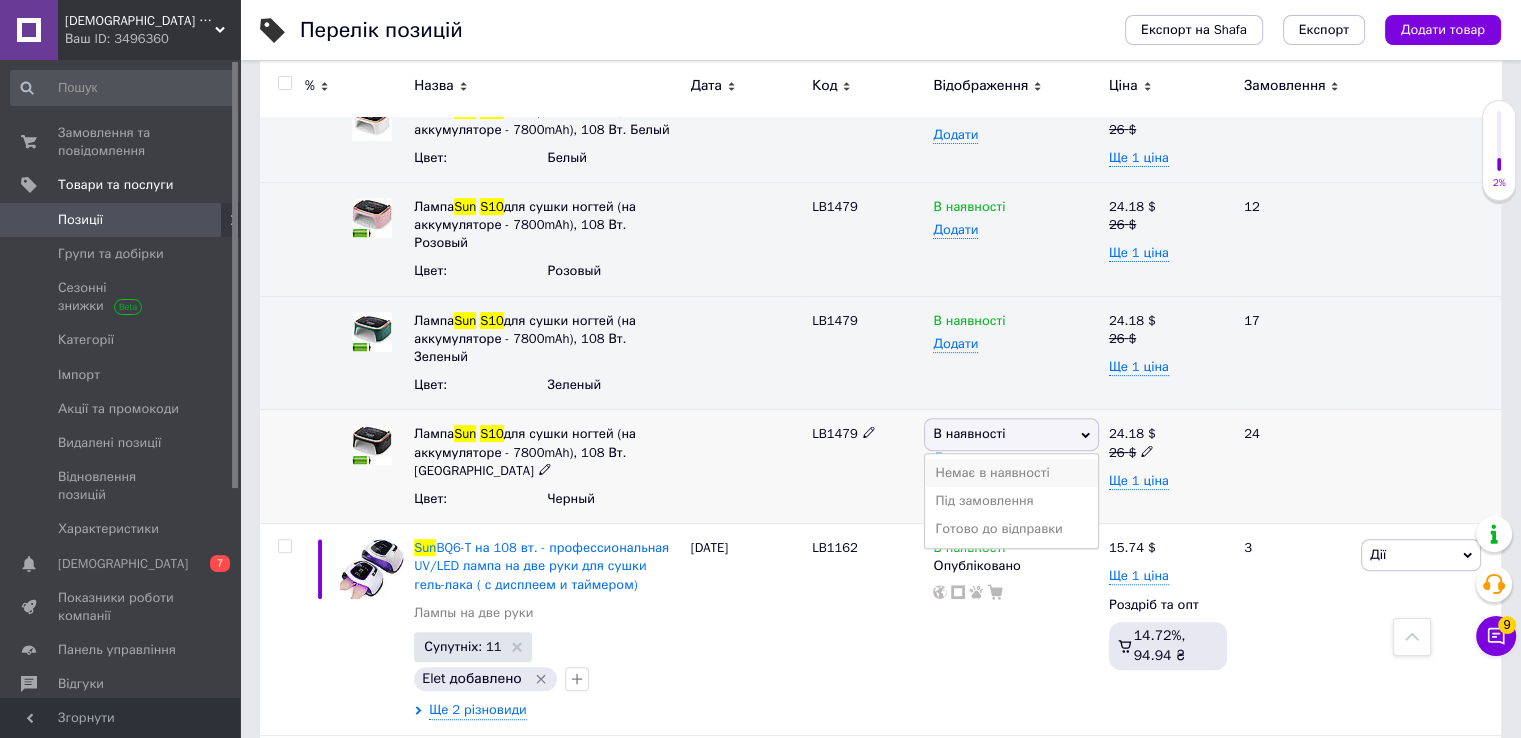 click on "Немає в наявності" at bounding box center [1011, 473] 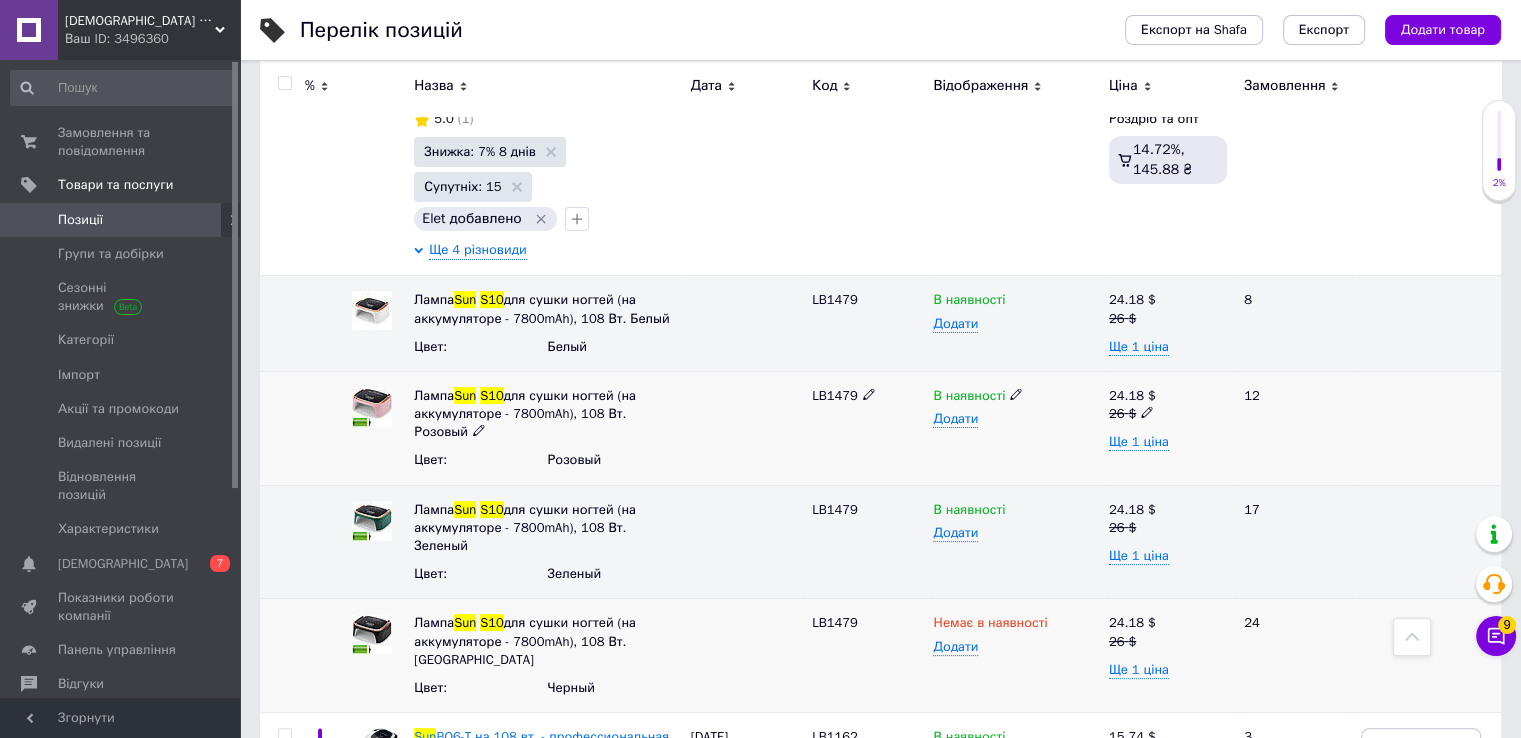 scroll, scrollTop: 400, scrollLeft: 0, axis: vertical 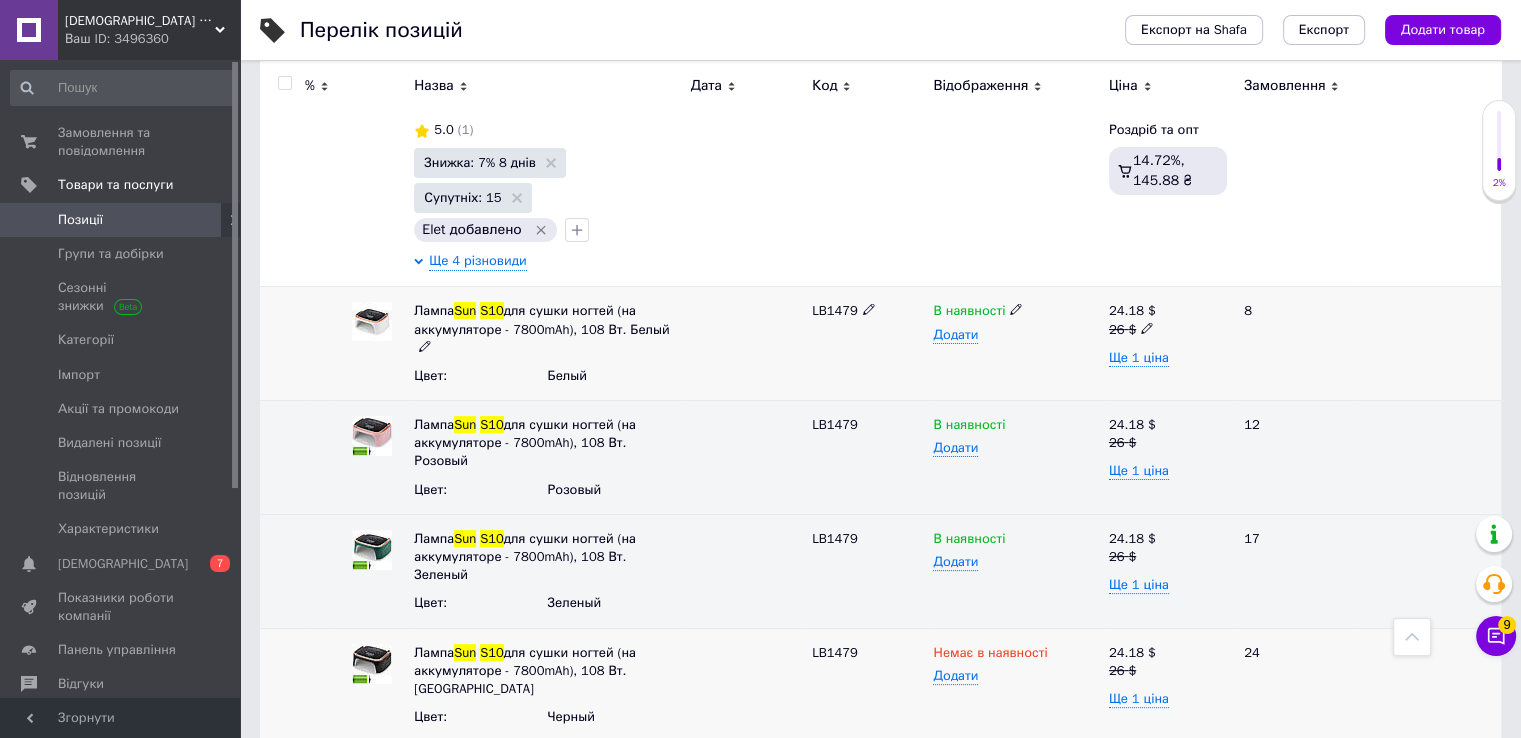 click 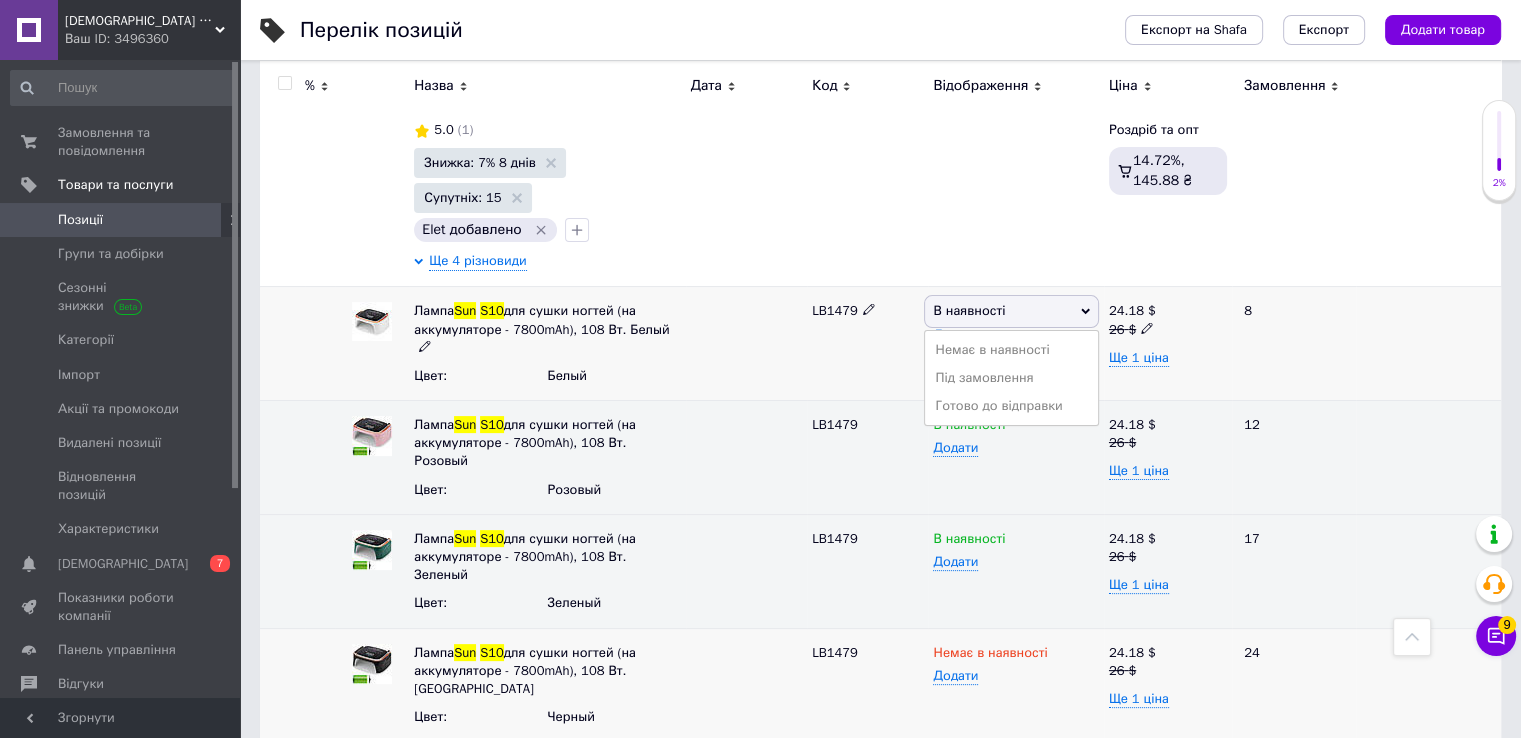 click on "В наявності" at bounding box center [1011, 311] 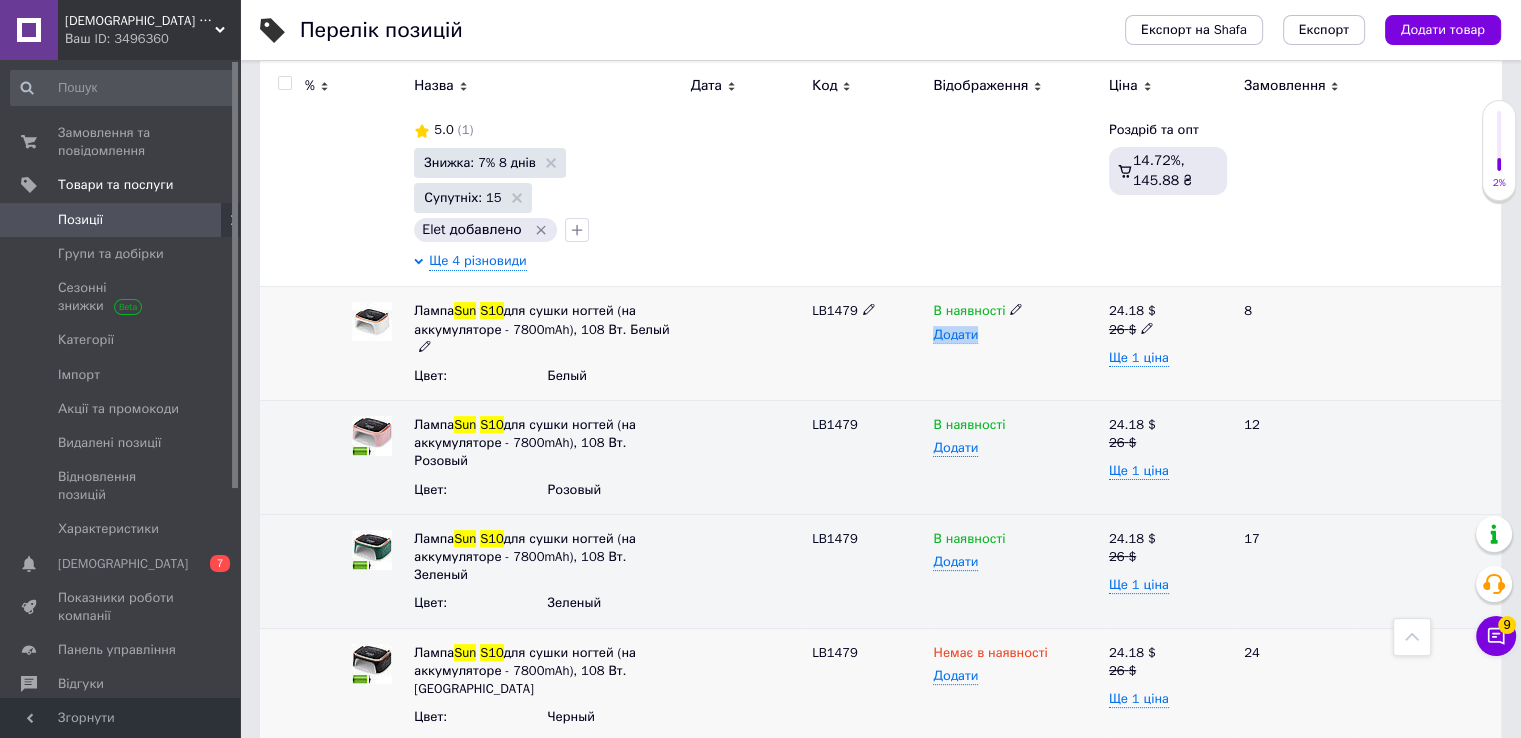 click 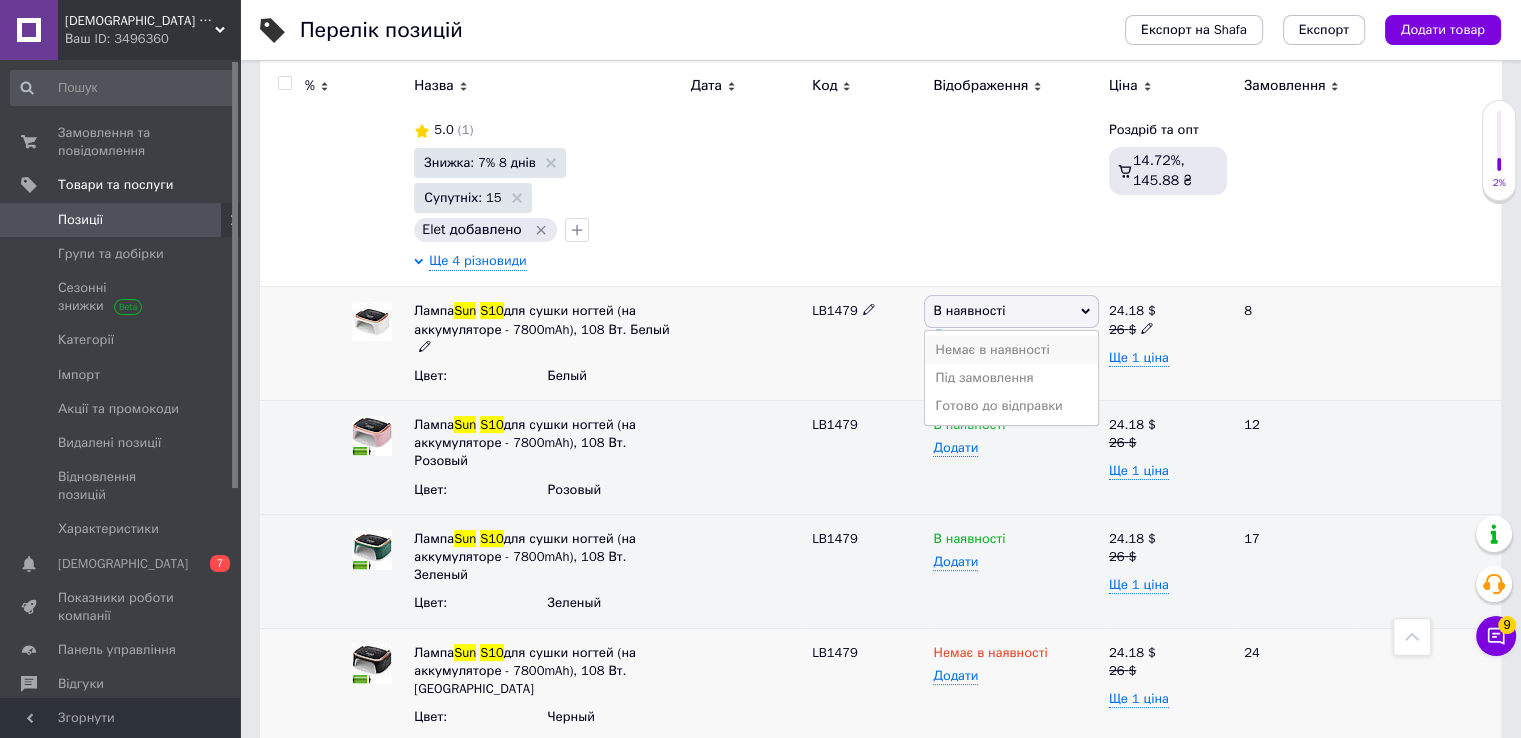 click on "Немає в наявності" at bounding box center (1011, 350) 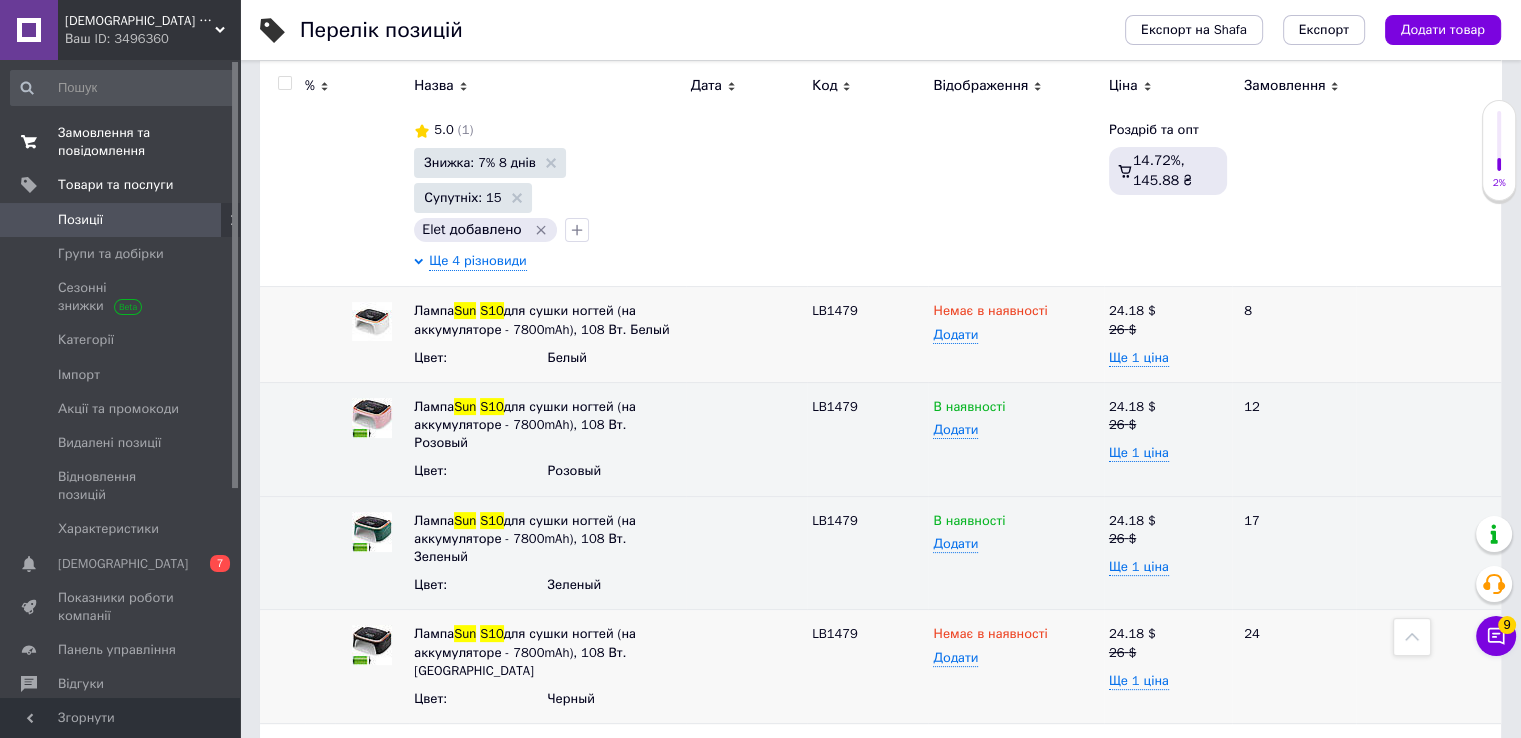 click on "Замовлення та повідомлення" at bounding box center [121, 142] 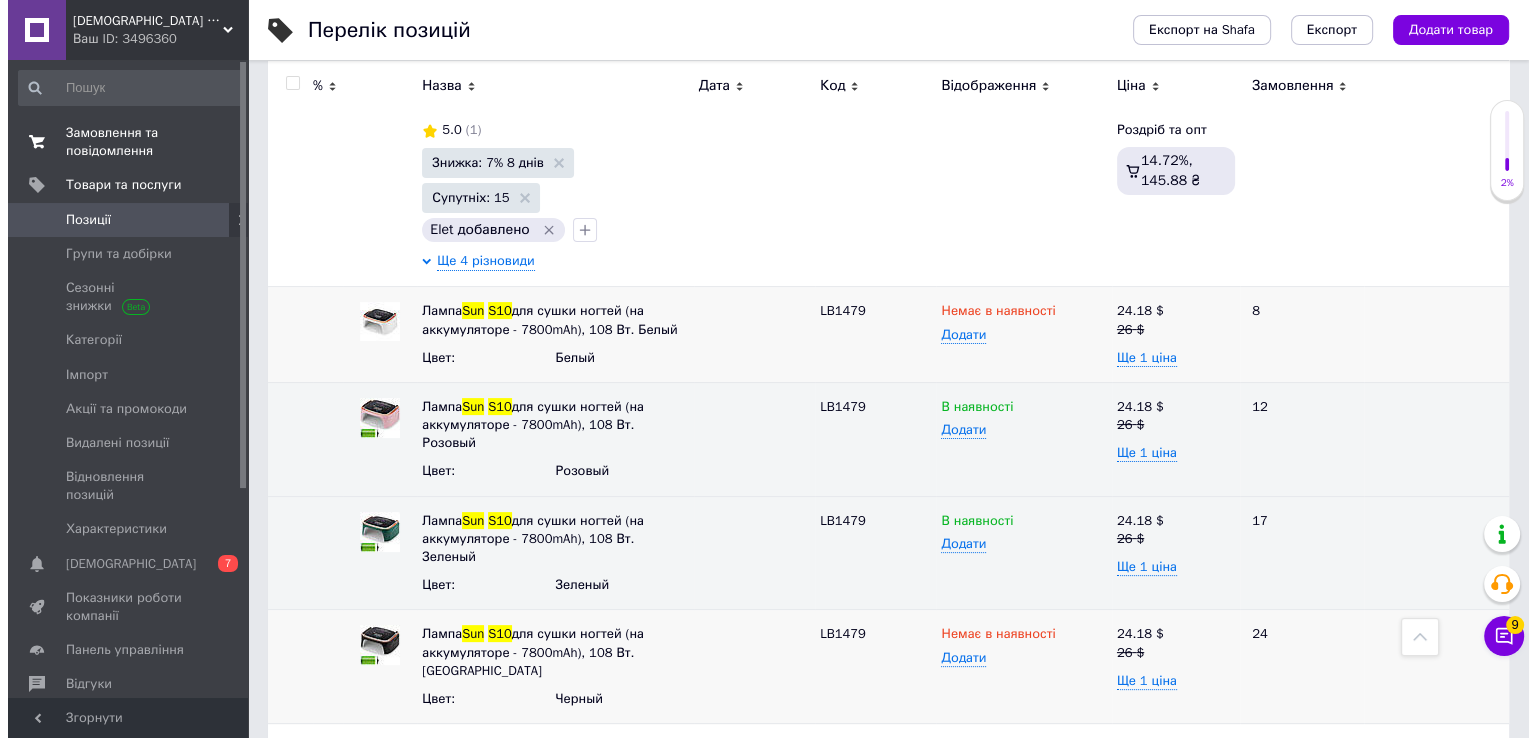 scroll, scrollTop: 0, scrollLeft: 0, axis: both 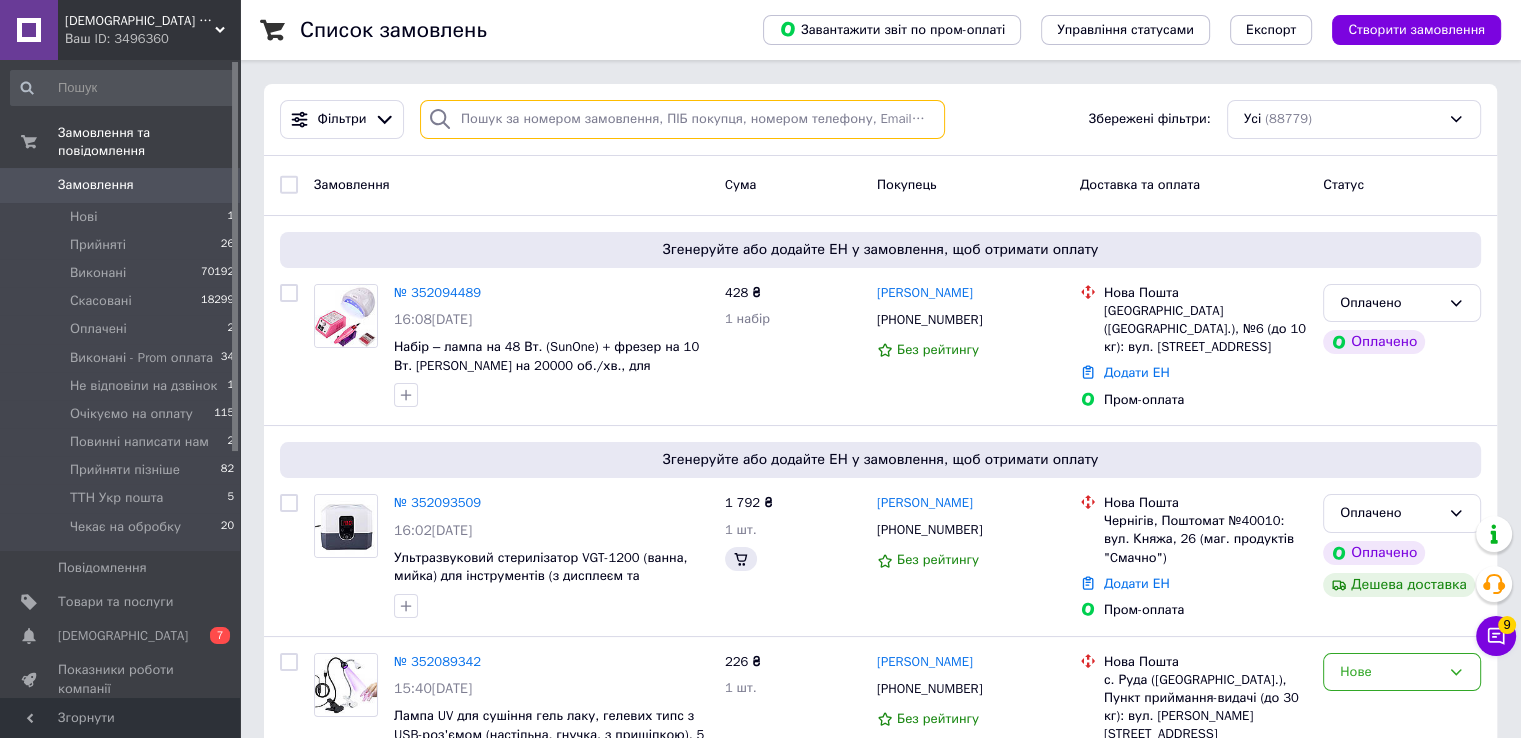click at bounding box center (682, 119) 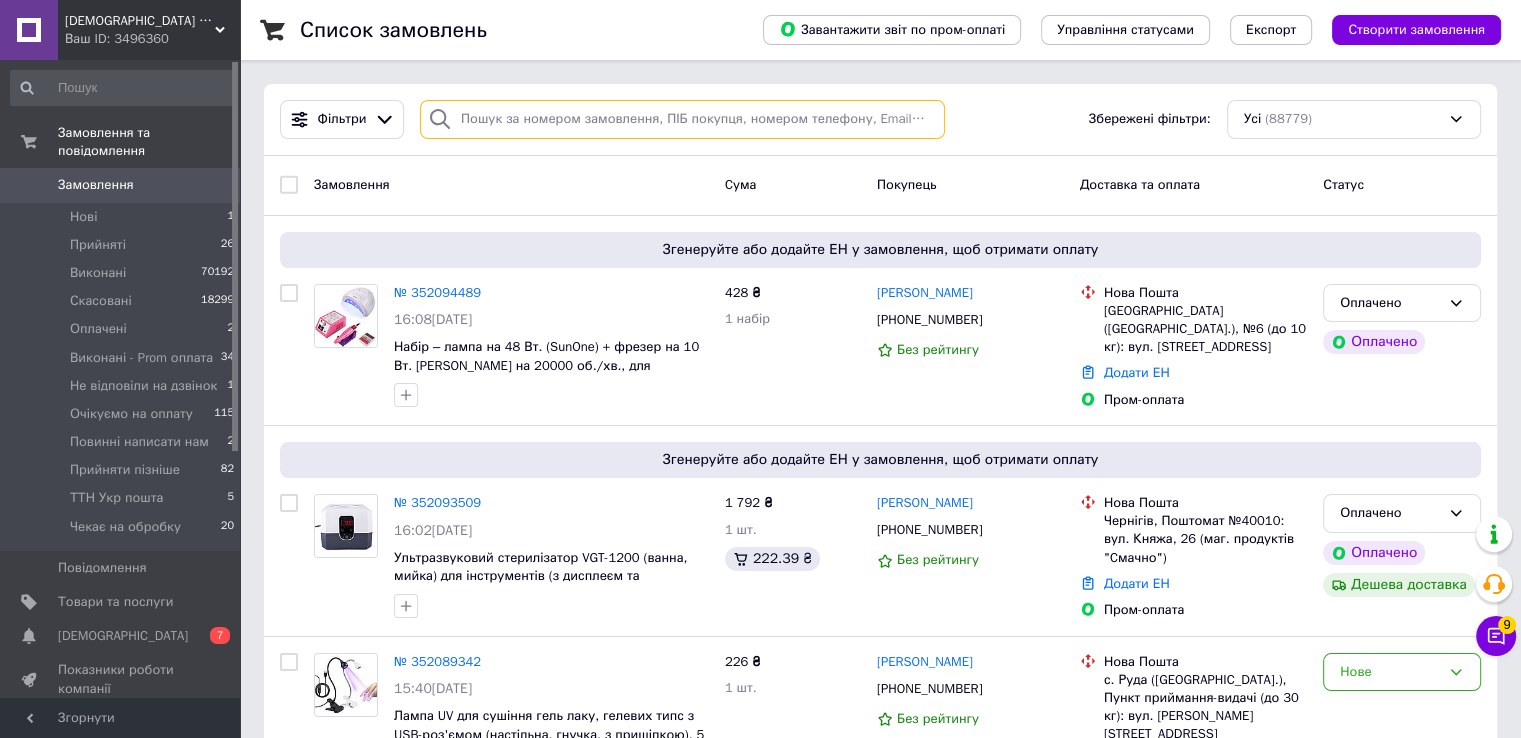 paste on "0501884467" 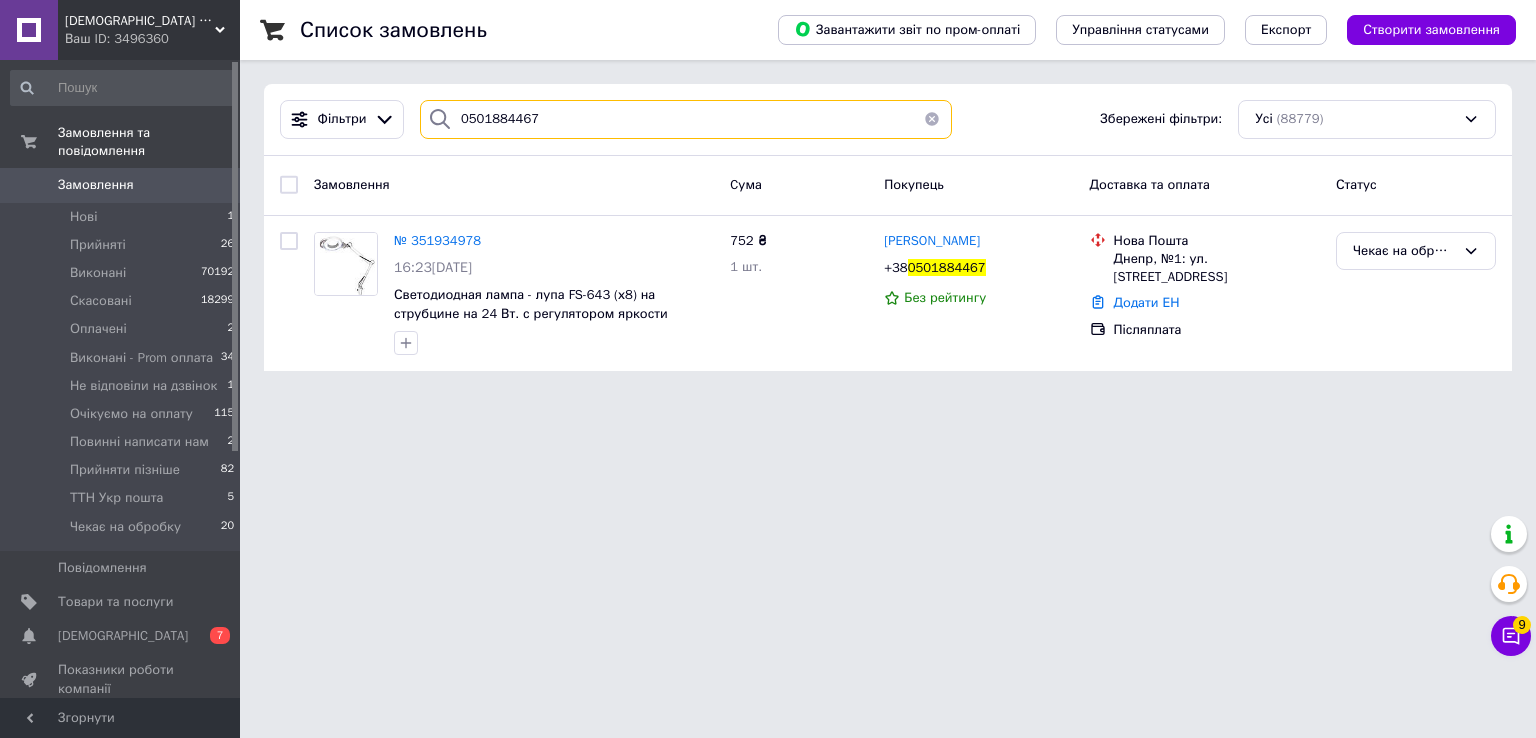 click on "0501884467" at bounding box center [686, 119] 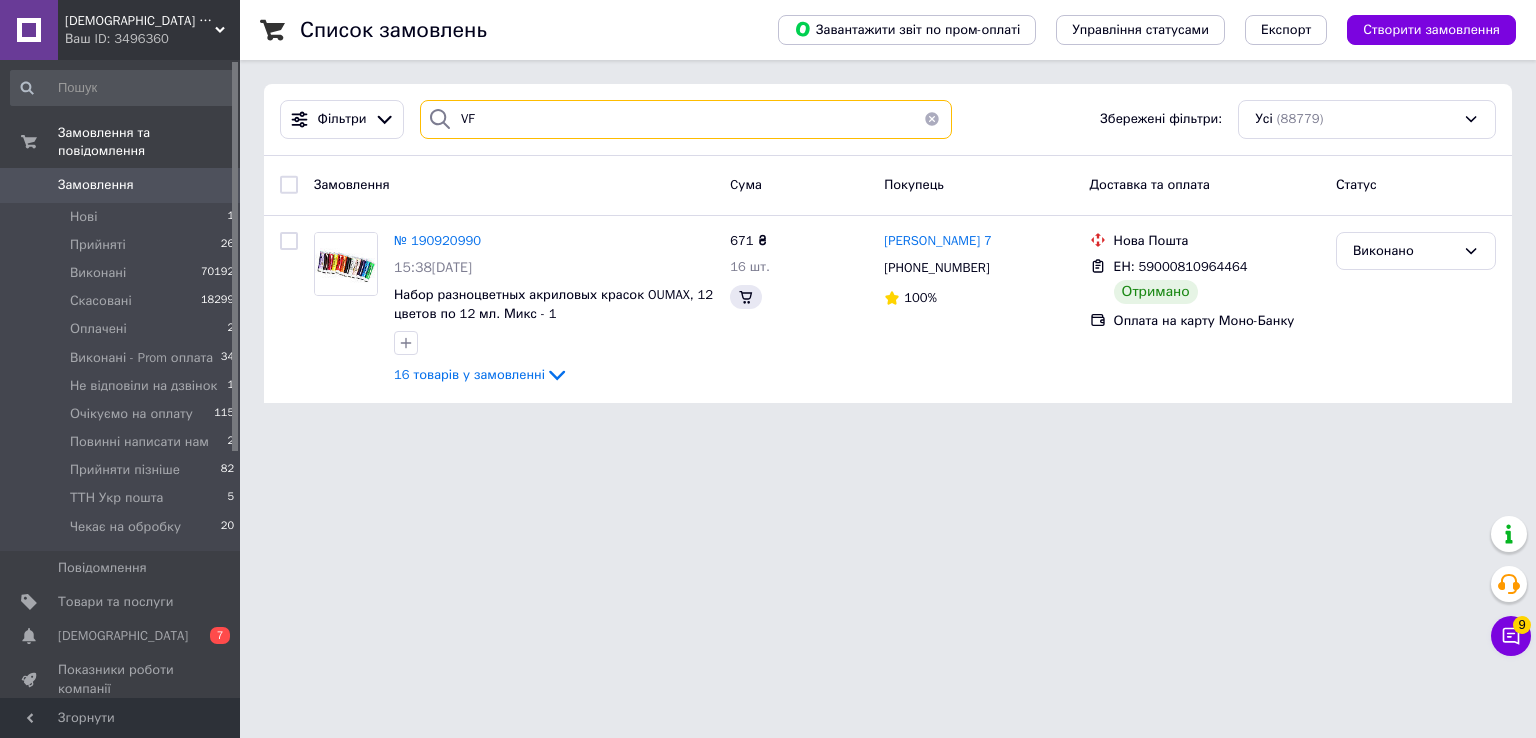 type on "V" 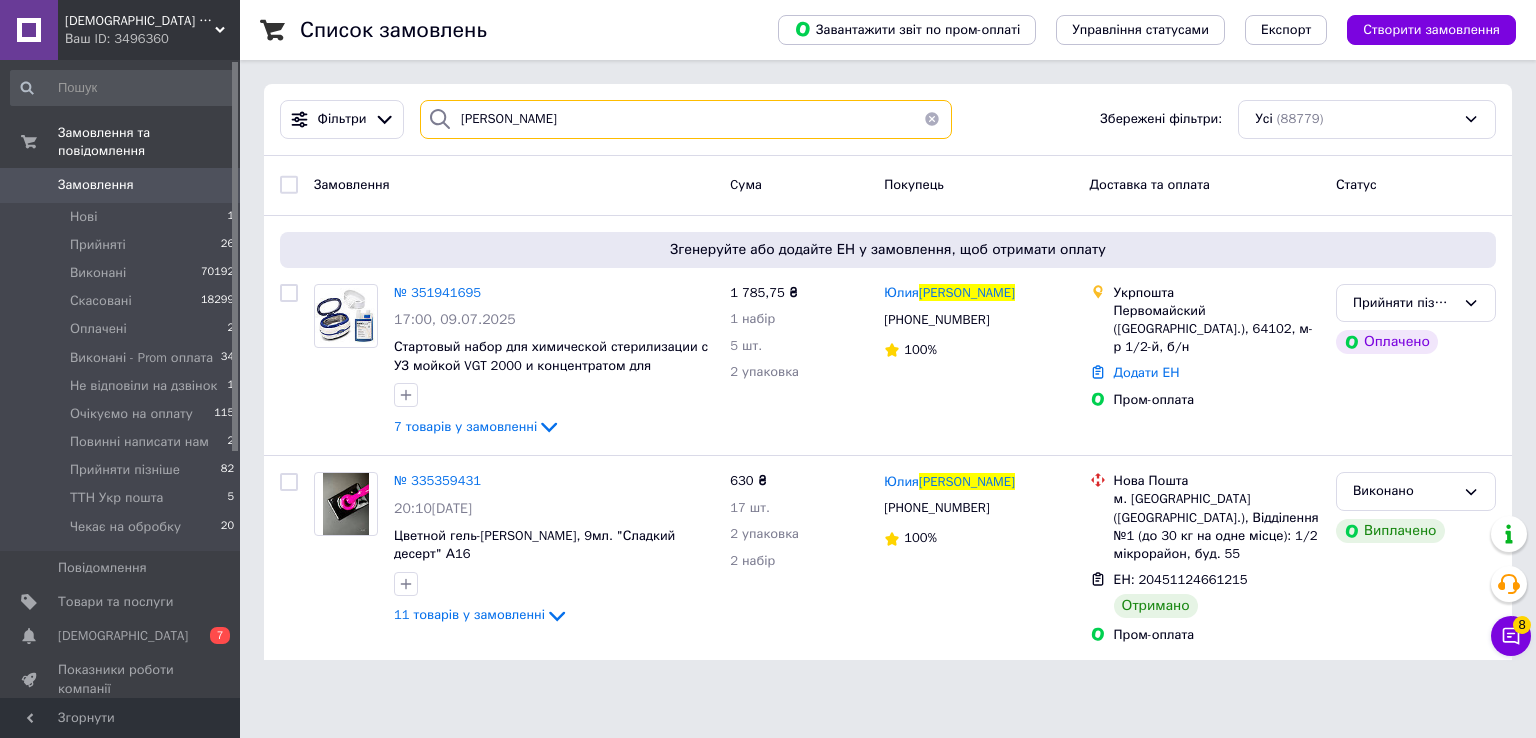 click on "макрушина" at bounding box center (686, 119) 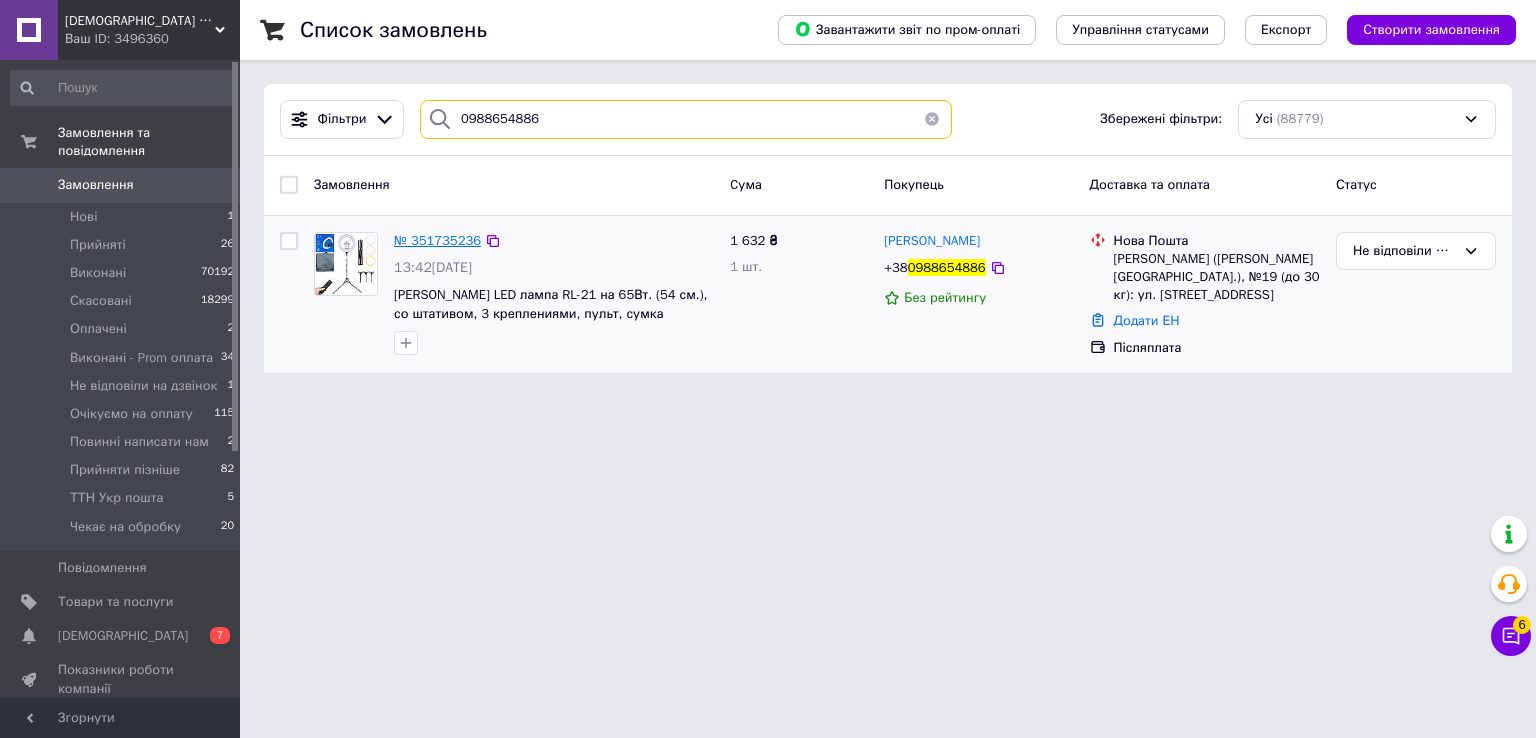 type on "0988654886" 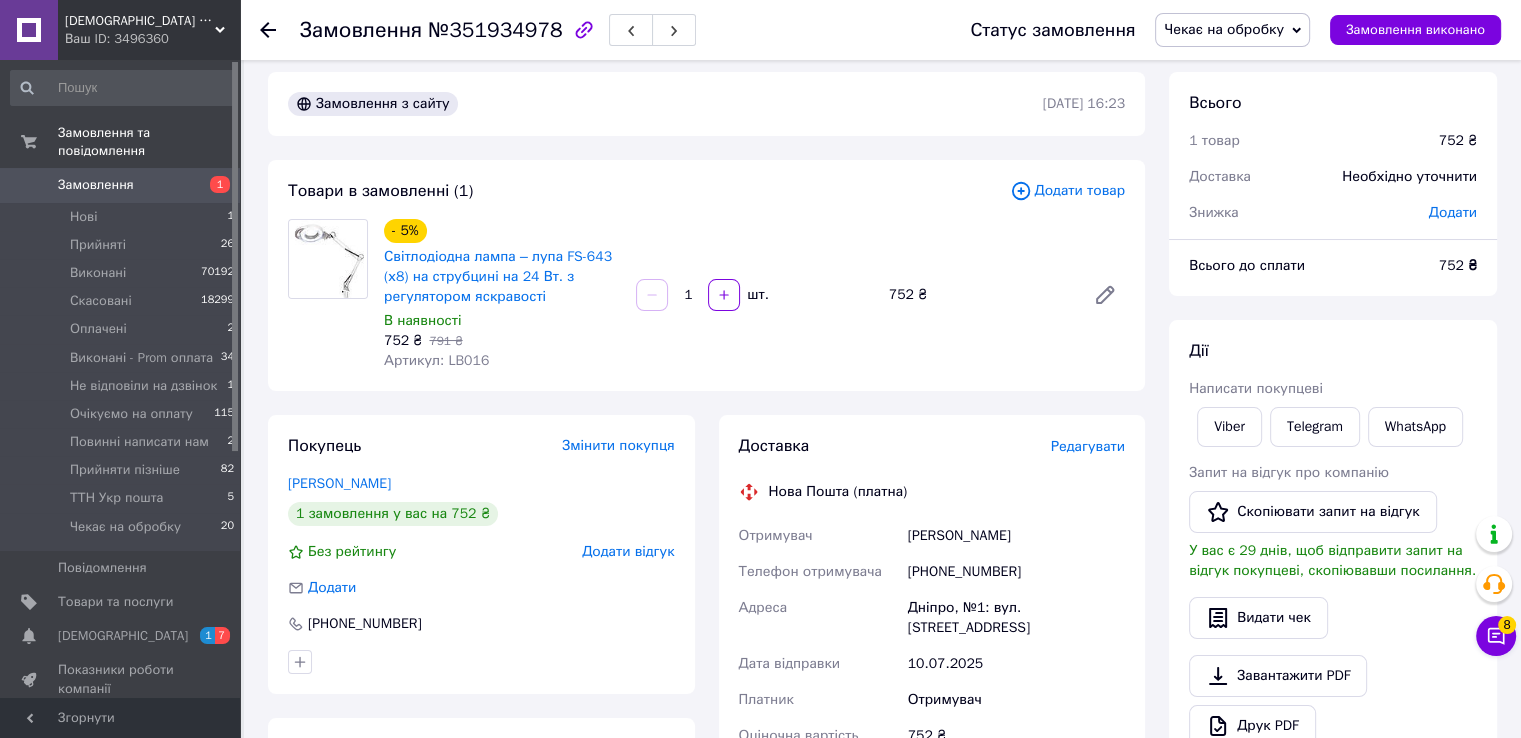 scroll, scrollTop: 0, scrollLeft: 0, axis: both 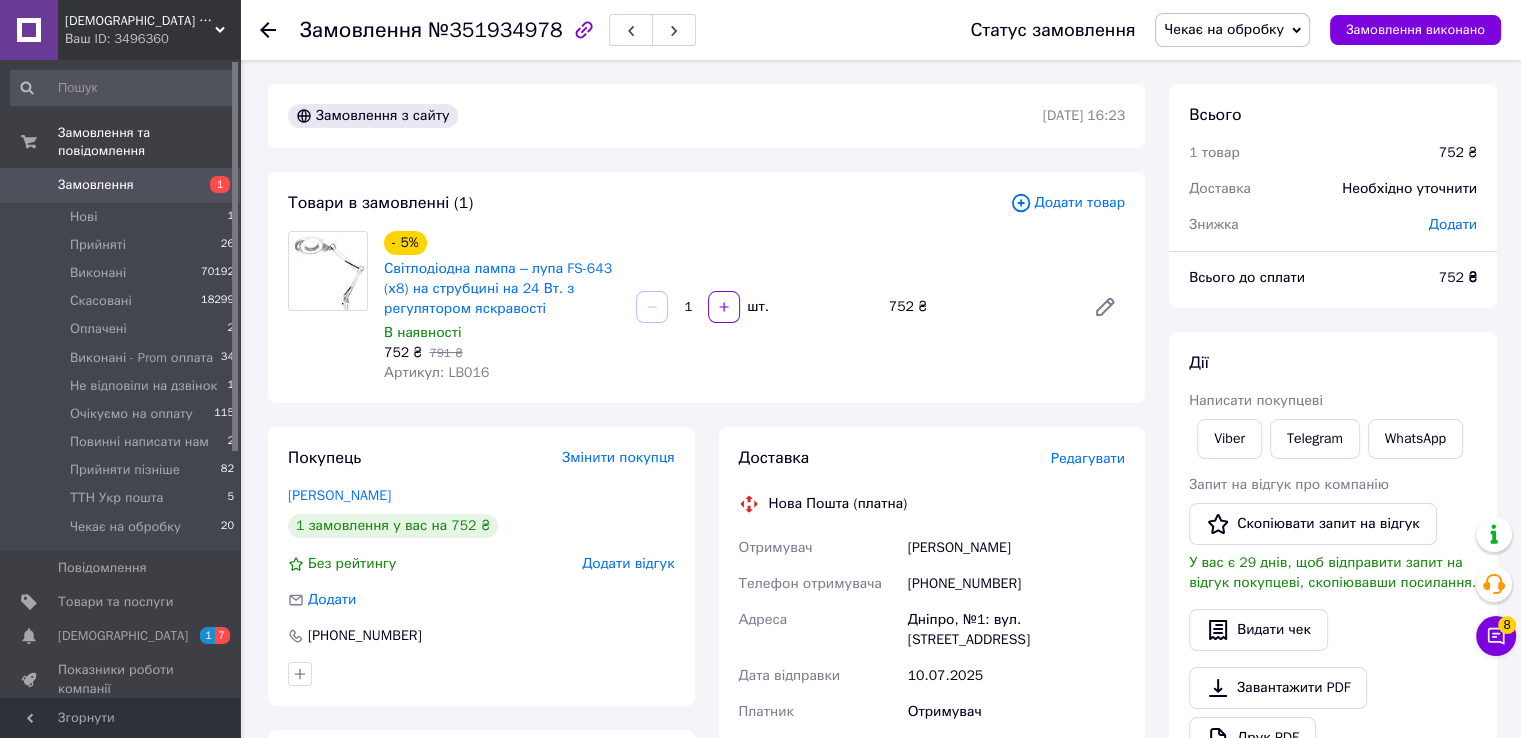 click on "+380501884467" at bounding box center [1016, 584] 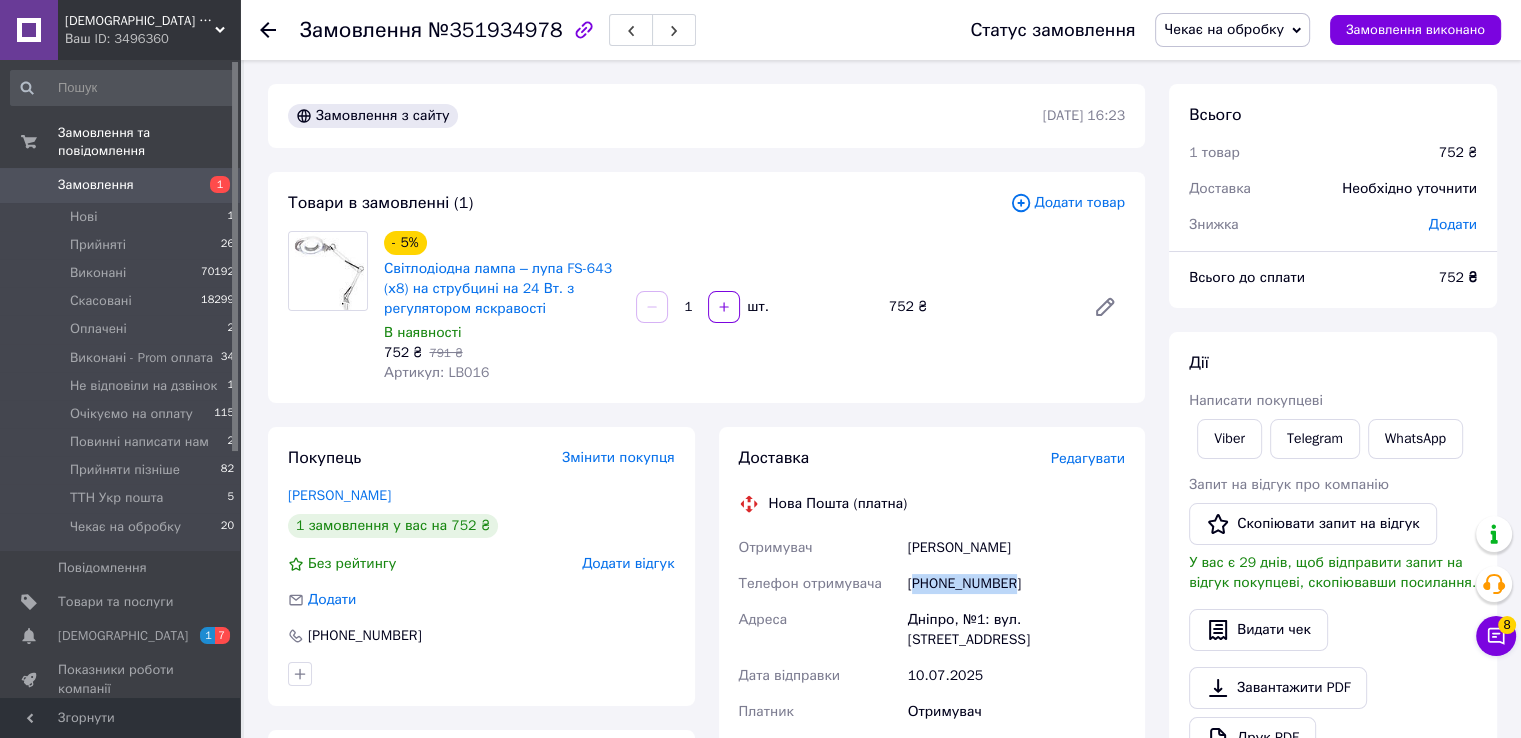 click on "+380501884467" at bounding box center (1016, 584) 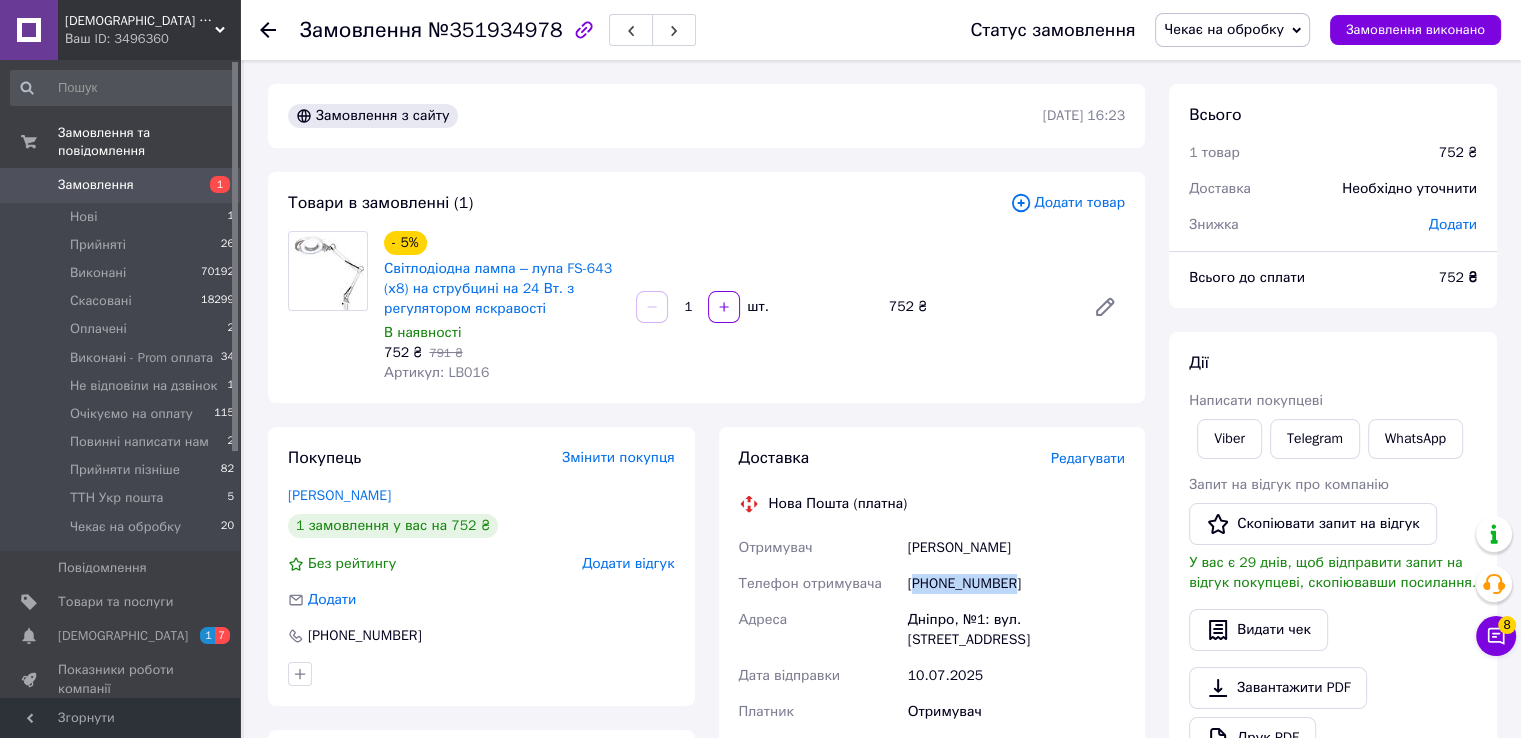 copy on "380501884467" 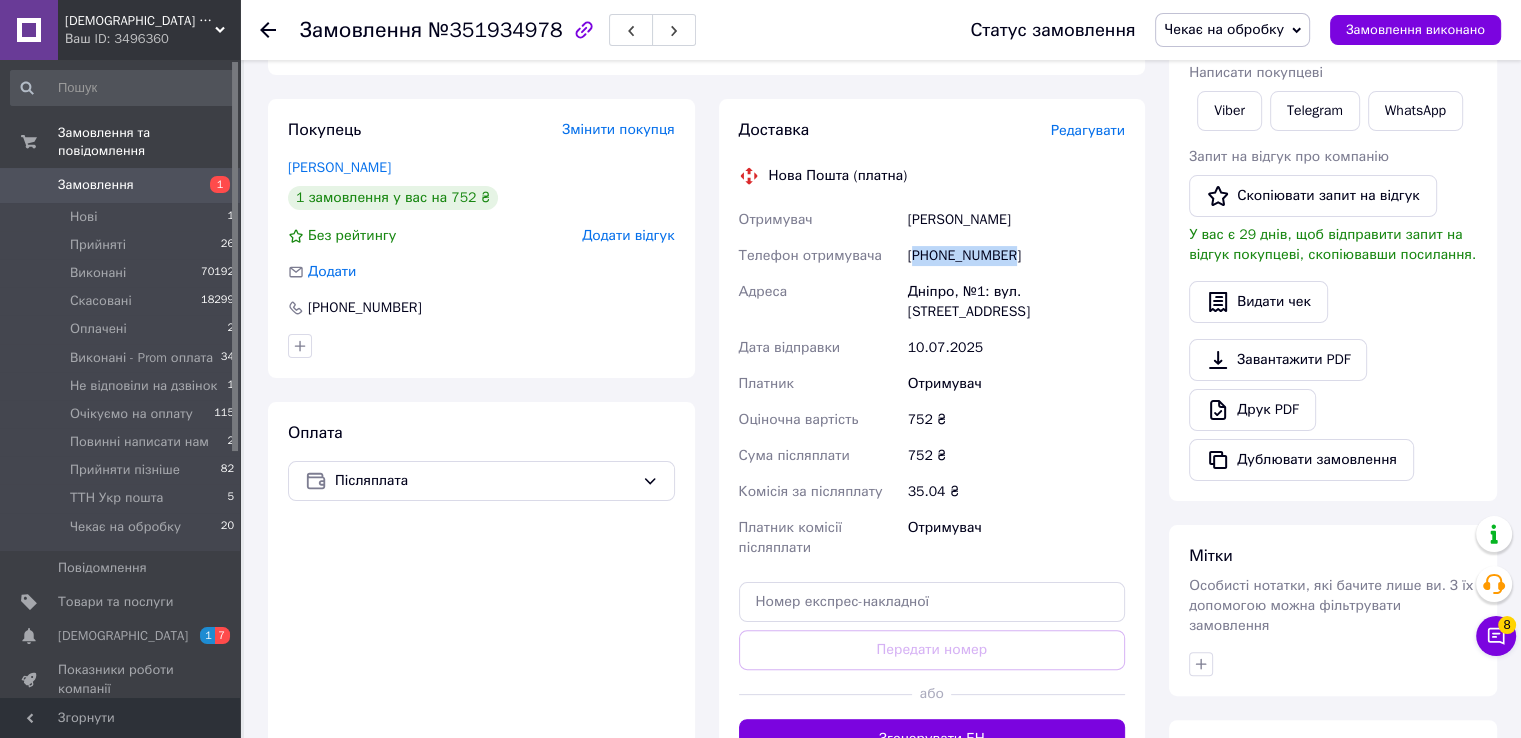 scroll, scrollTop: 0, scrollLeft: 0, axis: both 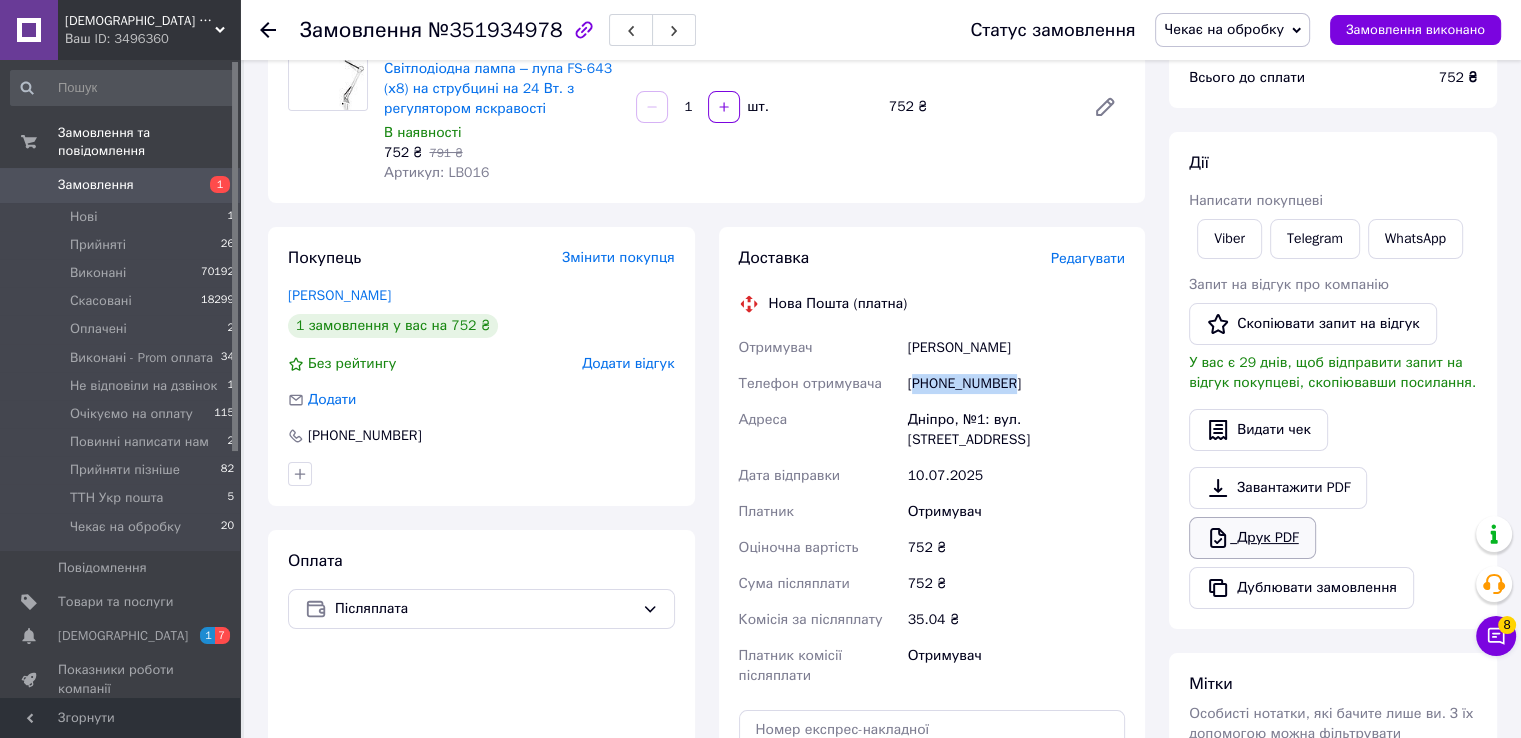 click on "Друк PDF" at bounding box center (1252, 538) 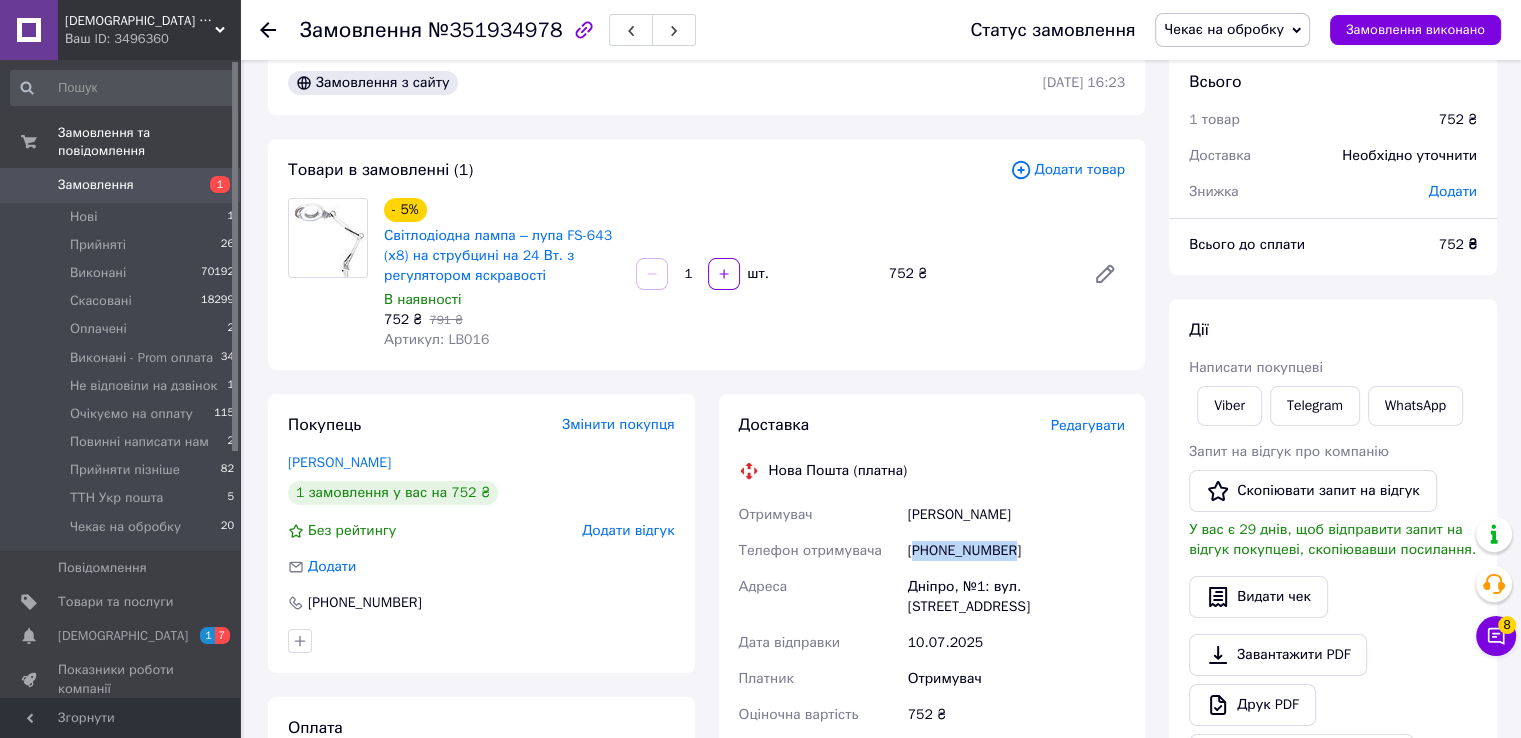 scroll, scrollTop: 0, scrollLeft: 0, axis: both 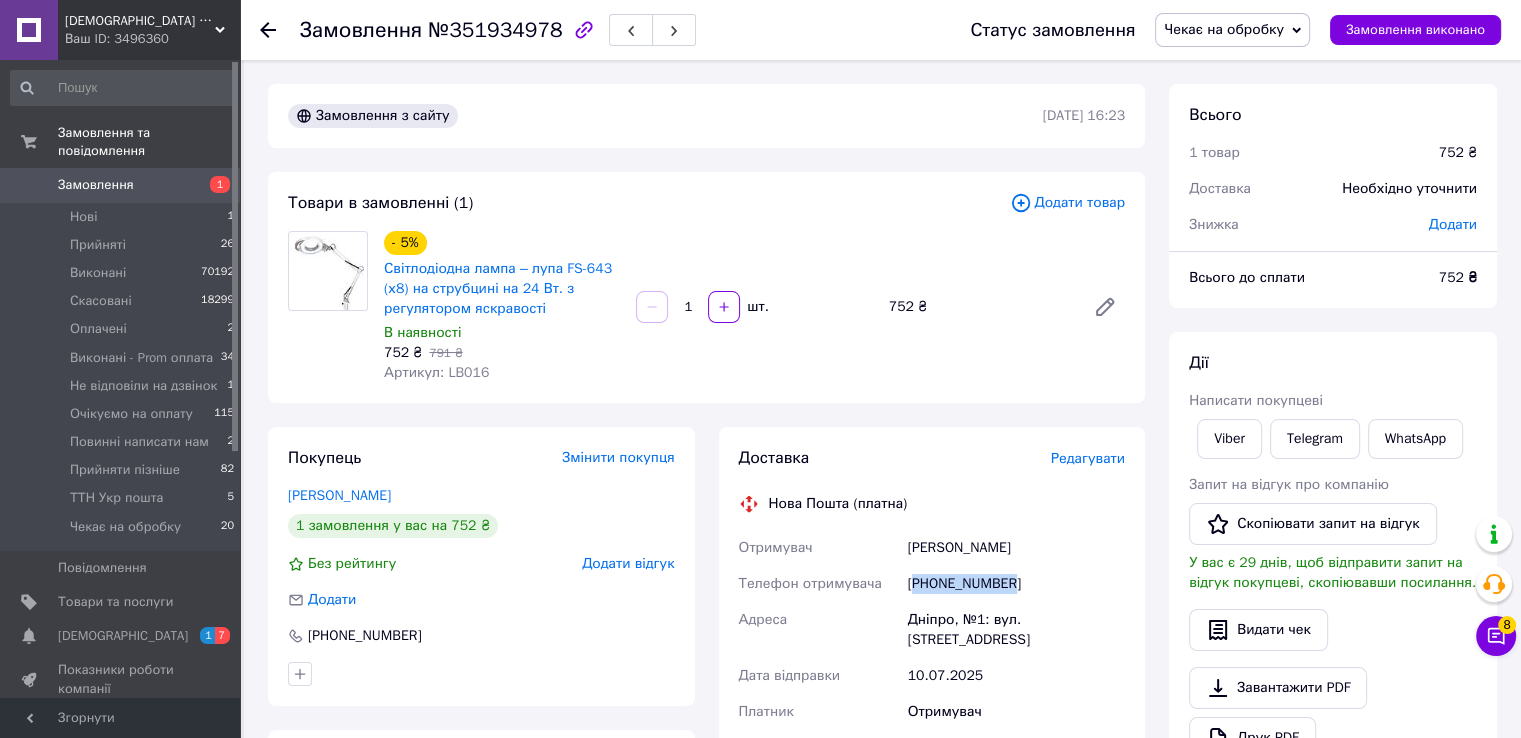 click on "Чекає на обробку" at bounding box center (1224, 29) 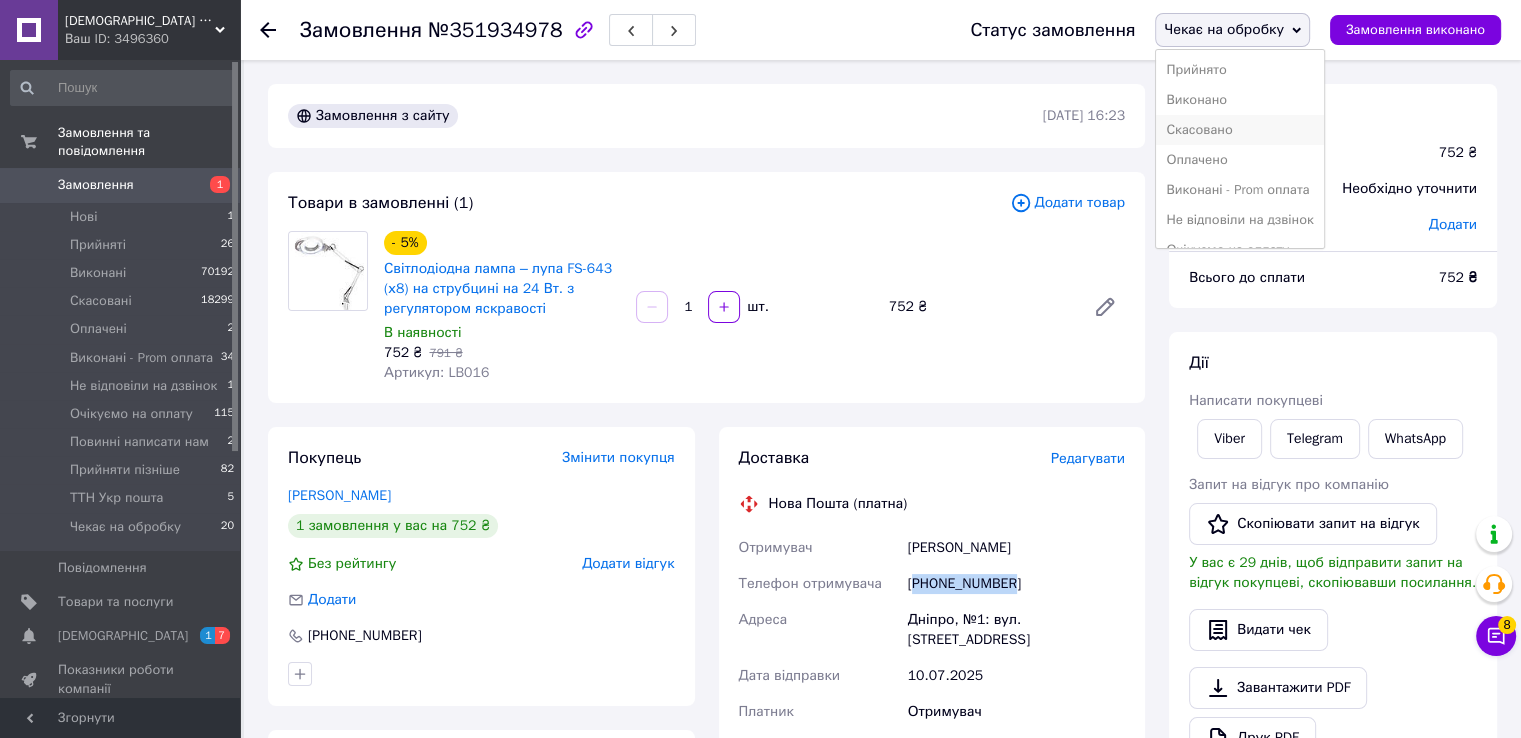 scroll, scrollTop: 112, scrollLeft: 0, axis: vertical 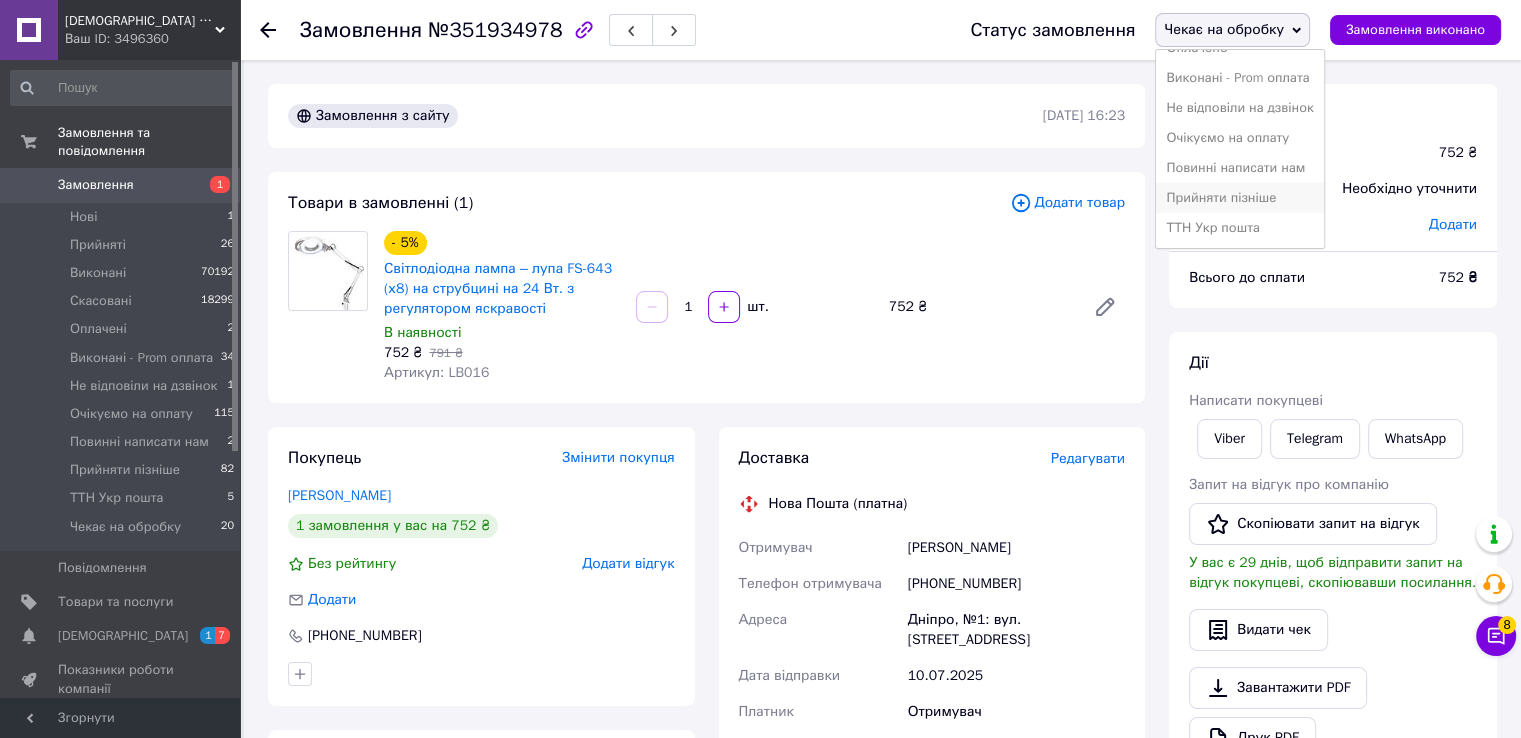 click on "Прийняти пізніше" at bounding box center (1239, 198) 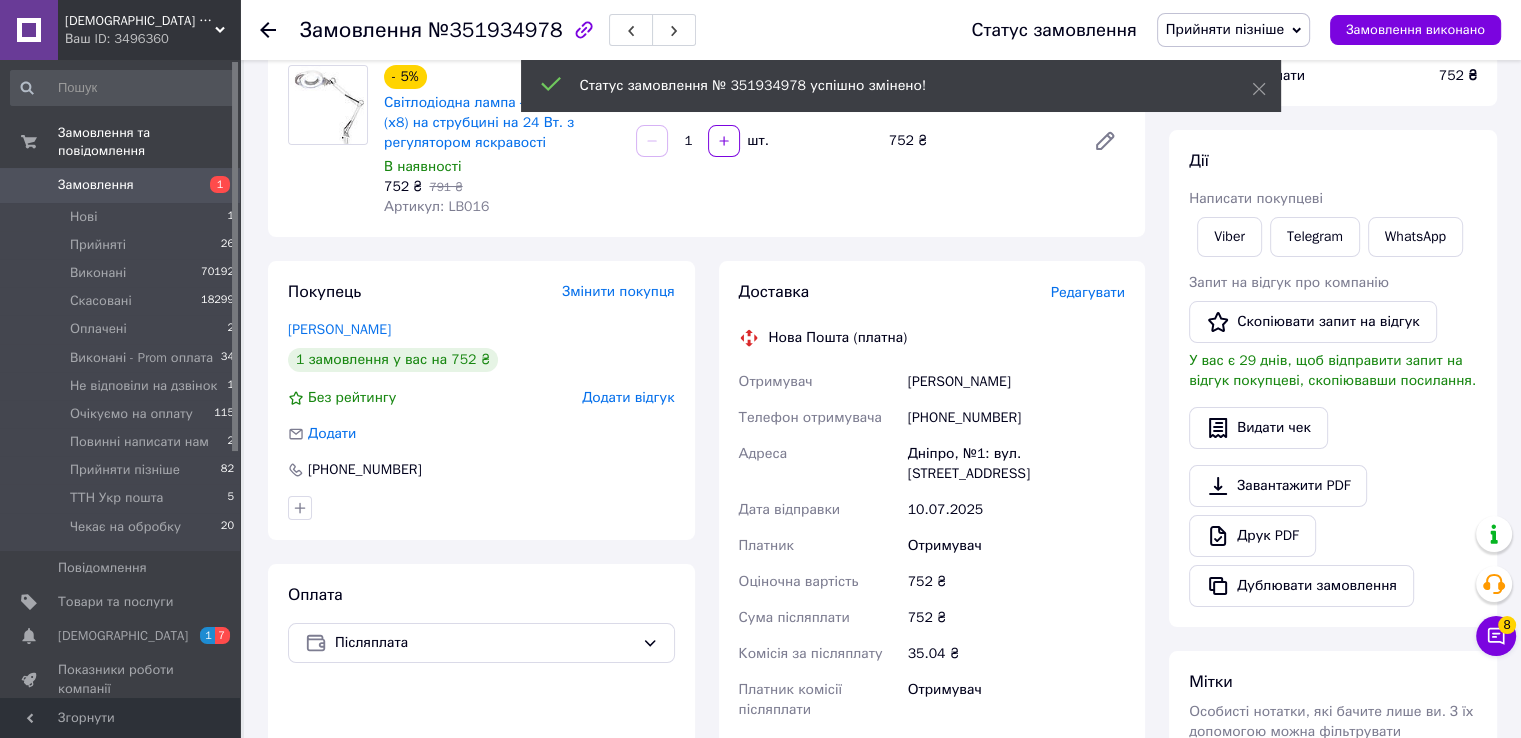 scroll, scrollTop: 200, scrollLeft: 0, axis: vertical 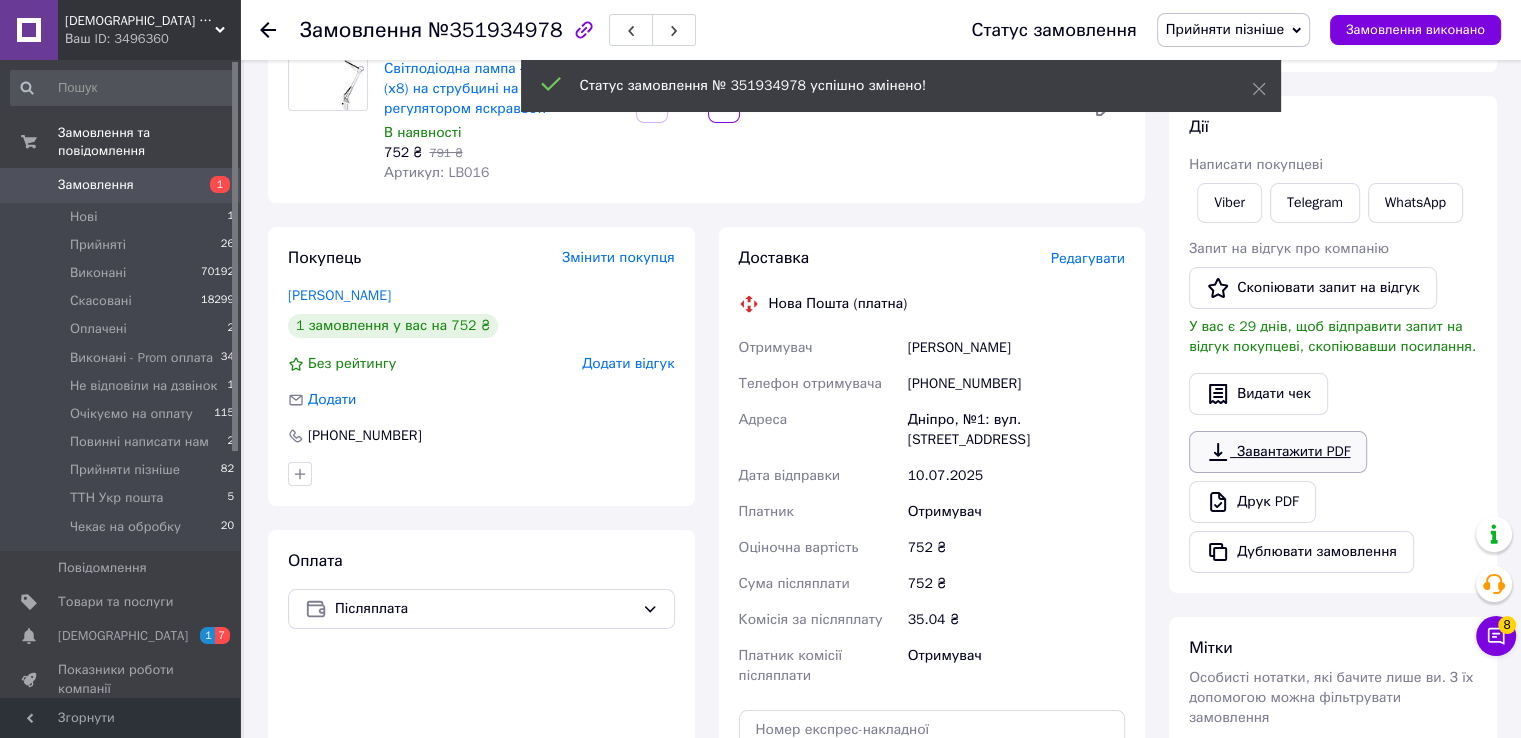 click on "Завантажити PDF" at bounding box center [1278, 452] 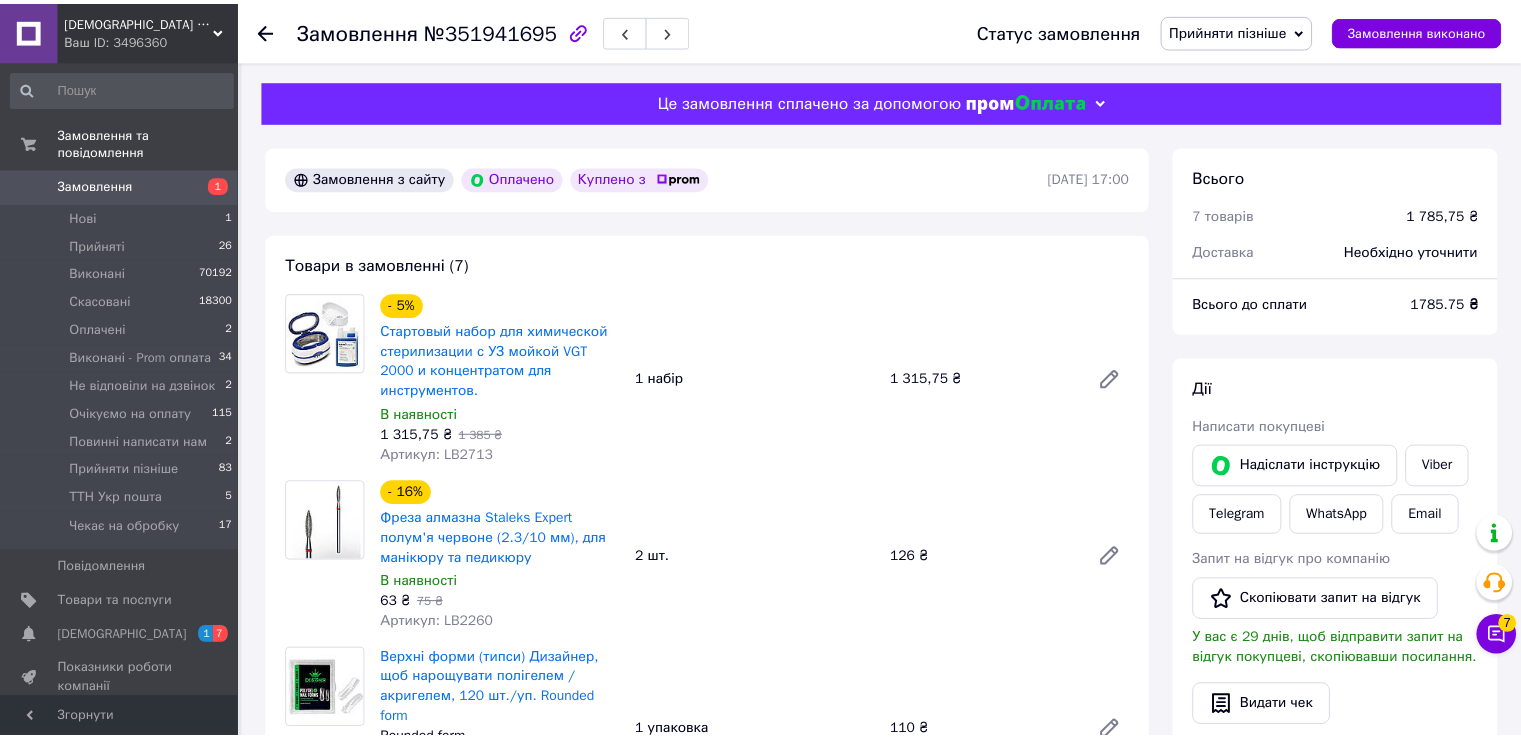 scroll, scrollTop: 0, scrollLeft: 0, axis: both 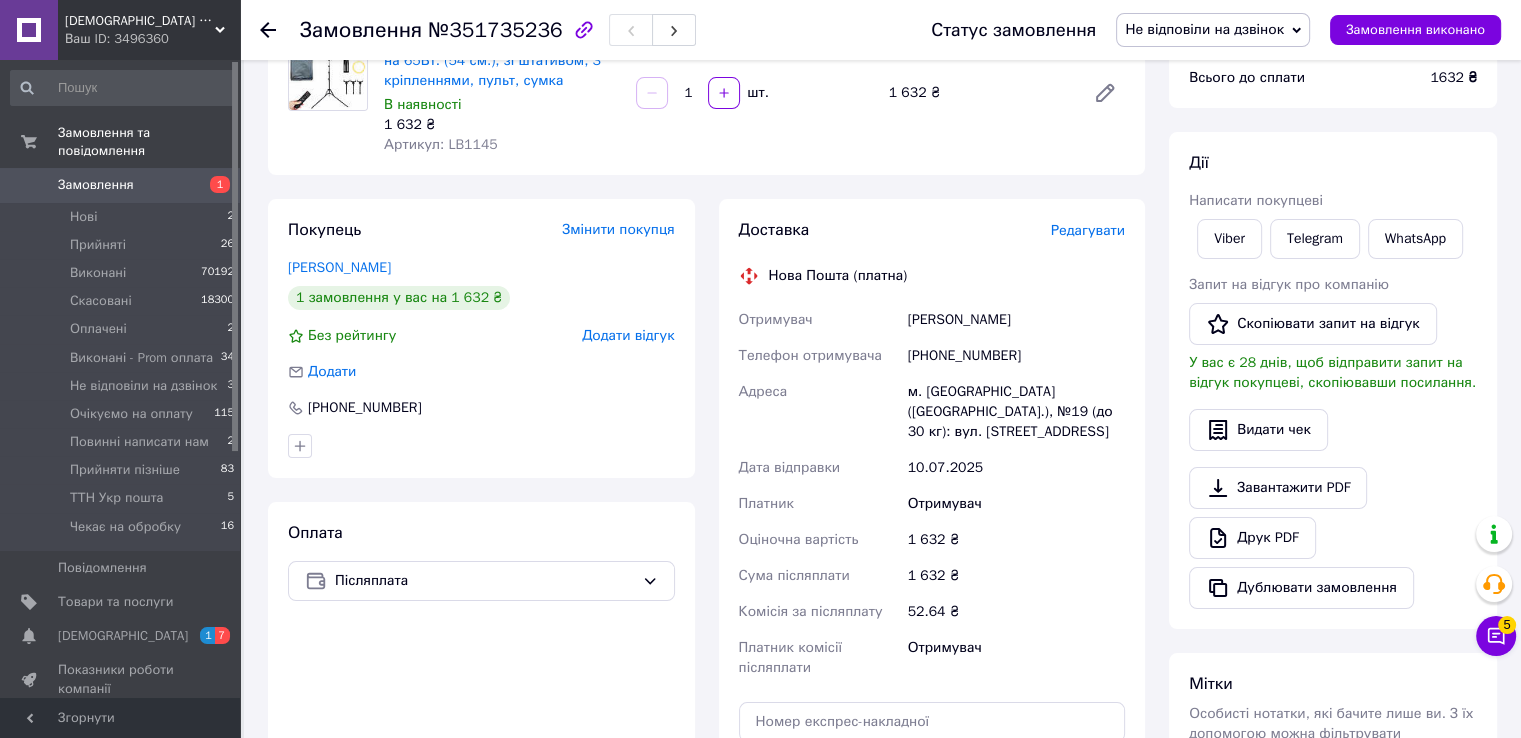click on "[PHONE_NUMBER]" at bounding box center (1016, 356) 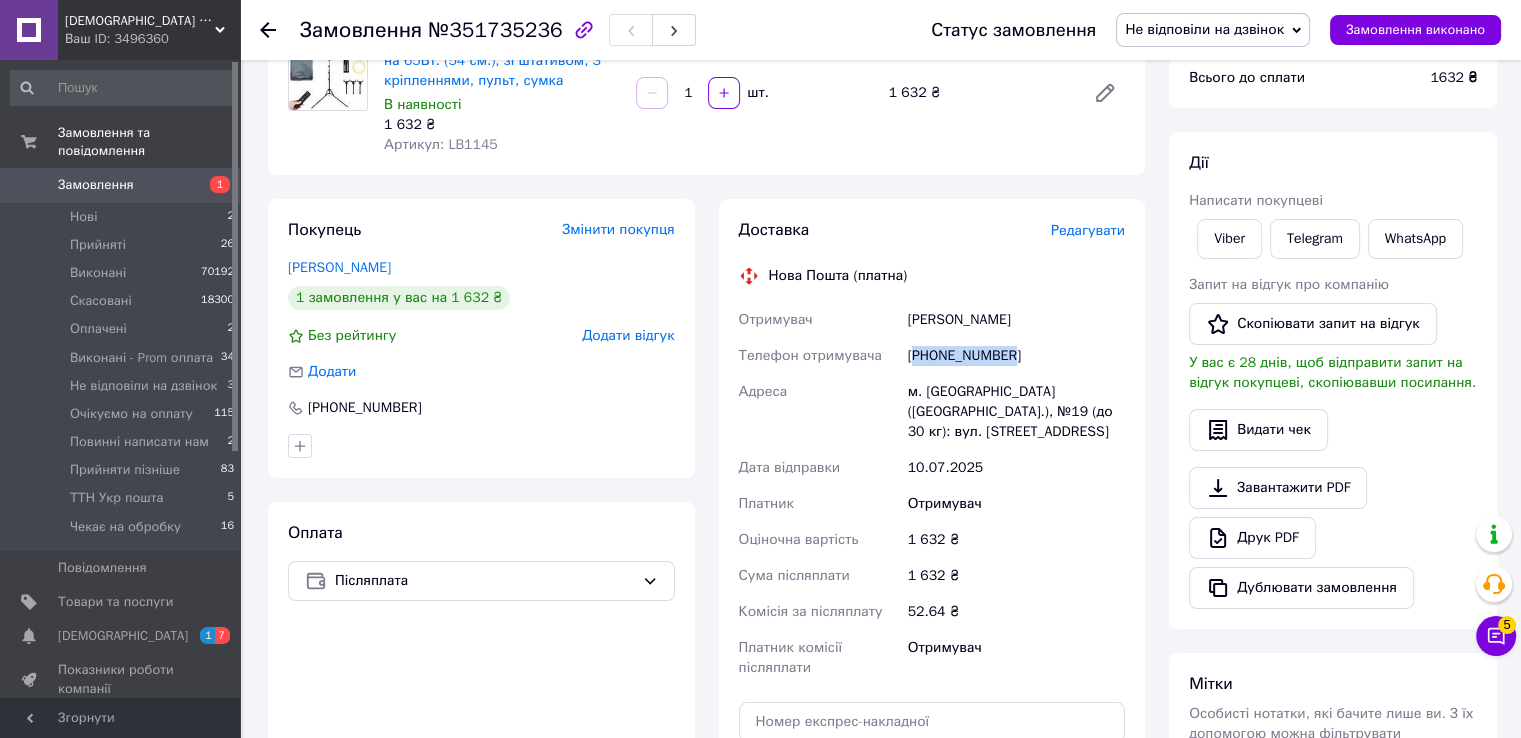 click on "[PHONE_NUMBER]" at bounding box center (1016, 356) 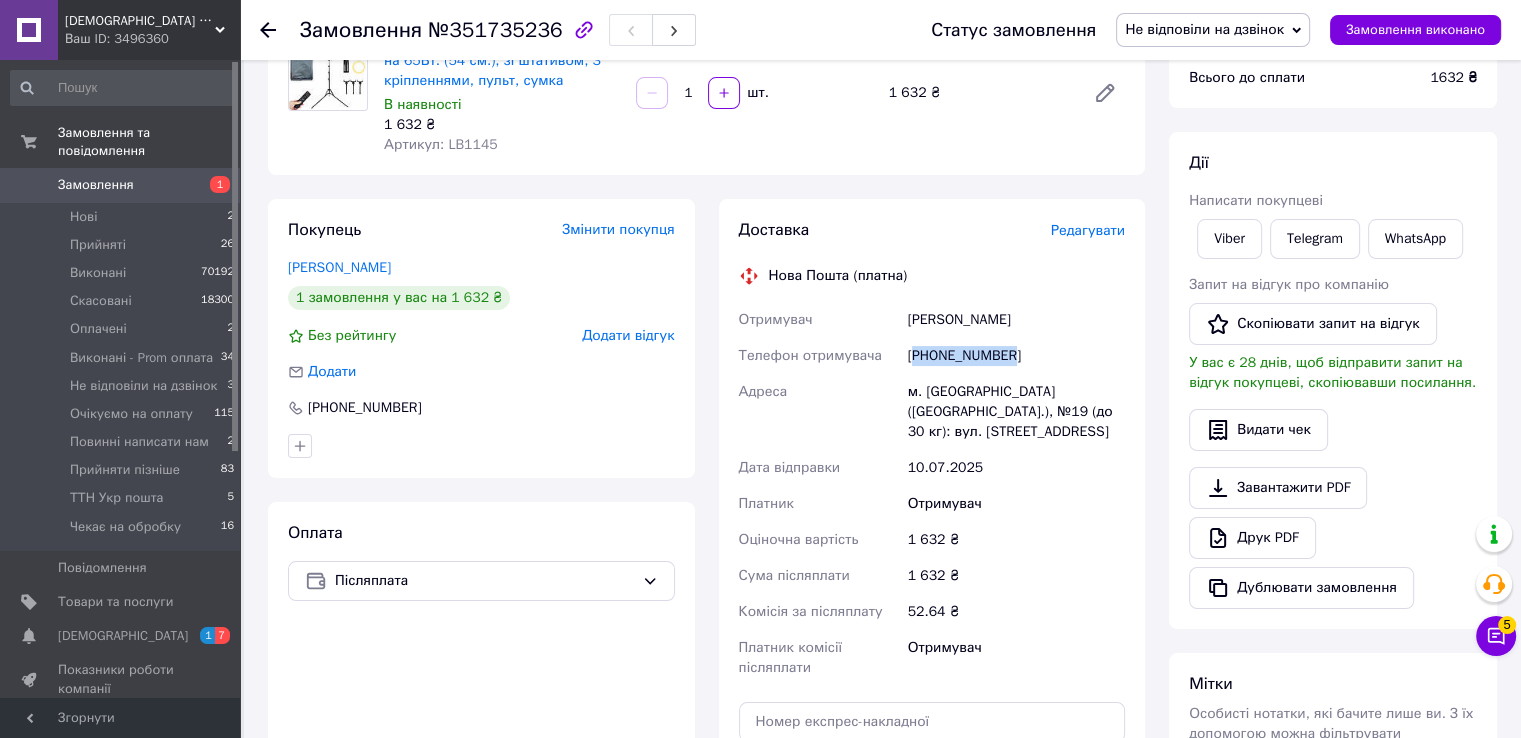 copy on "380988654886" 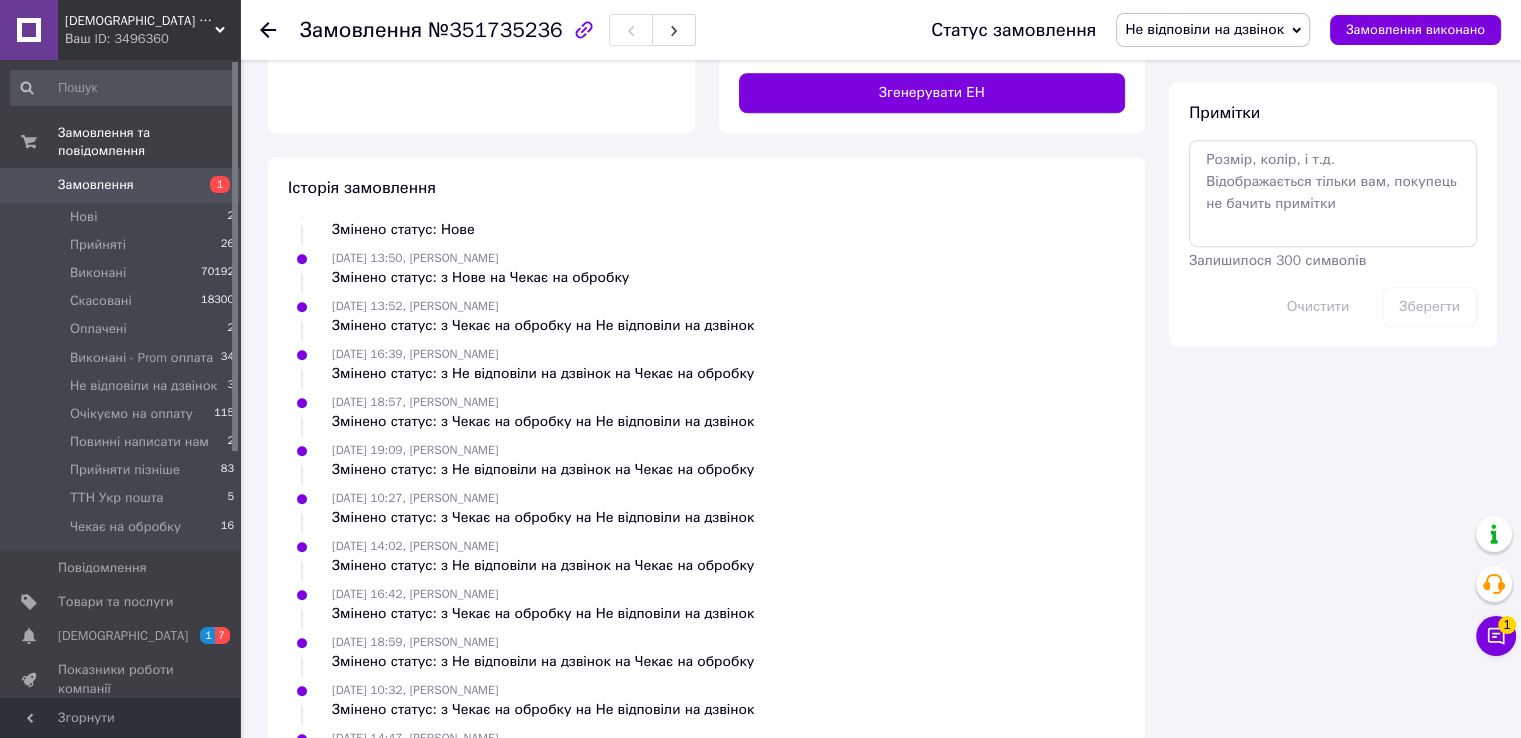 scroll, scrollTop: 1087, scrollLeft: 0, axis: vertical 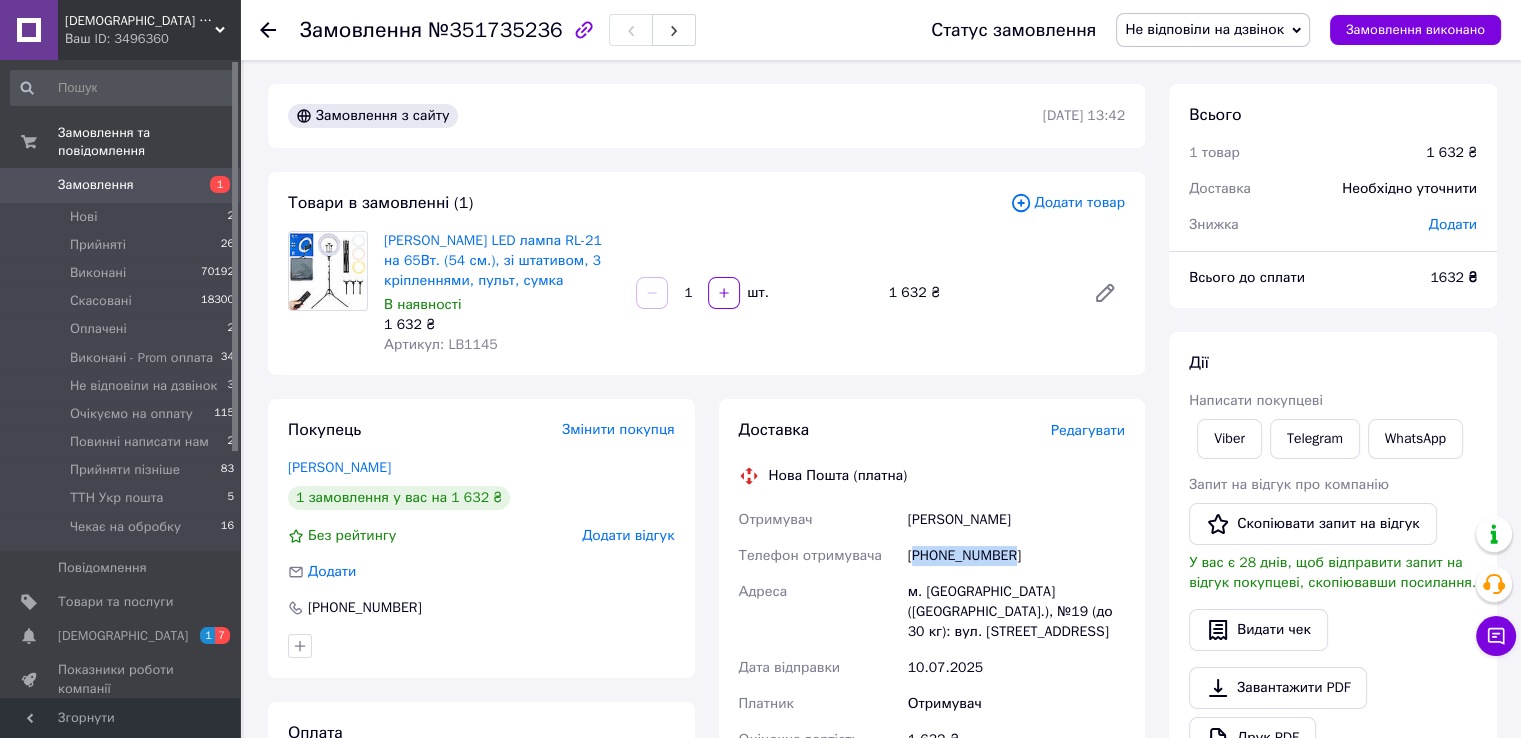 click on "Не відповіли на дзвінок" at bounding box center (1204, 29) 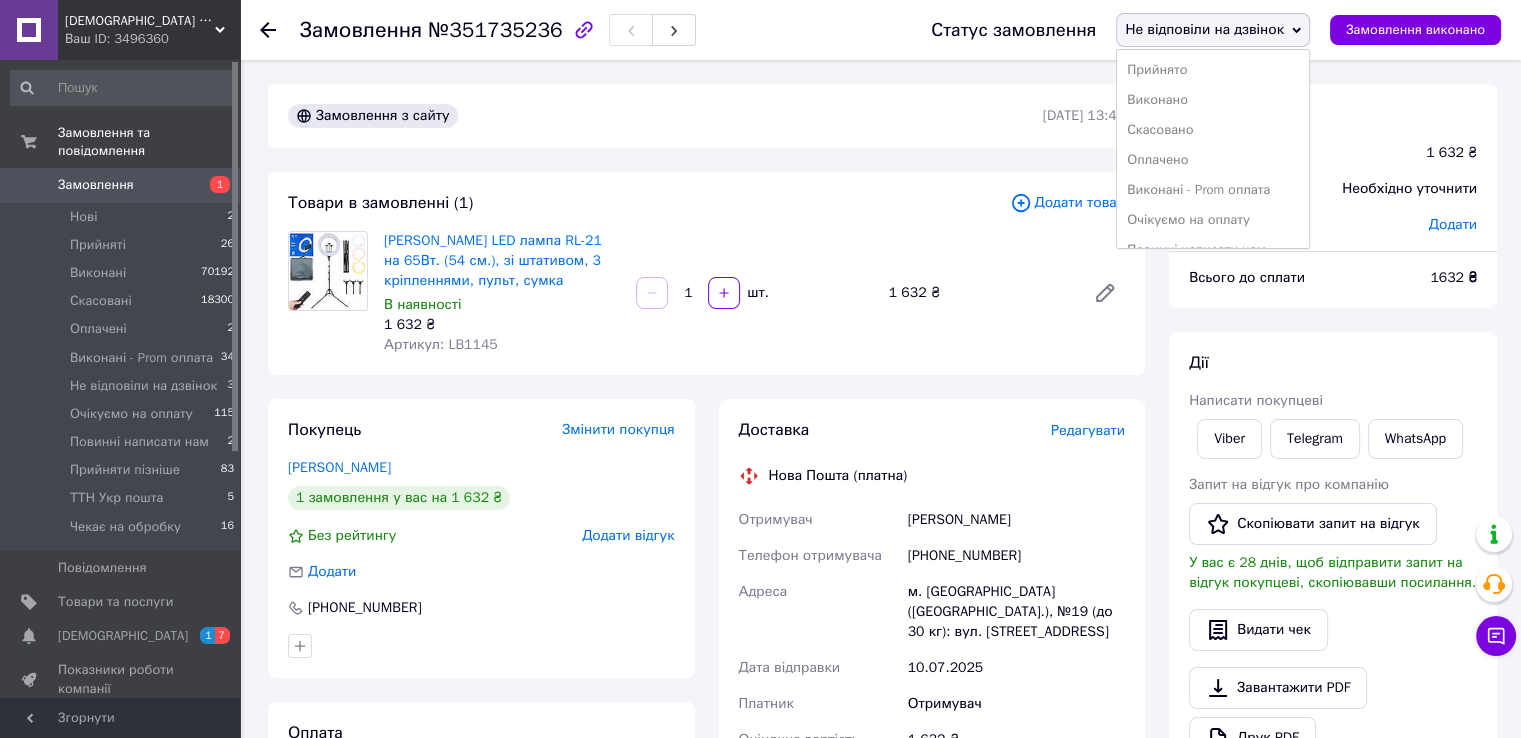 click on "Скасовано" at bounding box center [1213, 130] 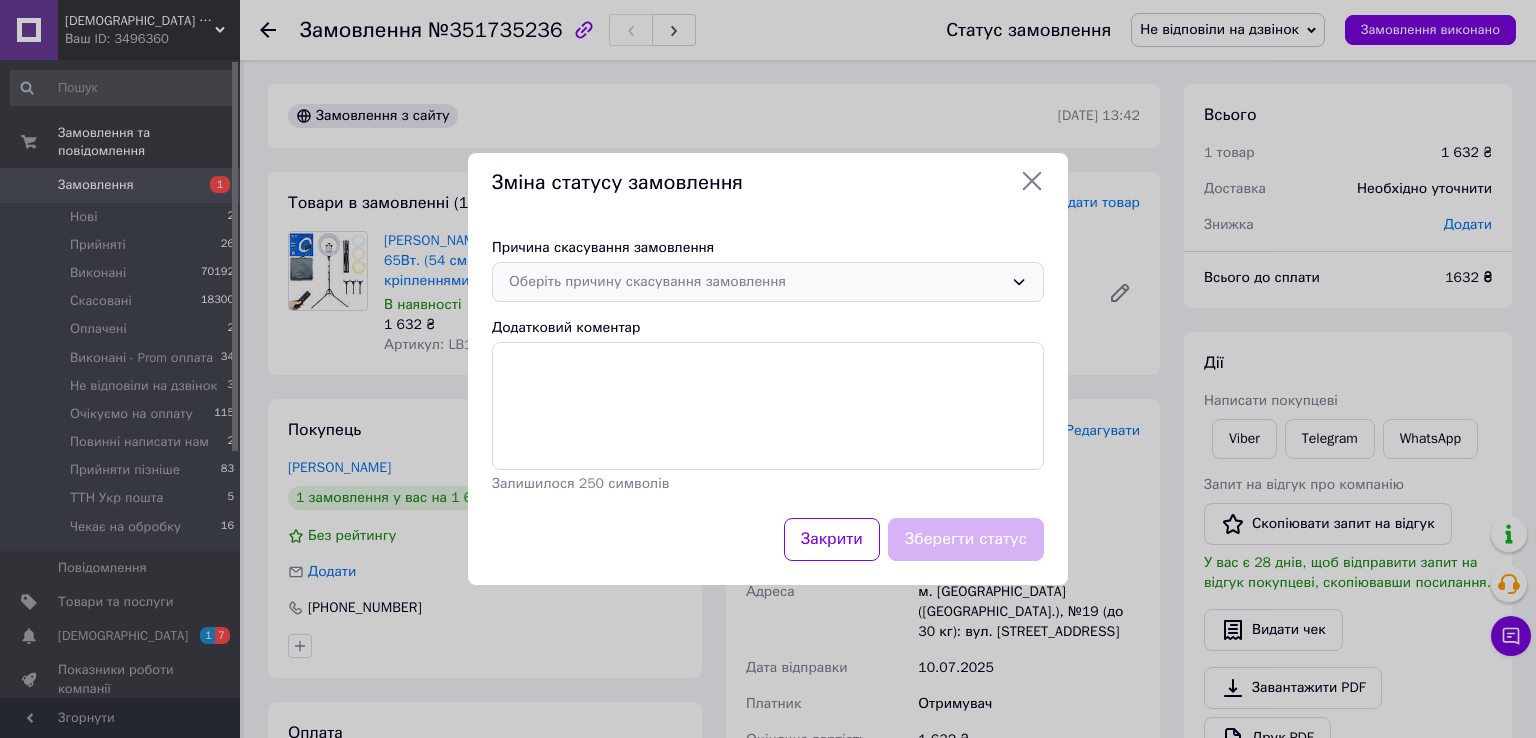 click on "Оберіть причину скасування замовлення" at bounding box center [768, 282] 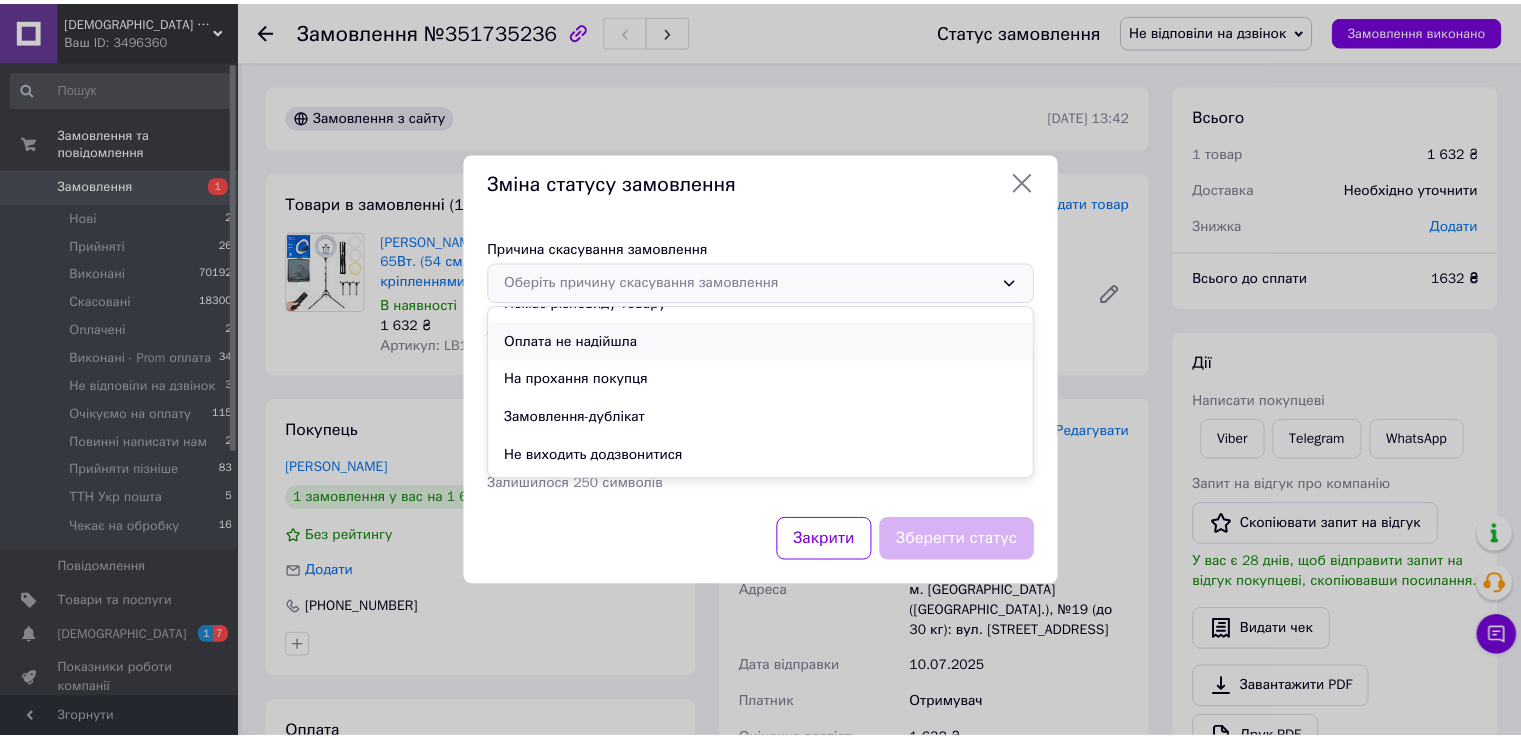 scroll, scrollTop: 93, scrollLeft: 0, axis: vertical 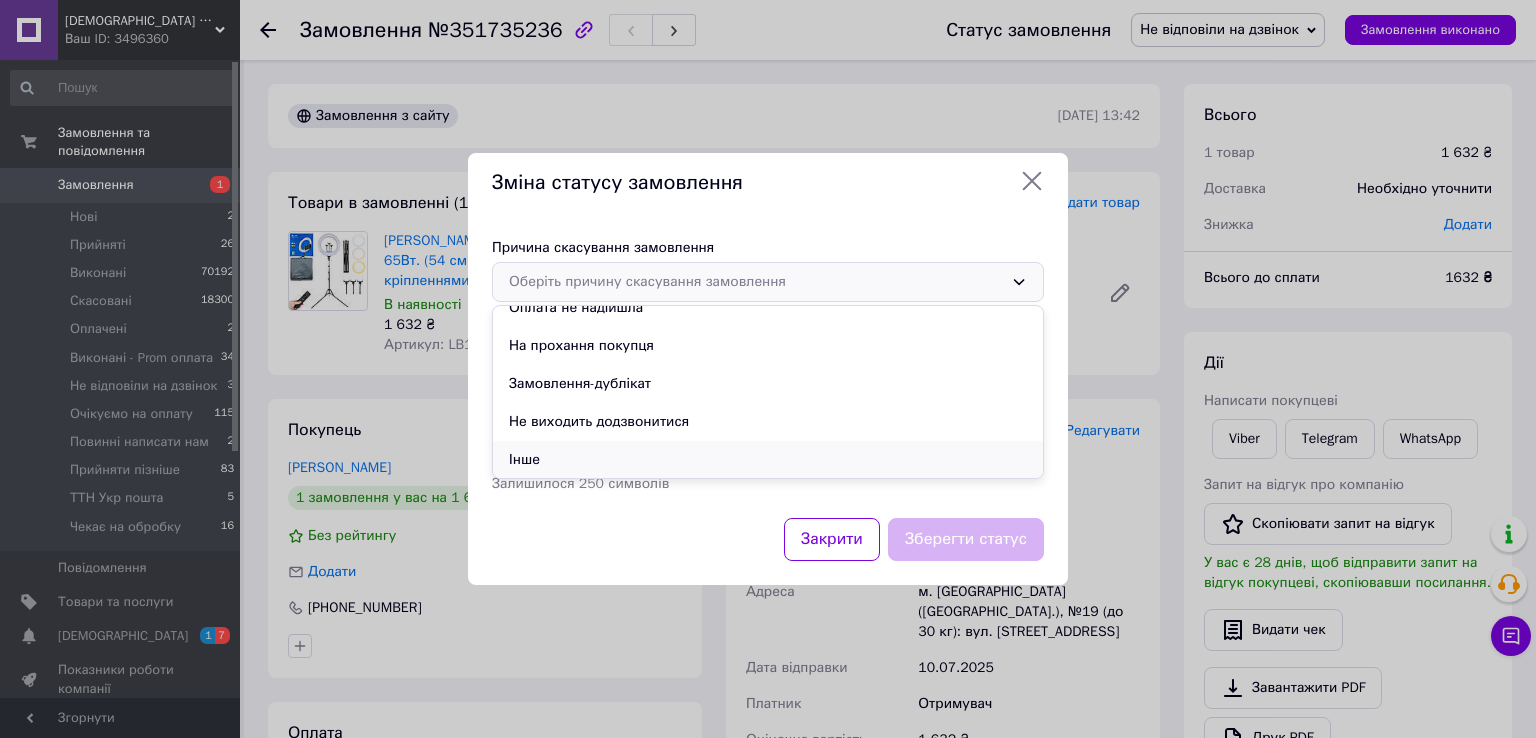 click on "Інше" at bounding box center (768, 460) 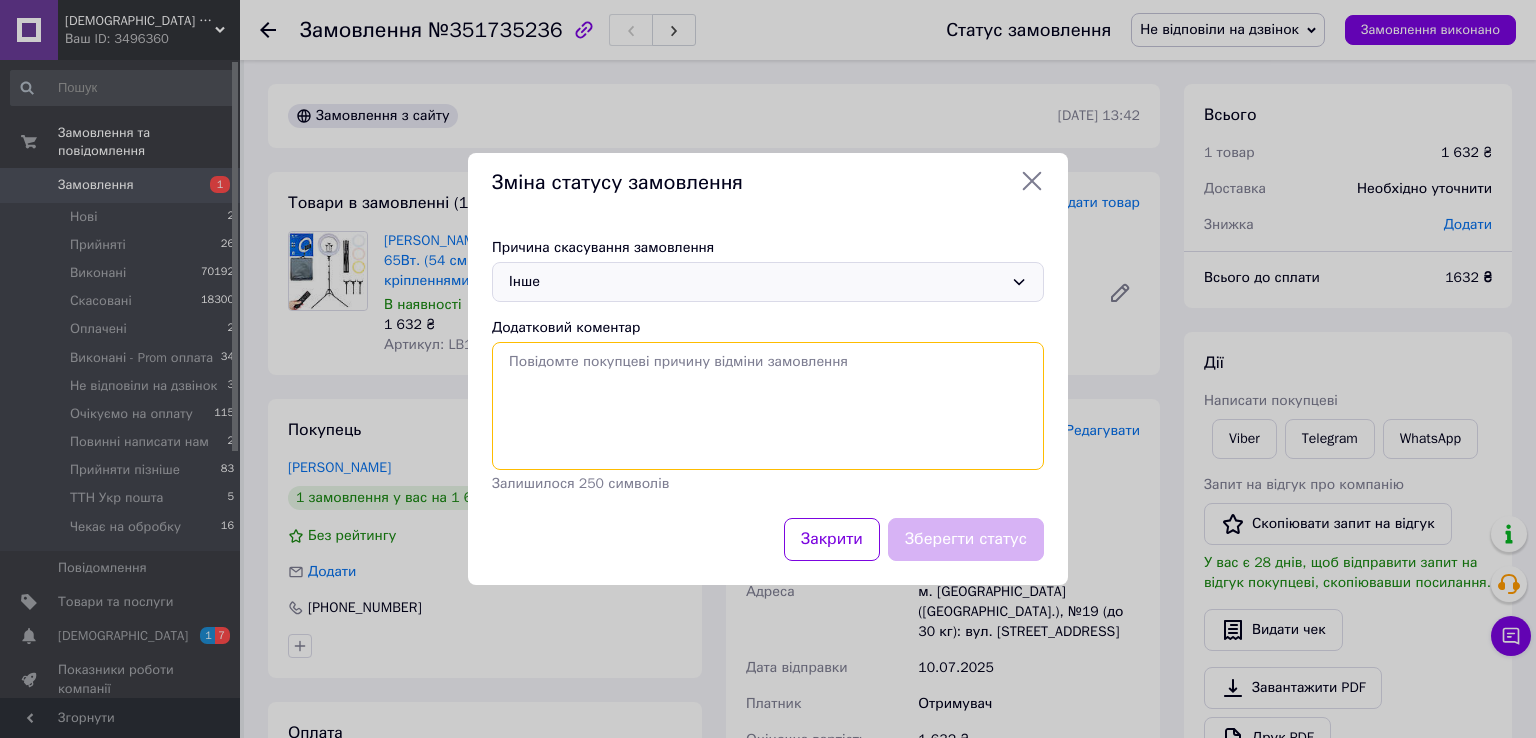 click on "Додатковий коментар" at bounding box center [768, 406] 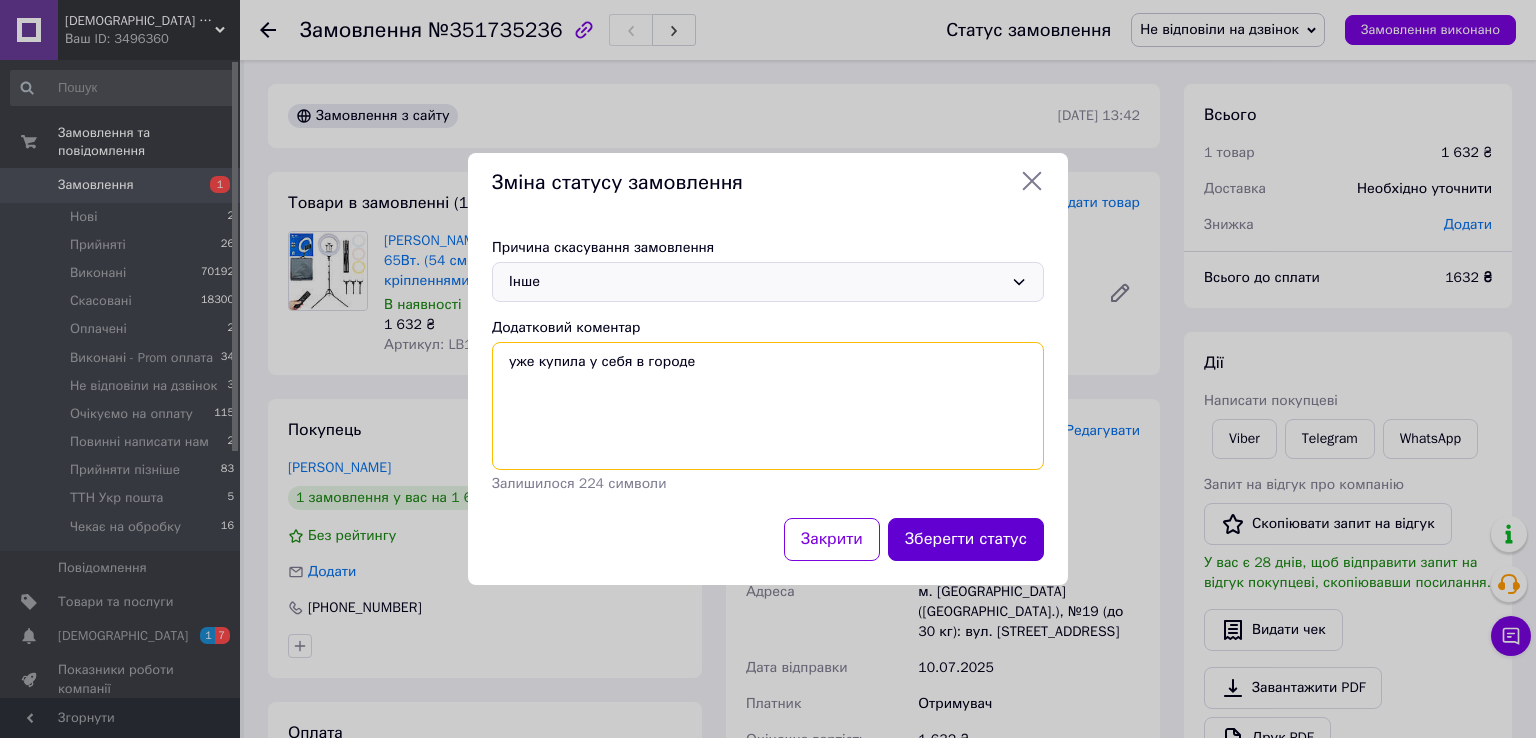 type on "уже купила у себя в городе" 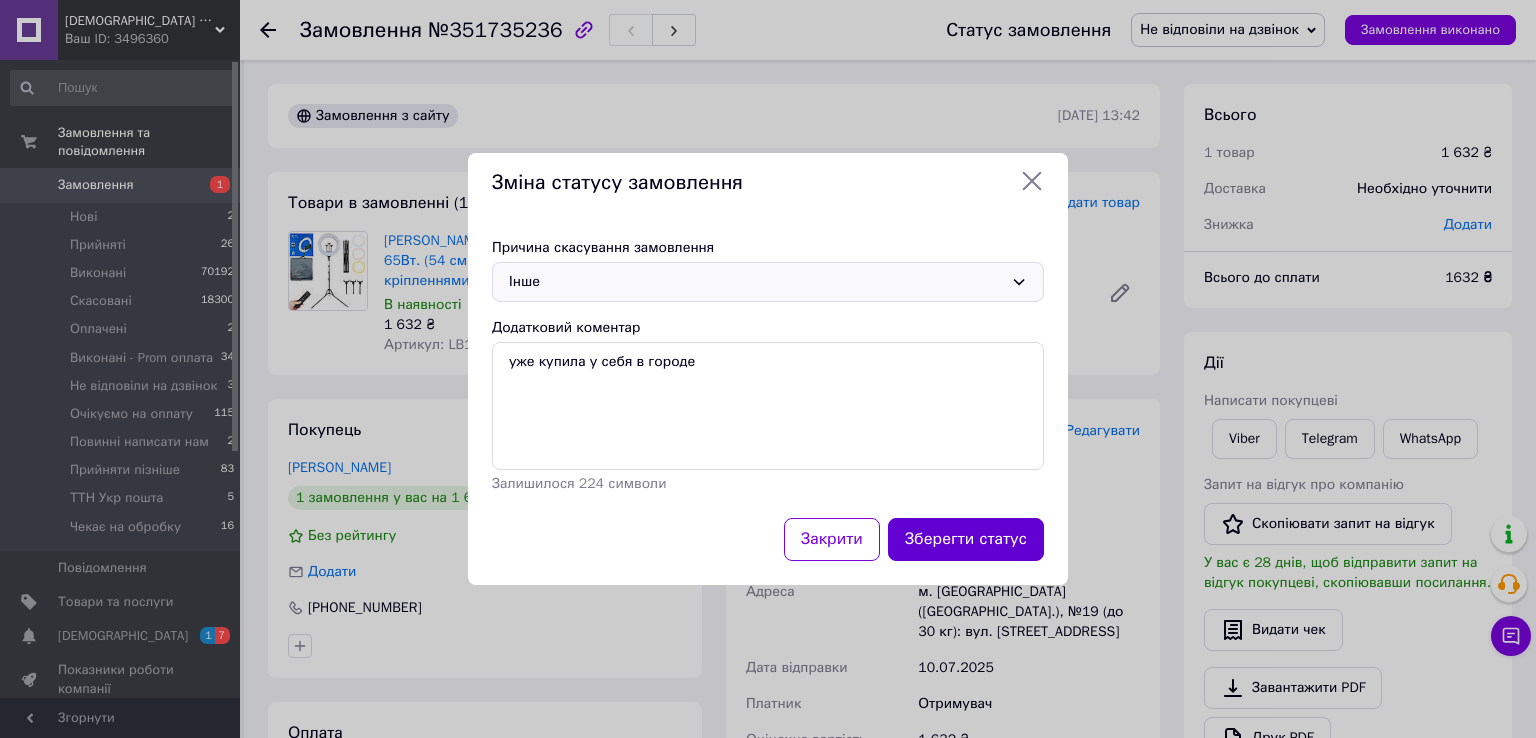 click on "Зберегти статус" at bounding box center (966, 539) 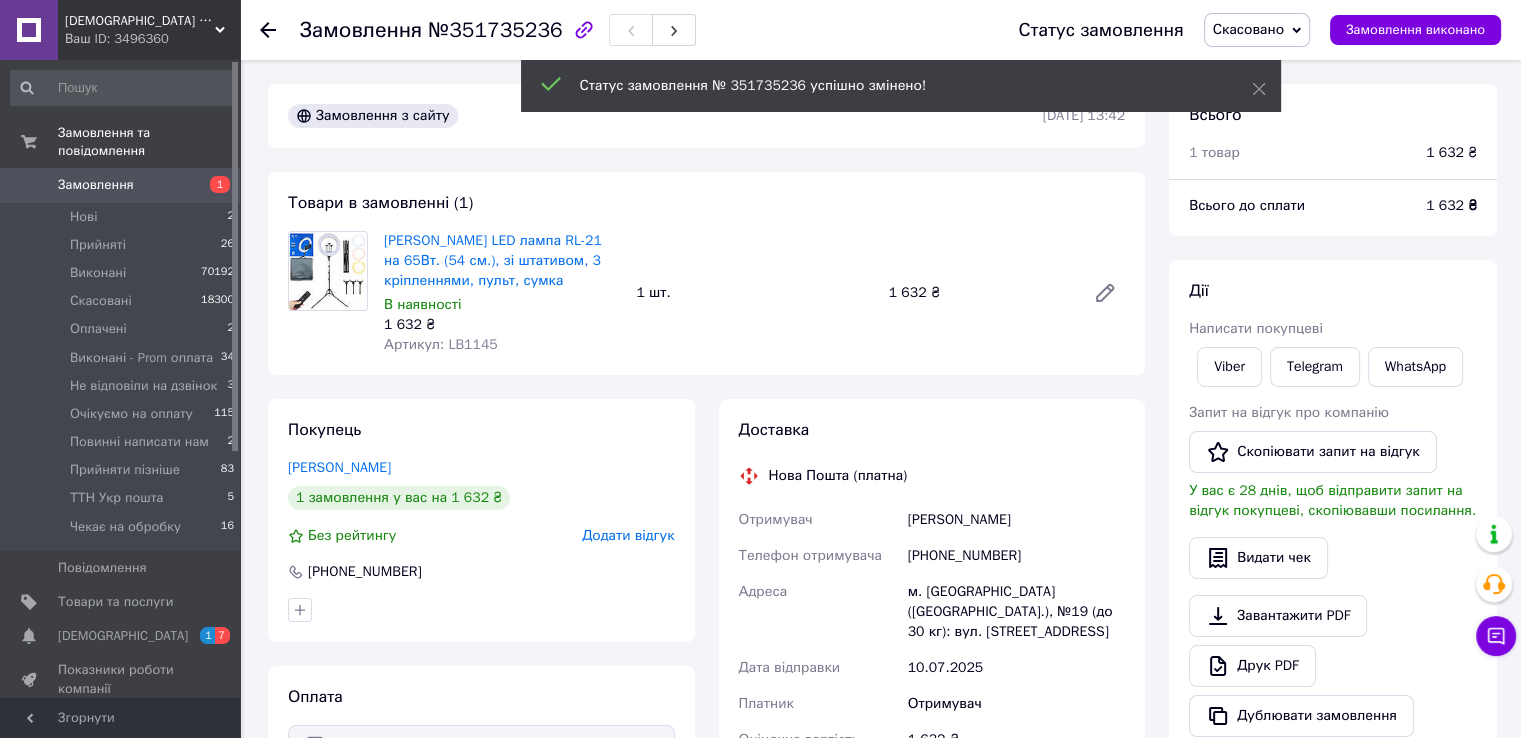 scroll, scrollTop: 88, scrollLeft: 0, axis: vertical 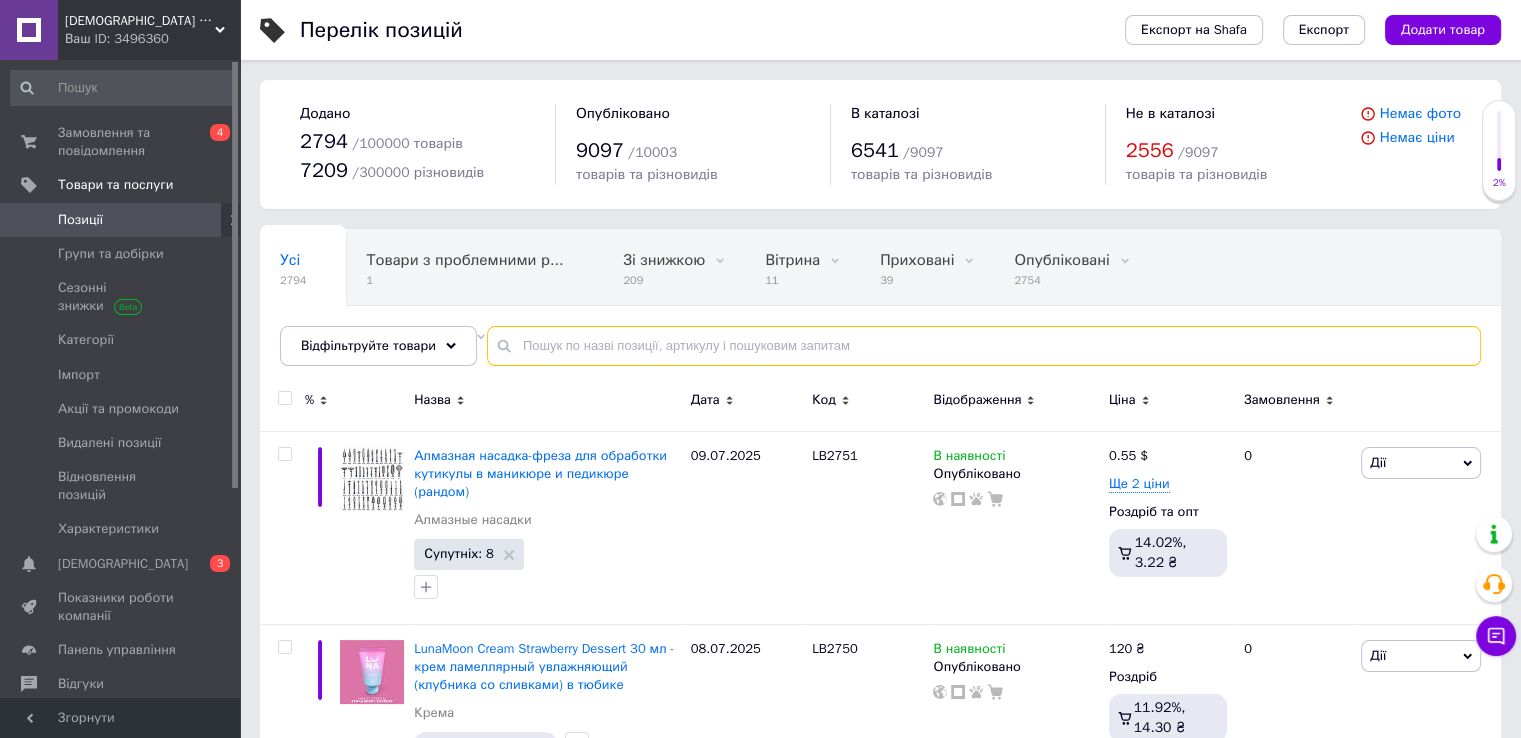 click at bounding box center [984, 346] 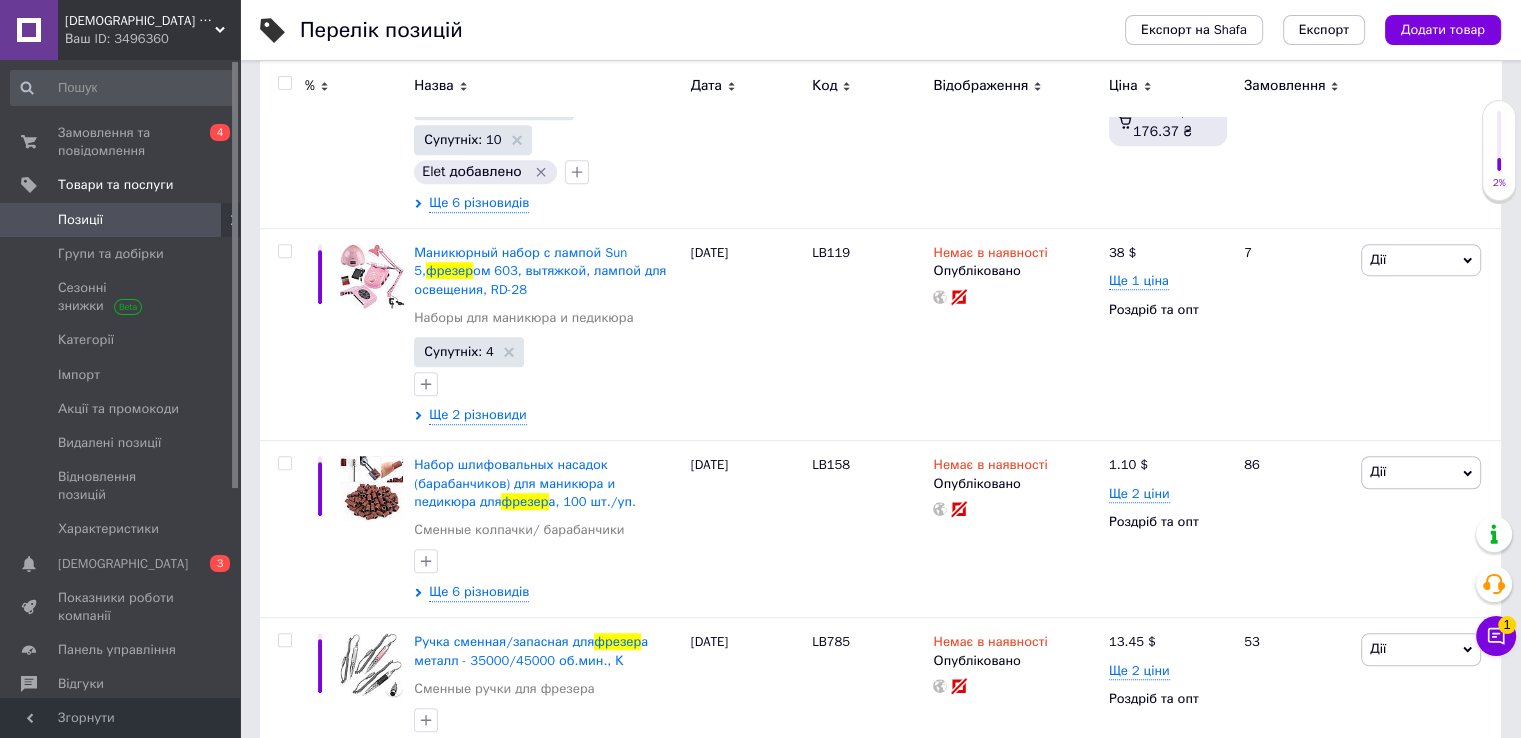 scroll, scrollTop: 0, scrollLeft: 0, axis: both 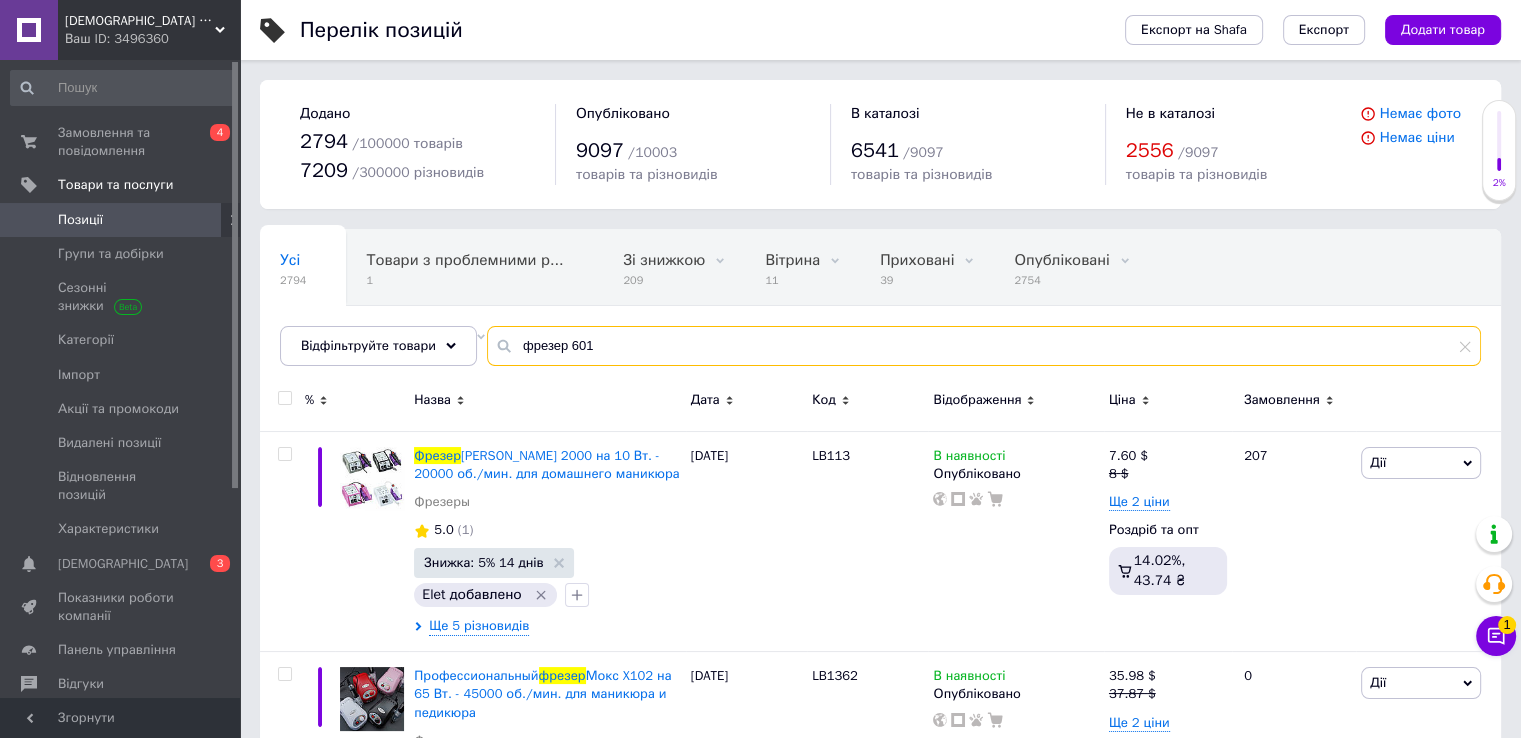 click on "фрезер 601" at bounding box center [984, 346] 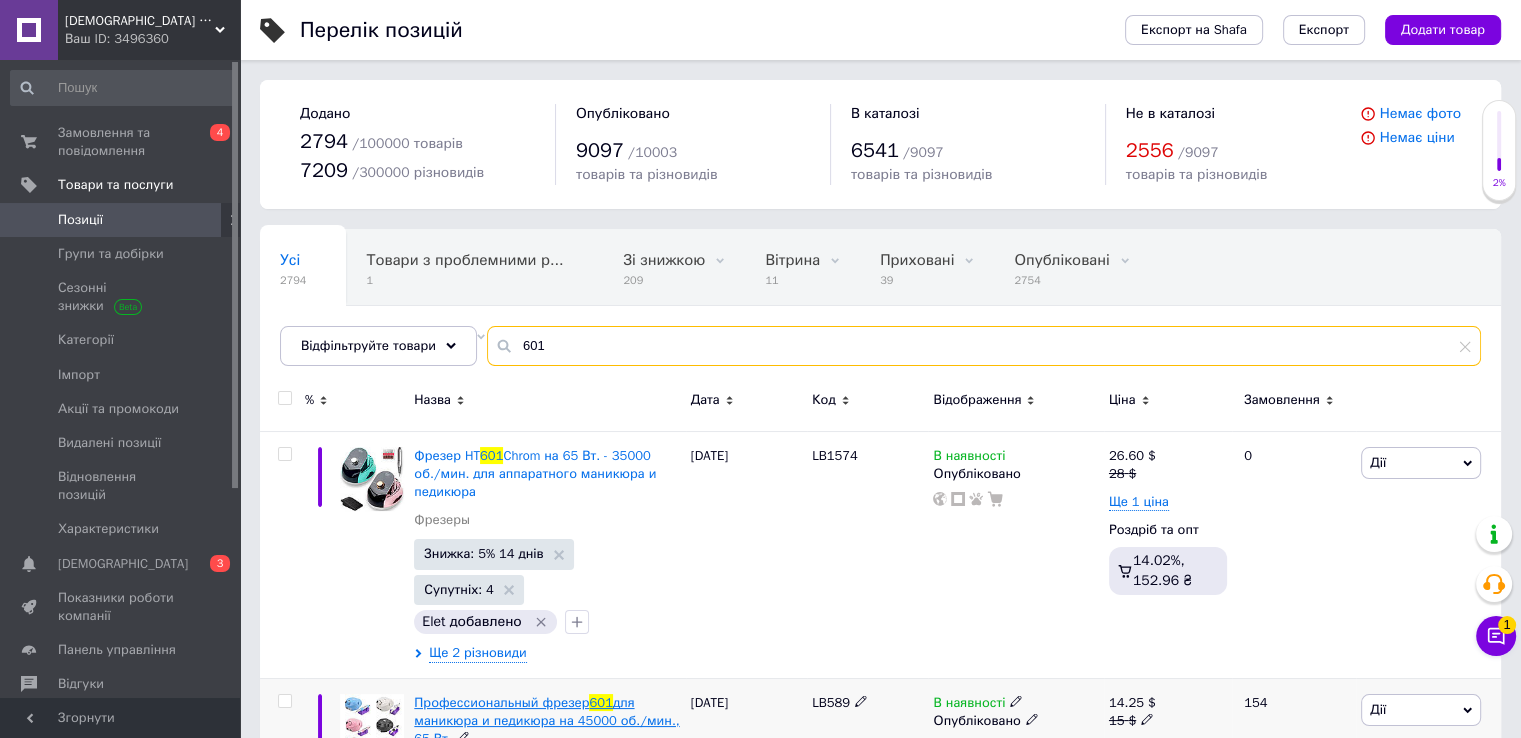 scroll, scrollTop: 400, scrollLeft: 0, axis: vertical 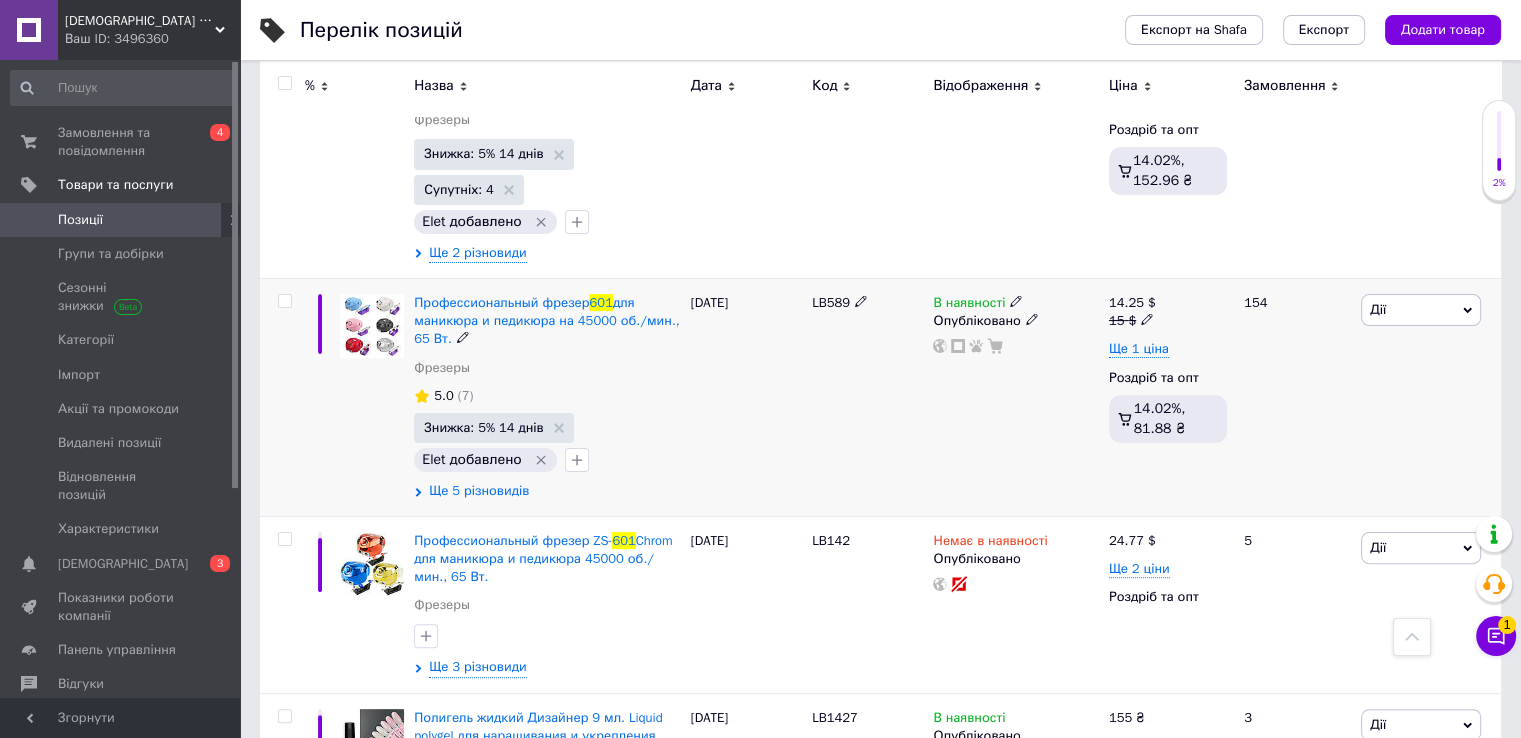type on "601" 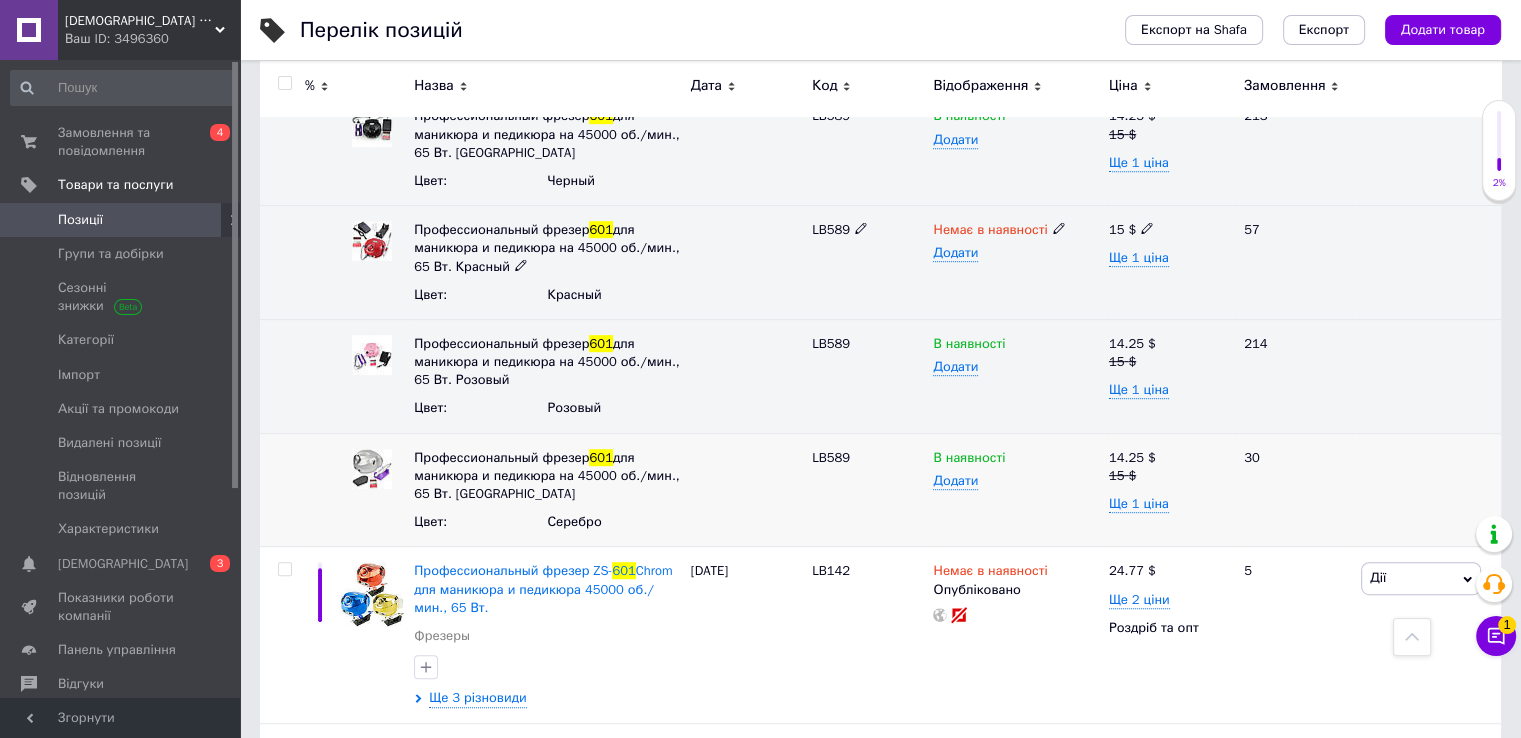 scroll, scrollTop: 1000, scrollLeft: 0, axis: vertical 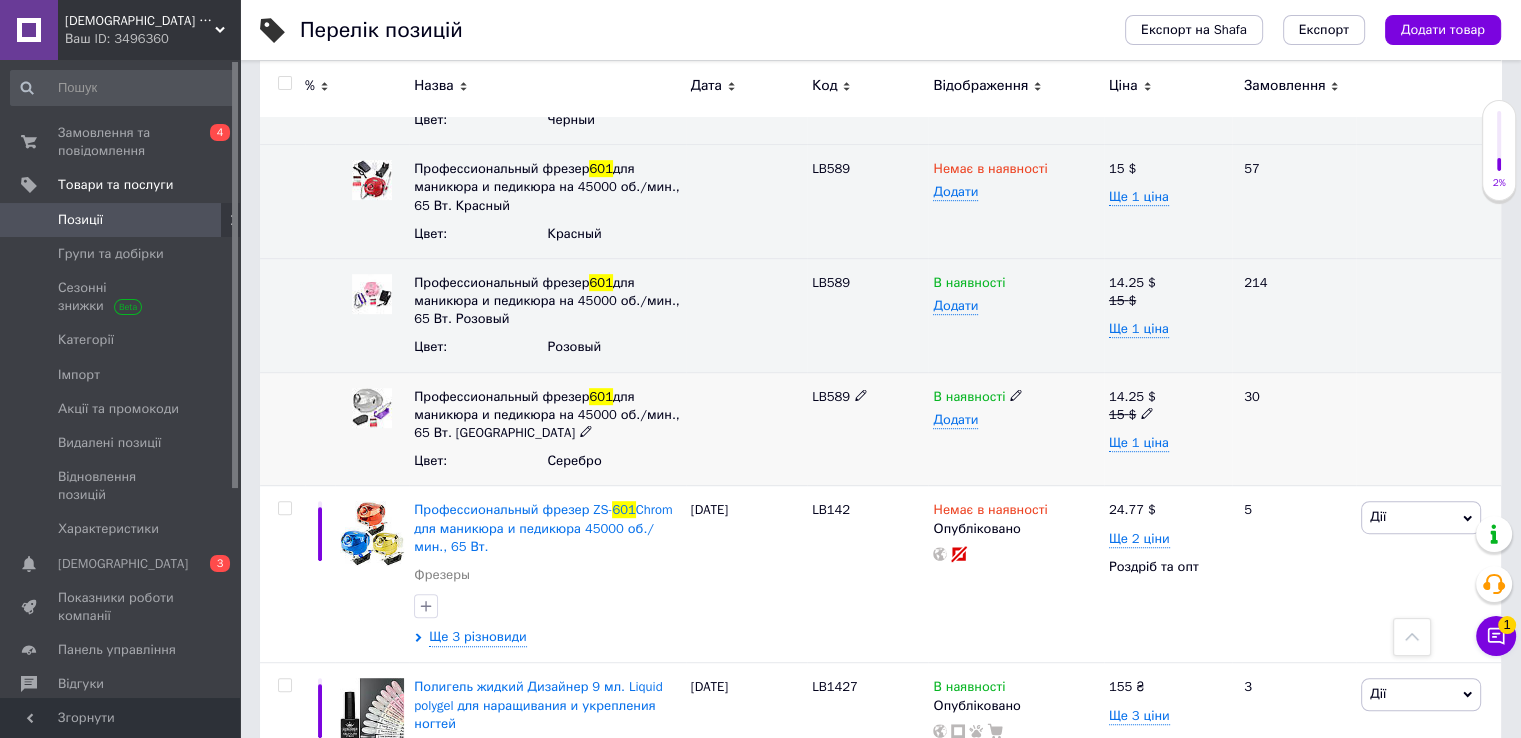 click 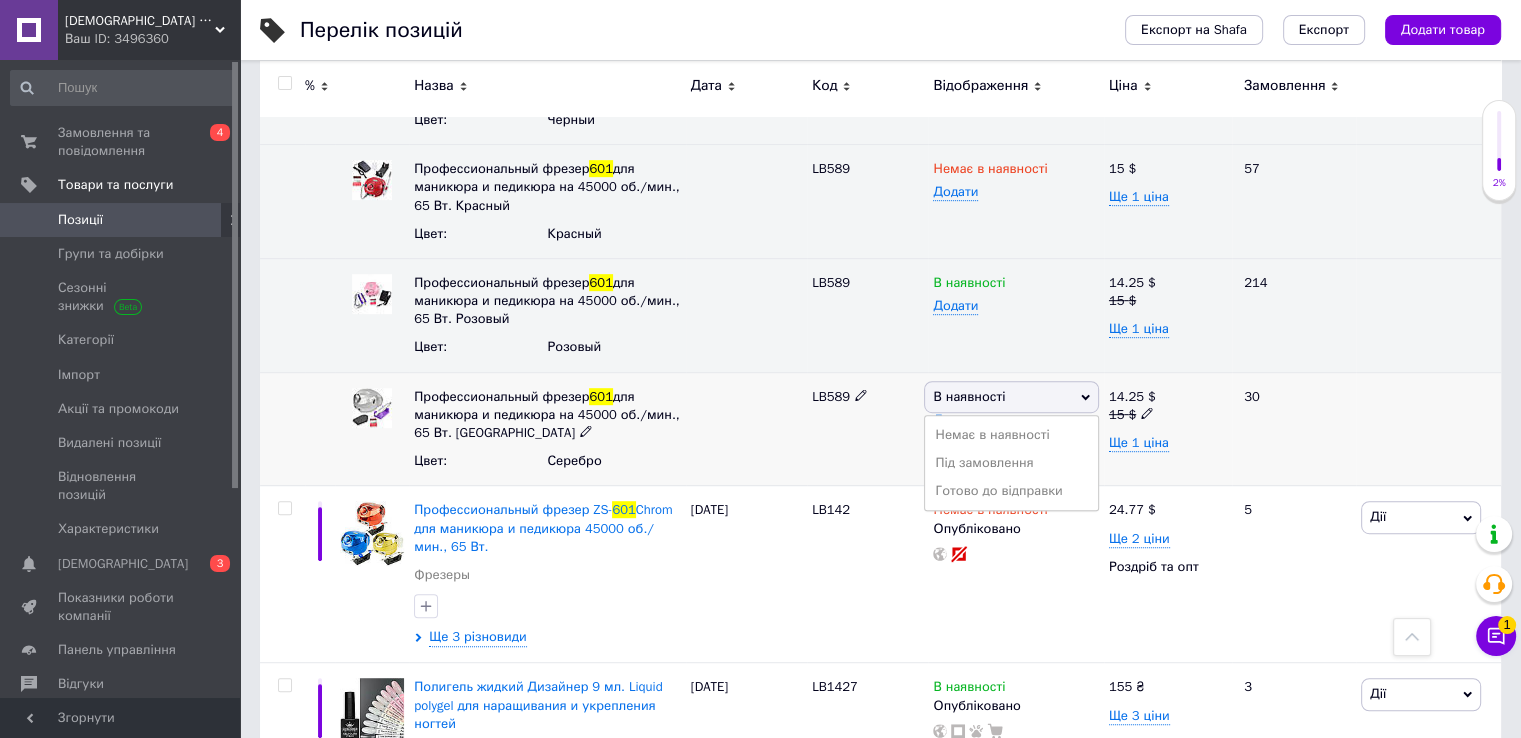click on "Немає в наявності" at bounding box center (1011, 435) 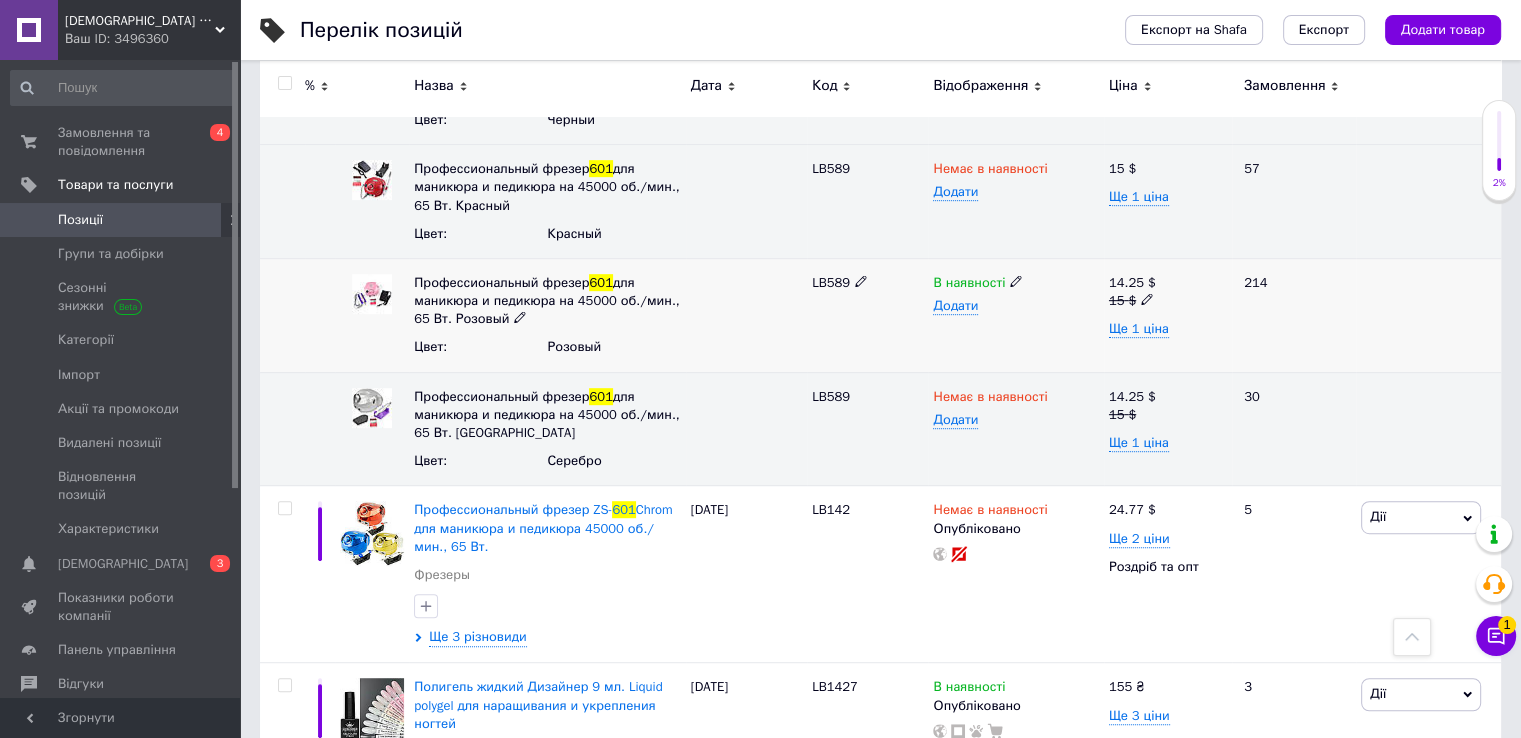 click on "В наявності Додати" at bounding box center [1015, 315] 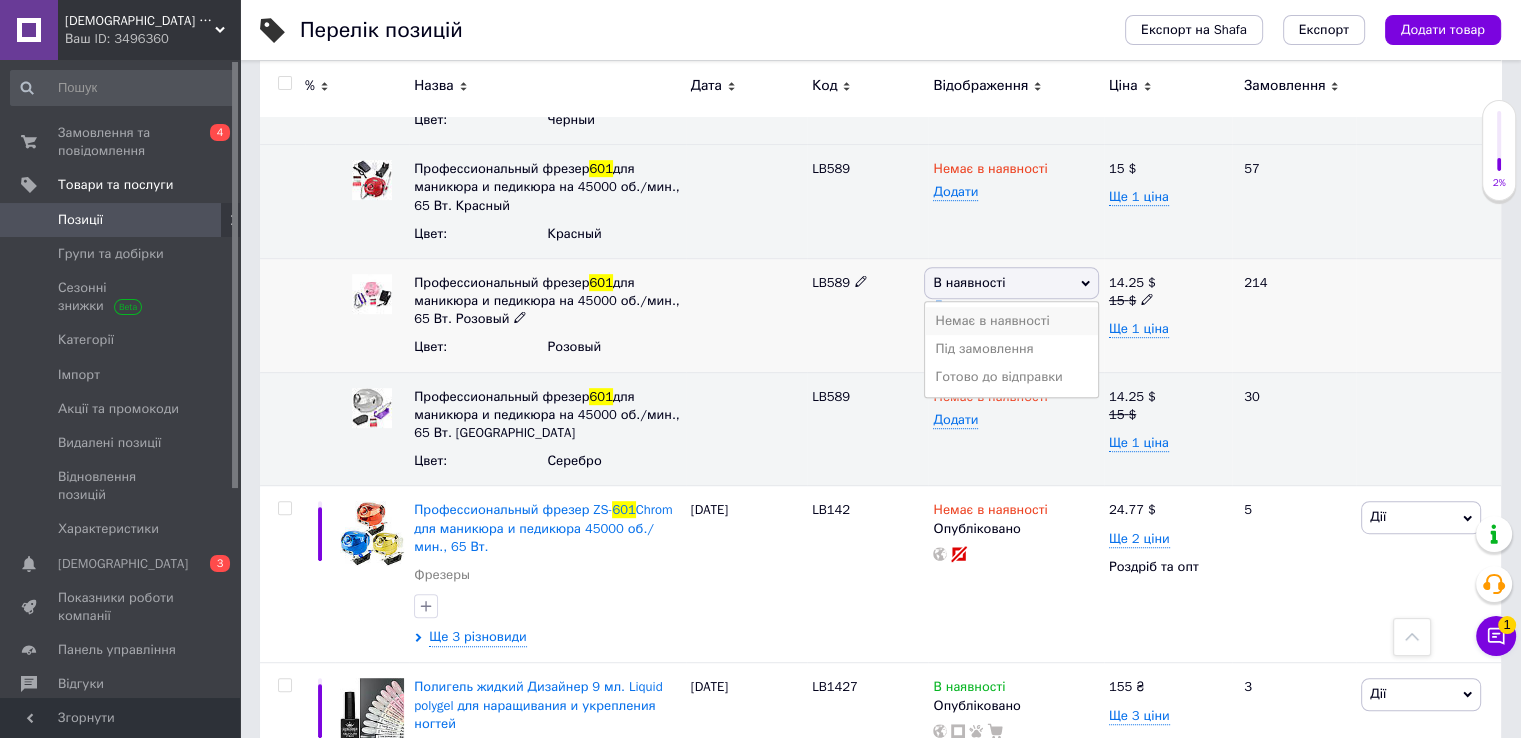 click on "Немає в наявності" at bounding box center [1011, 321] 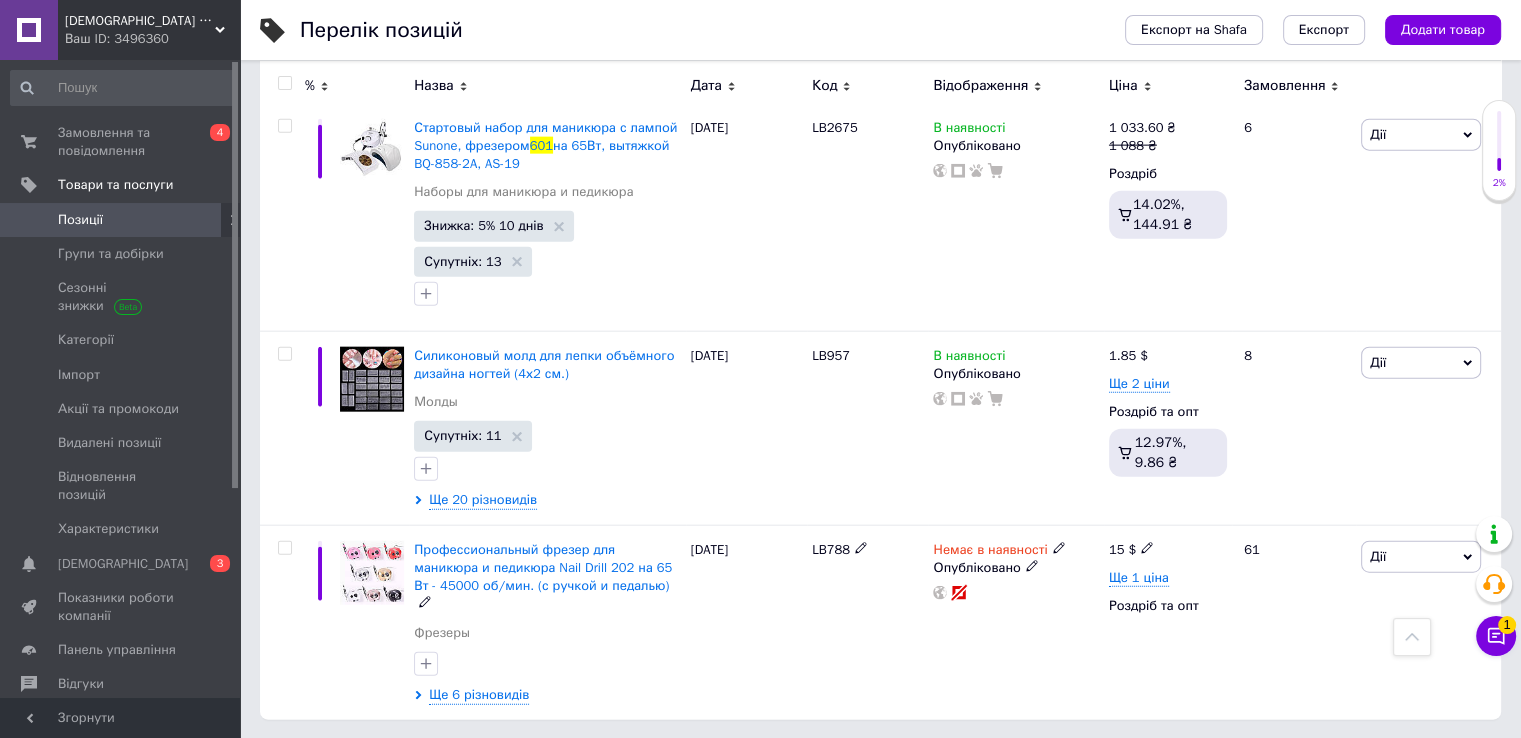 scroll, scrollTop: 4685, scrollLeft: 0, axis: vertical 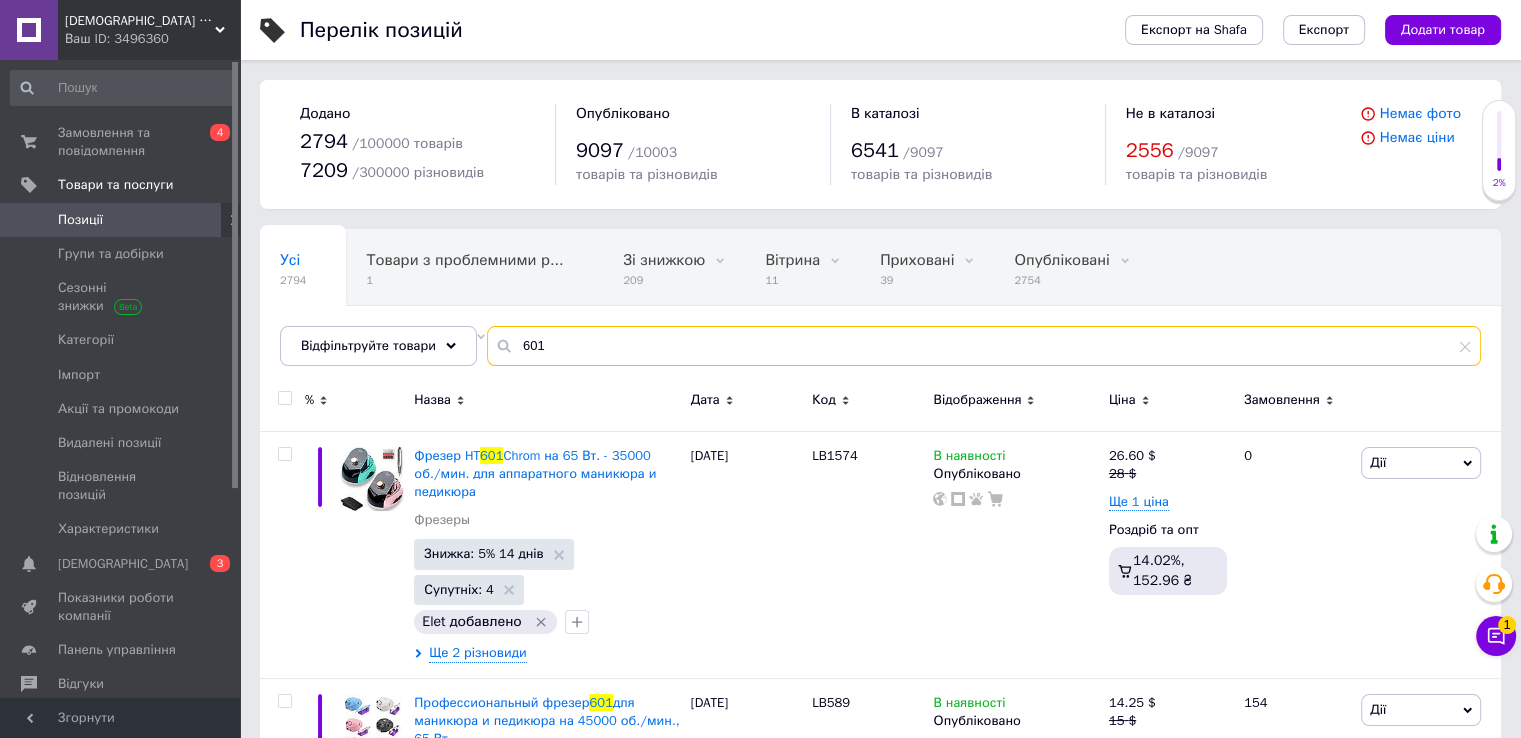 drag, startPoint x: 534, startPoint y: 354, endPoint x: 486, endPoint y: 349, distance: 48.259712 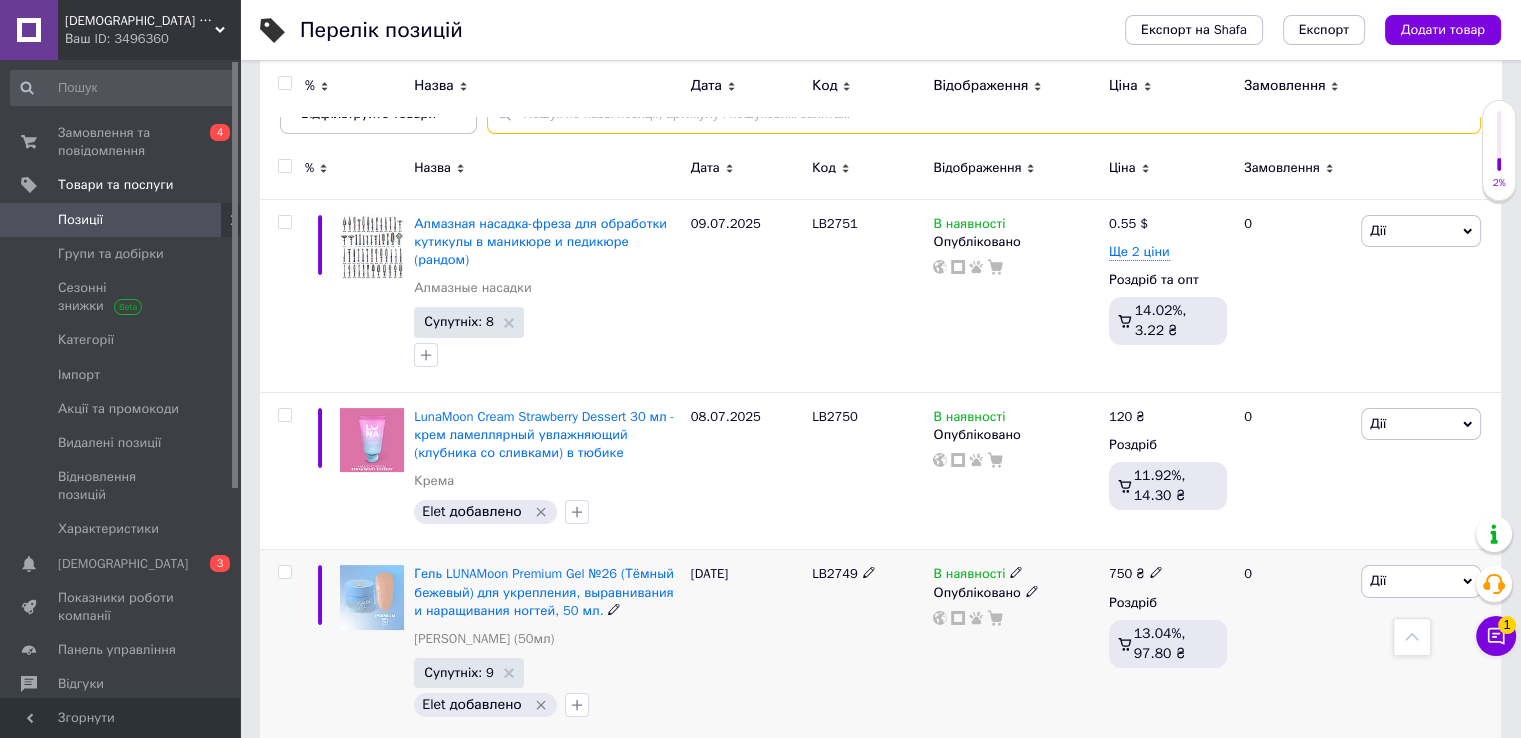 scroll, scrollTop: 200, scrollLeft: 0, axis: vertical 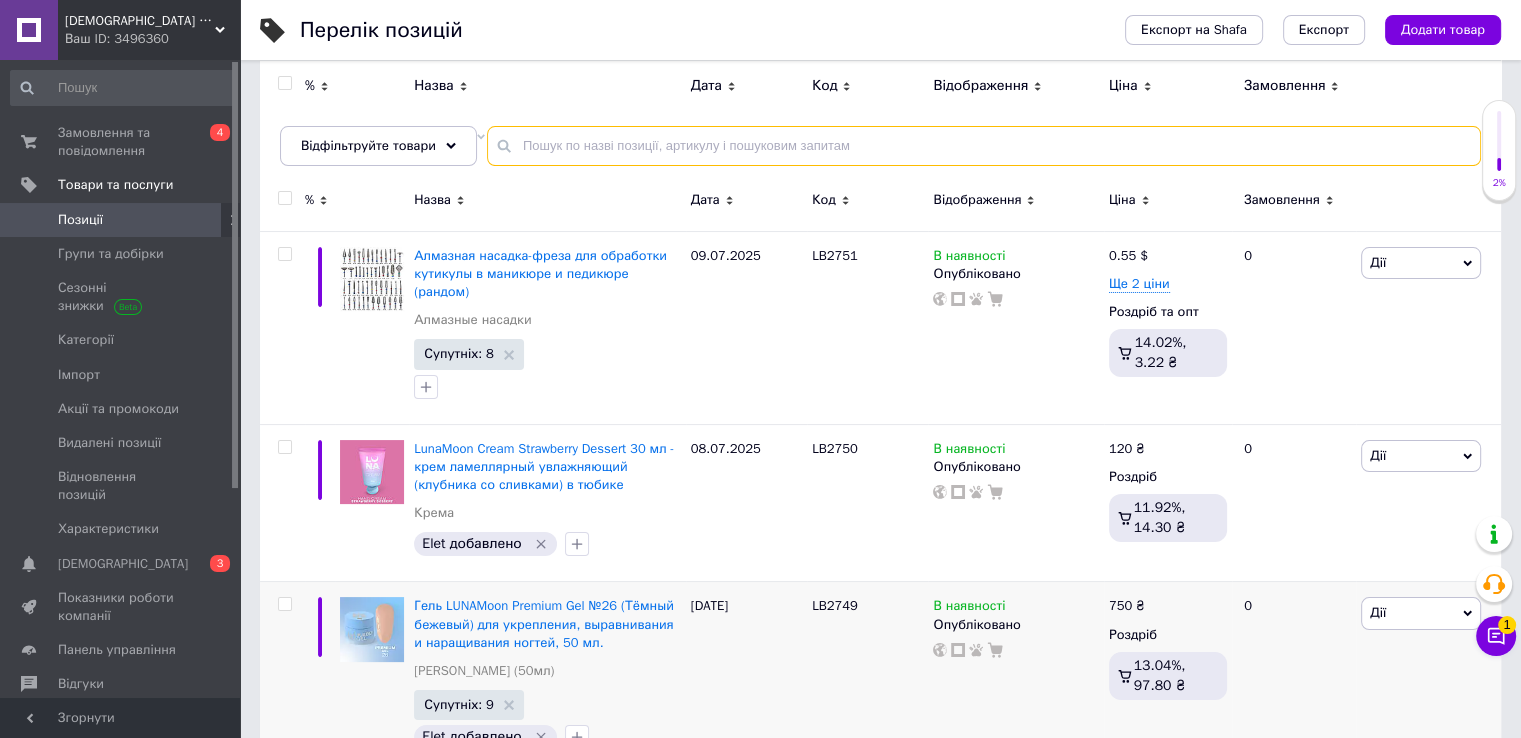 type 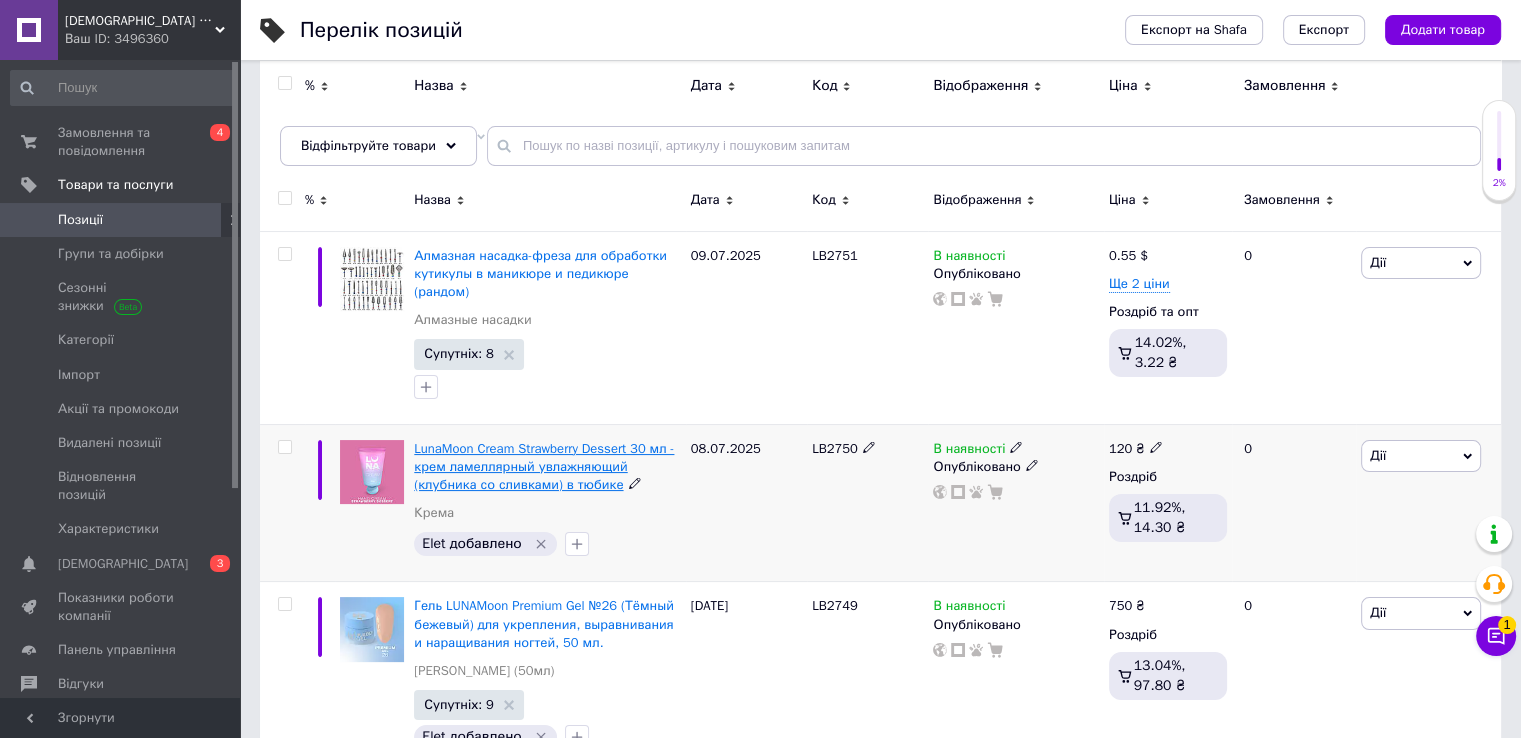 click on "LunaMoon Cream Strawberry Dessert 30 мл - крем ламеллярный увлажняющий (клубника со сливками) в тюбике" at bounding box center [544, 466] 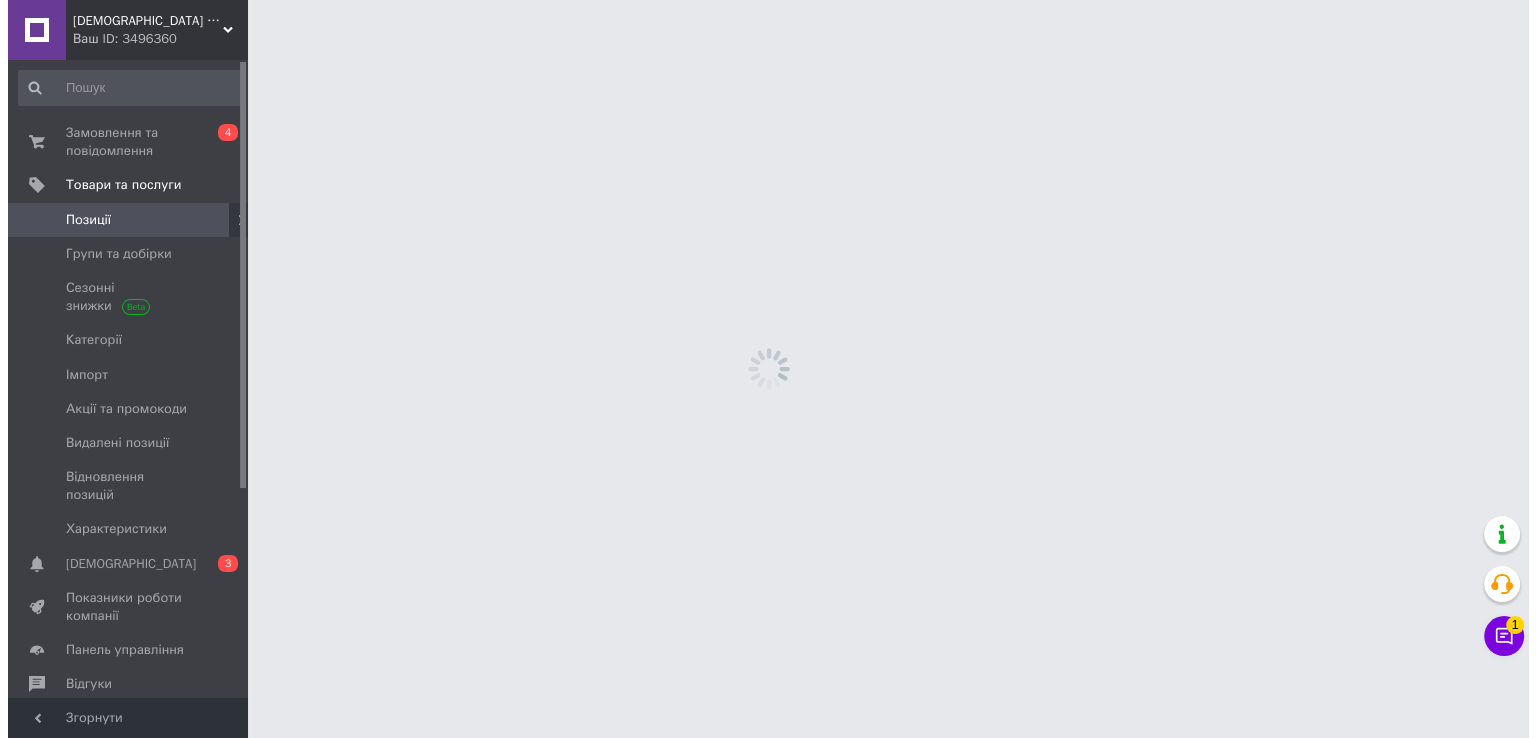 scroll, scrollTop: 0, scrollLeft: 0, axis: both 